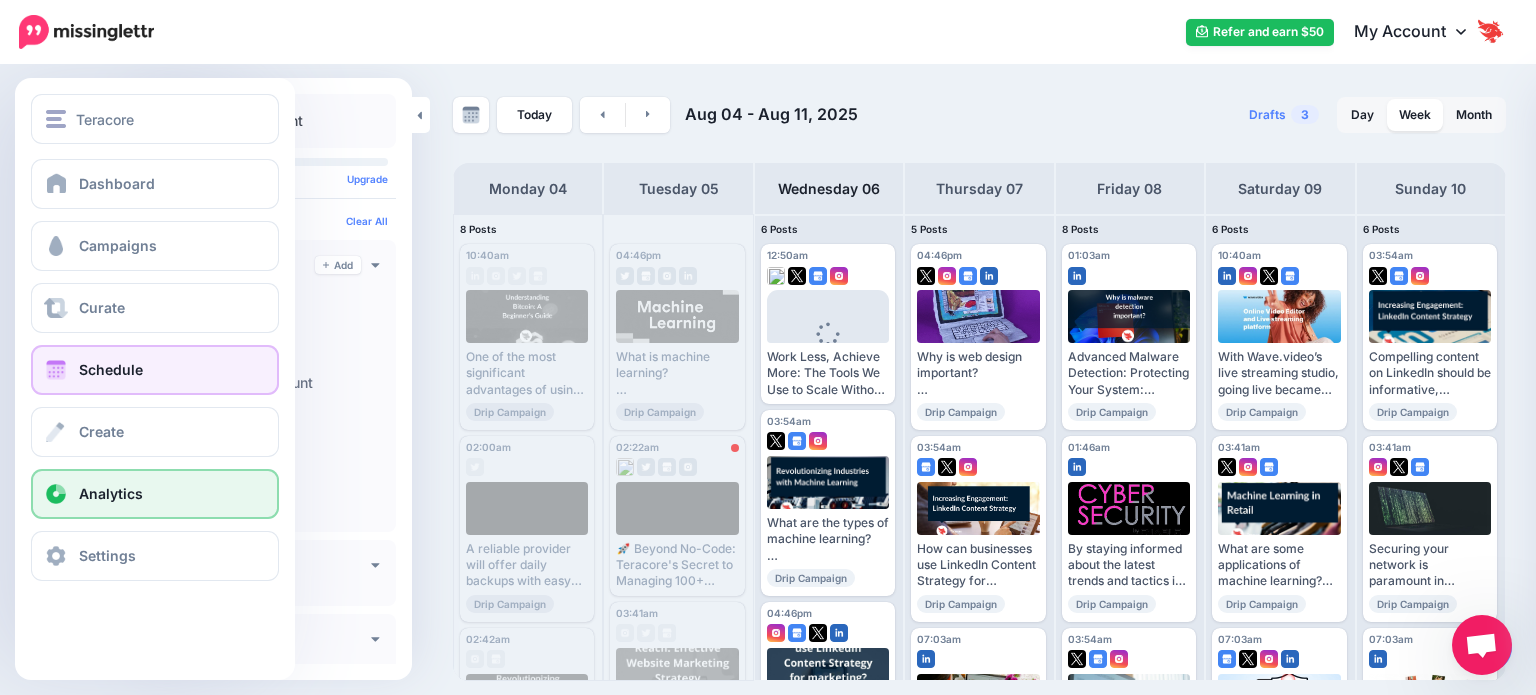 scroll, scrollTop: 0, scrollLeft: 0, axis: both 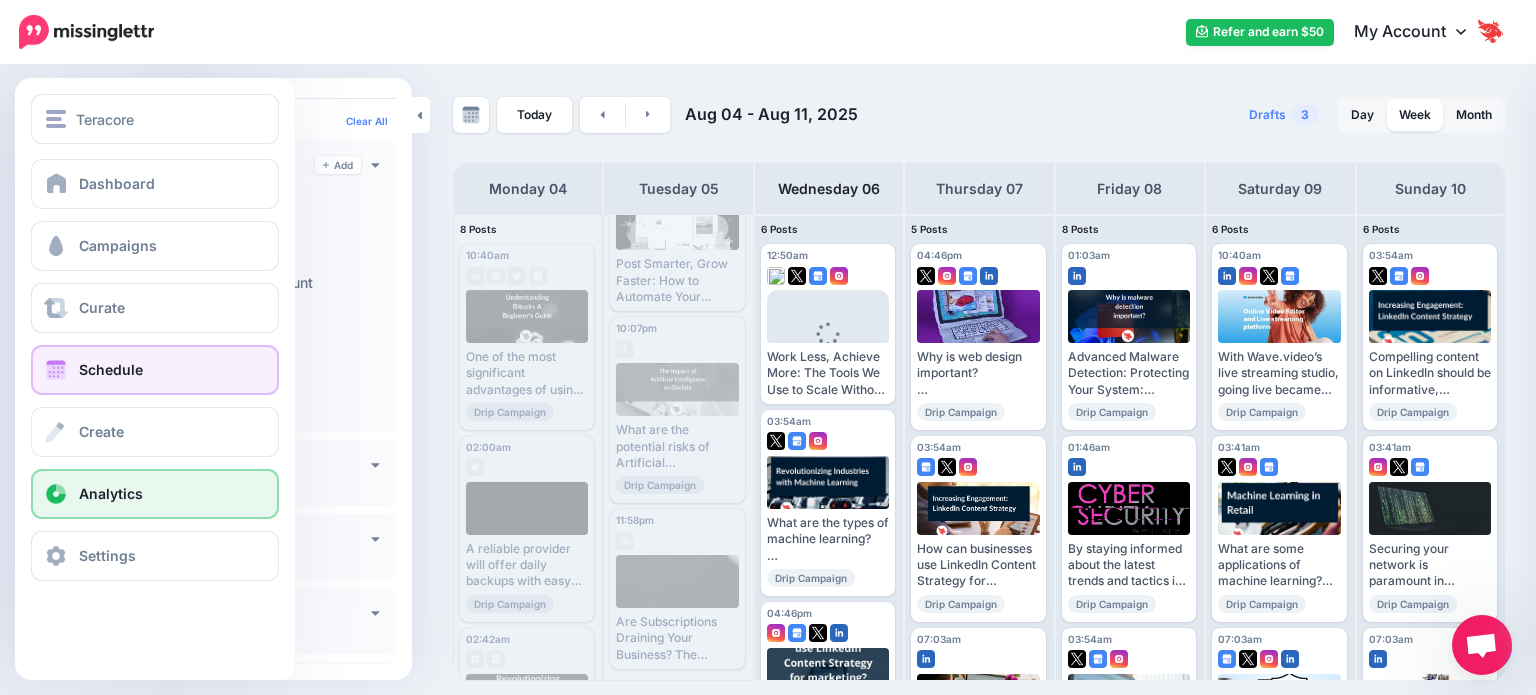 click on "Analytics" at bounding box center [155, 494] 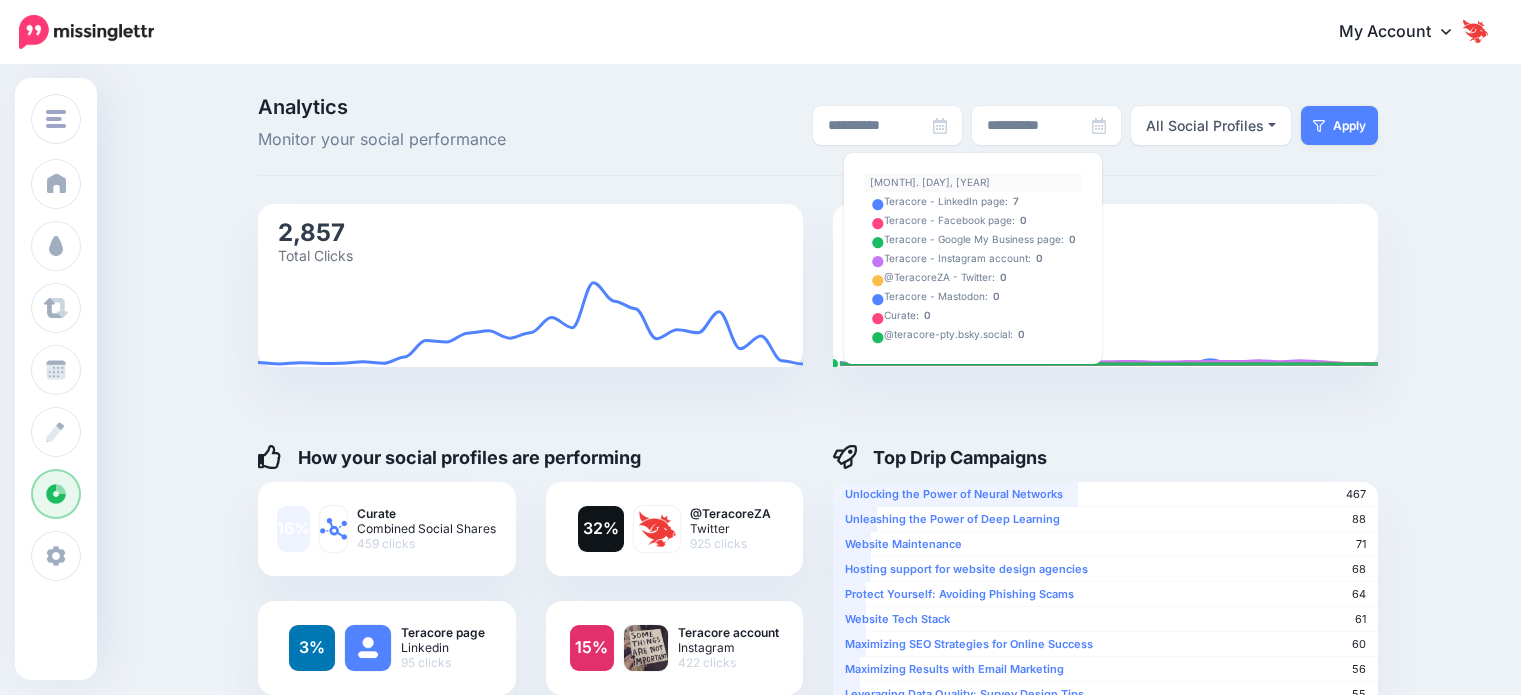 scroll, scrollTop: 0, scrollLeft: 0, axis: both 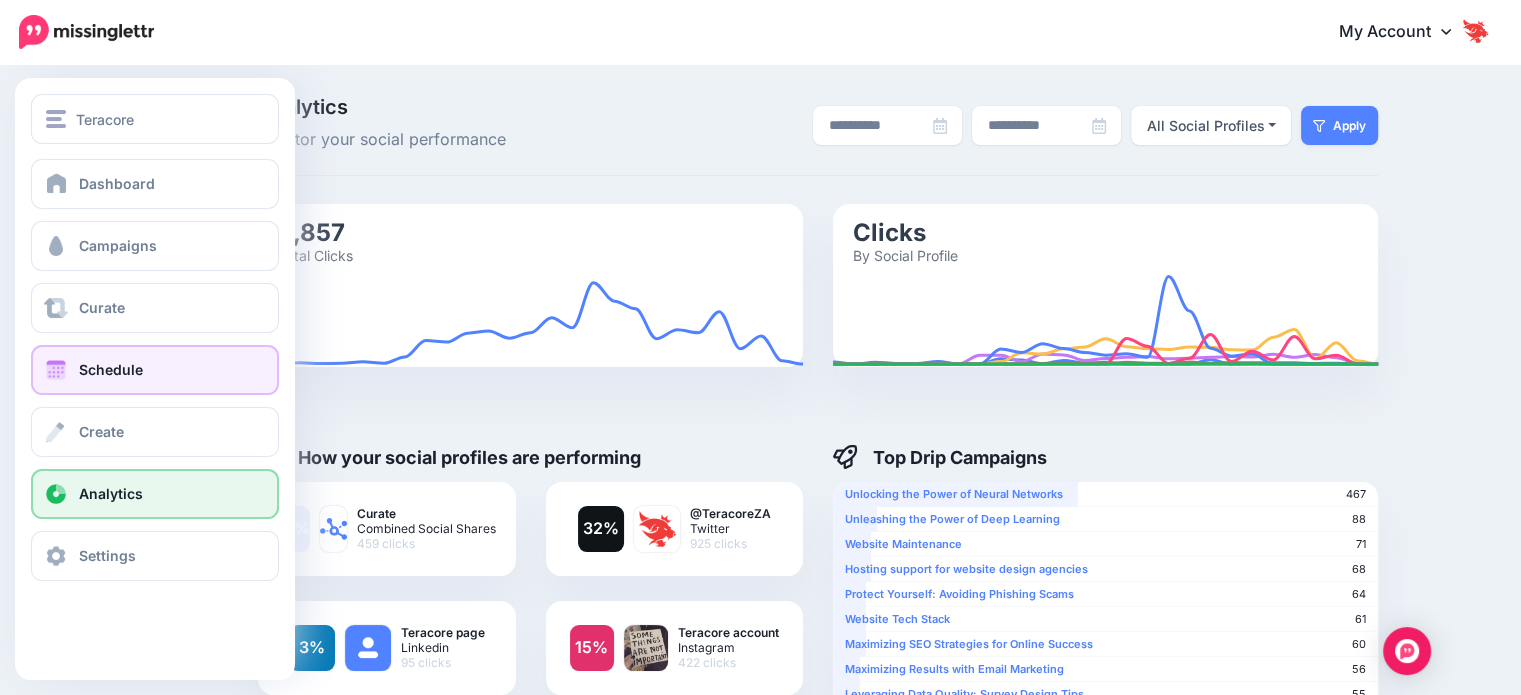 click on "Schedule" at bounding box center (111, 369) 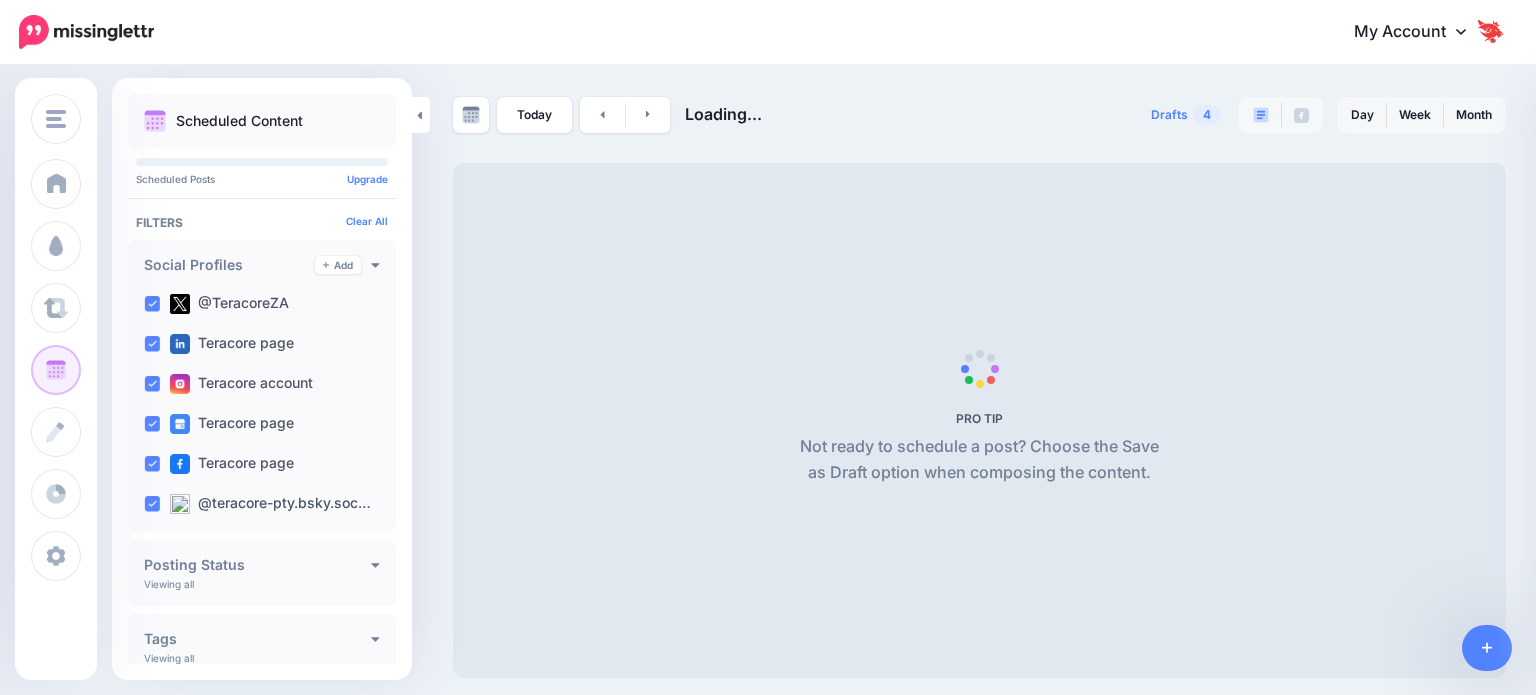scroll, scrollTop: 0, scrollLeft: 0, axis: both 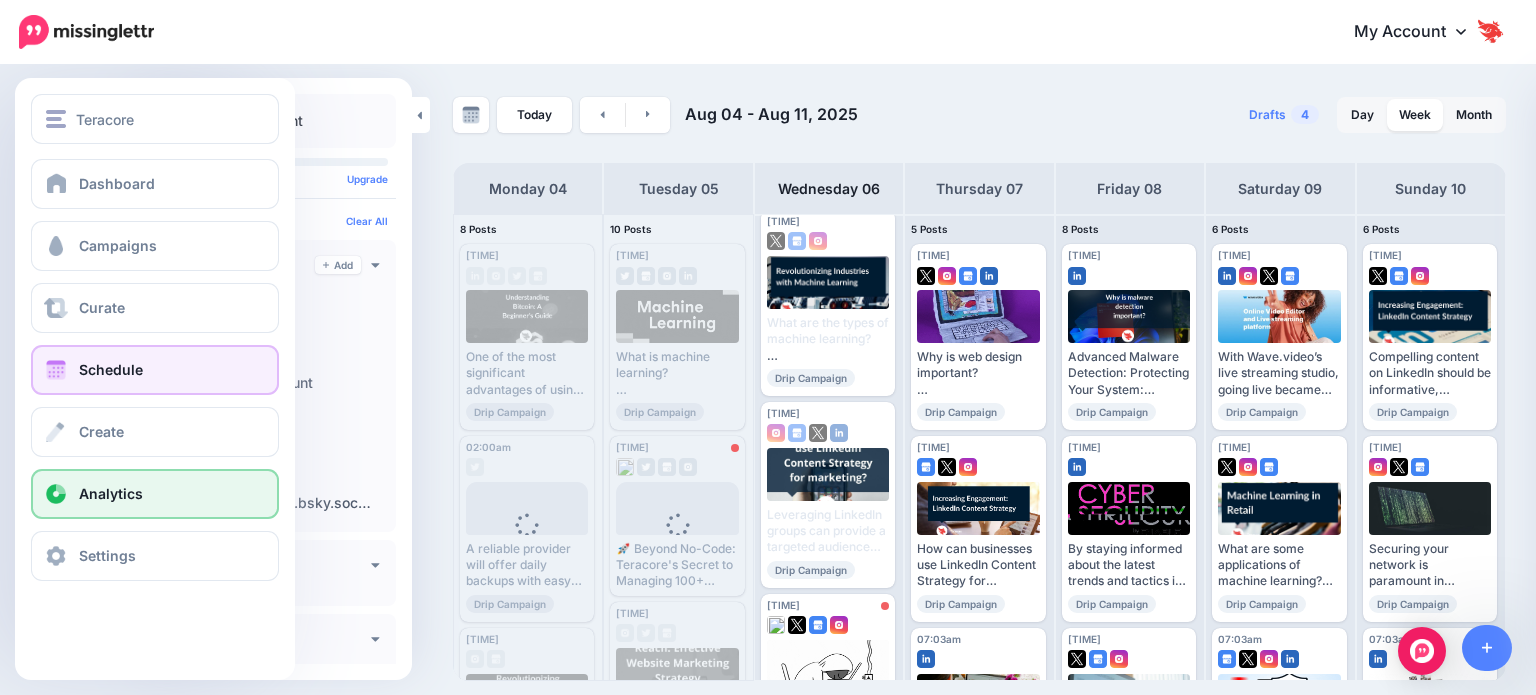 click on "Analytics" at bounding box center [155, 494] 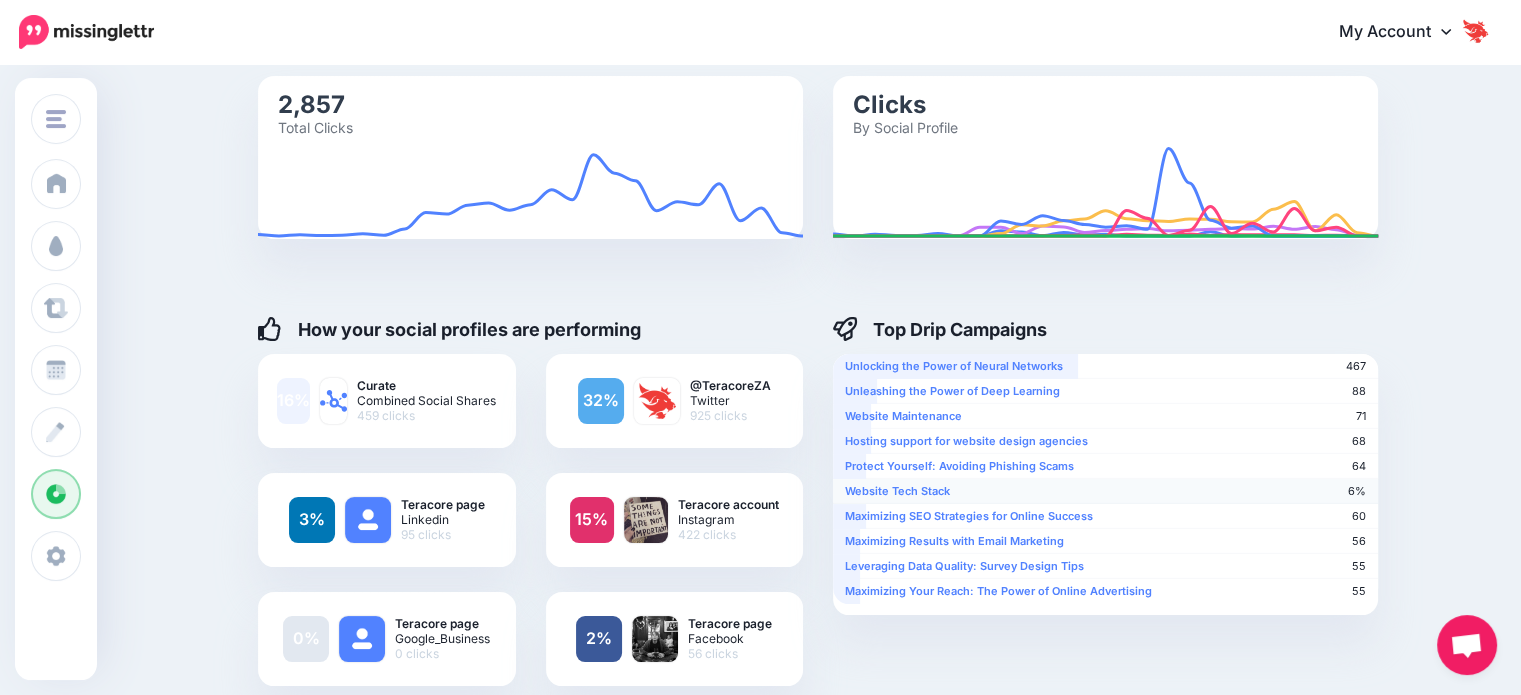 scroll, scrollTop: 200, scrollLeft: 0, axis: vertical 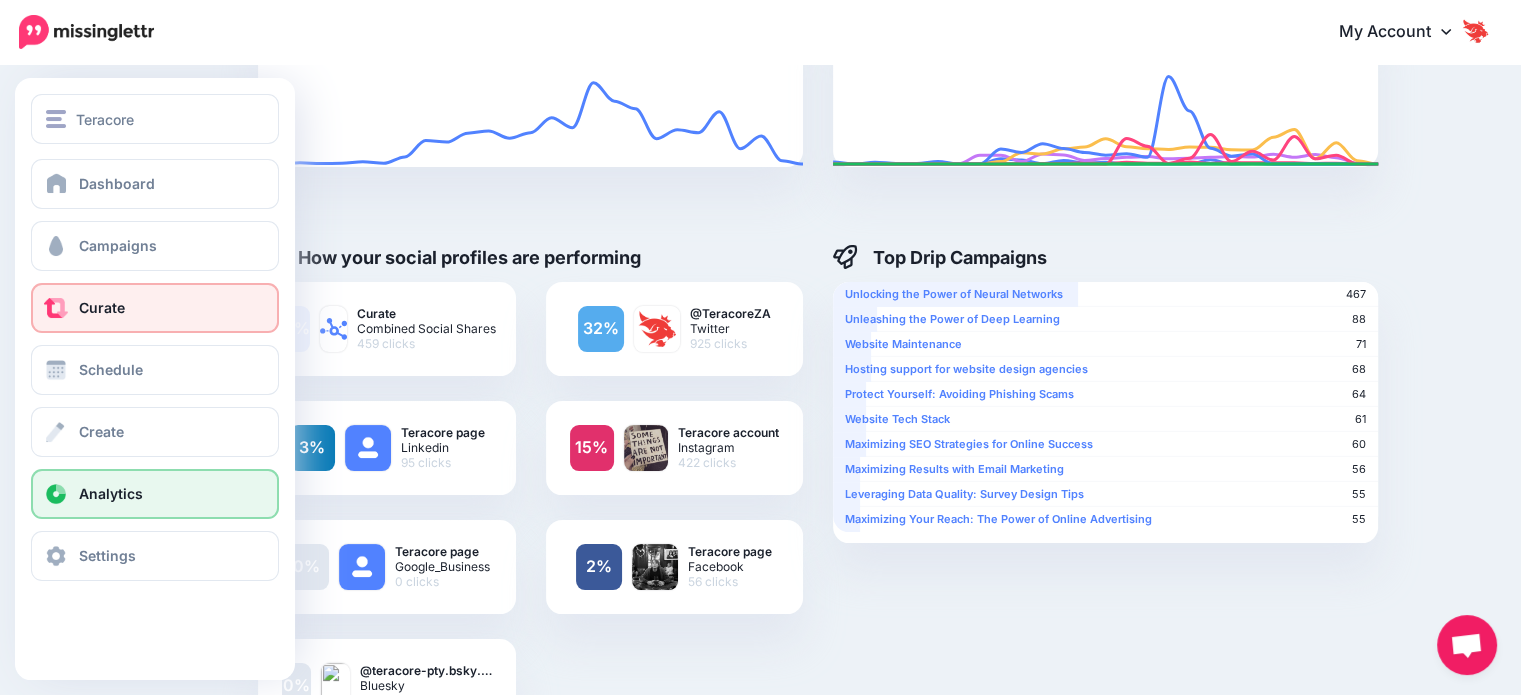 click on "Curate" at bounding box center [155, 308] 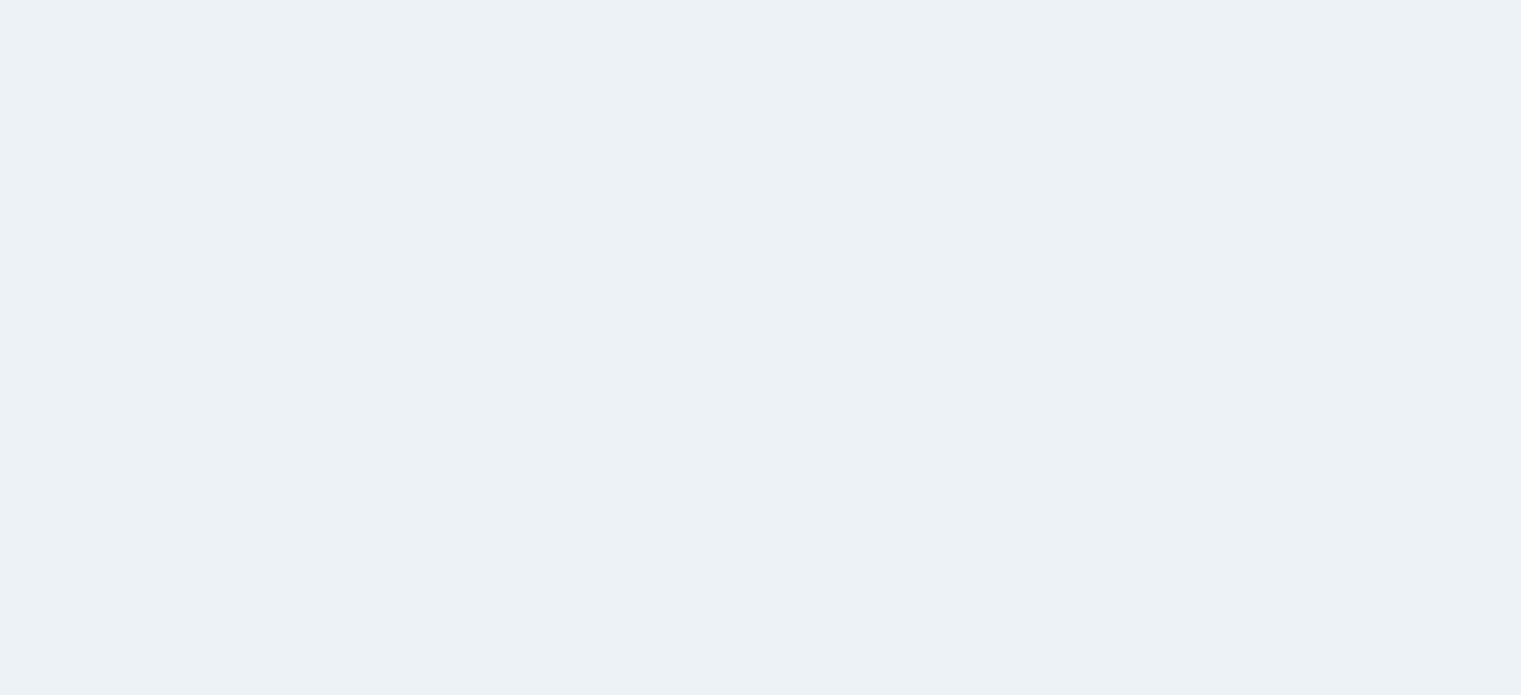 scroll, scrollTop: 0, scrollLeft: 0, axis: both 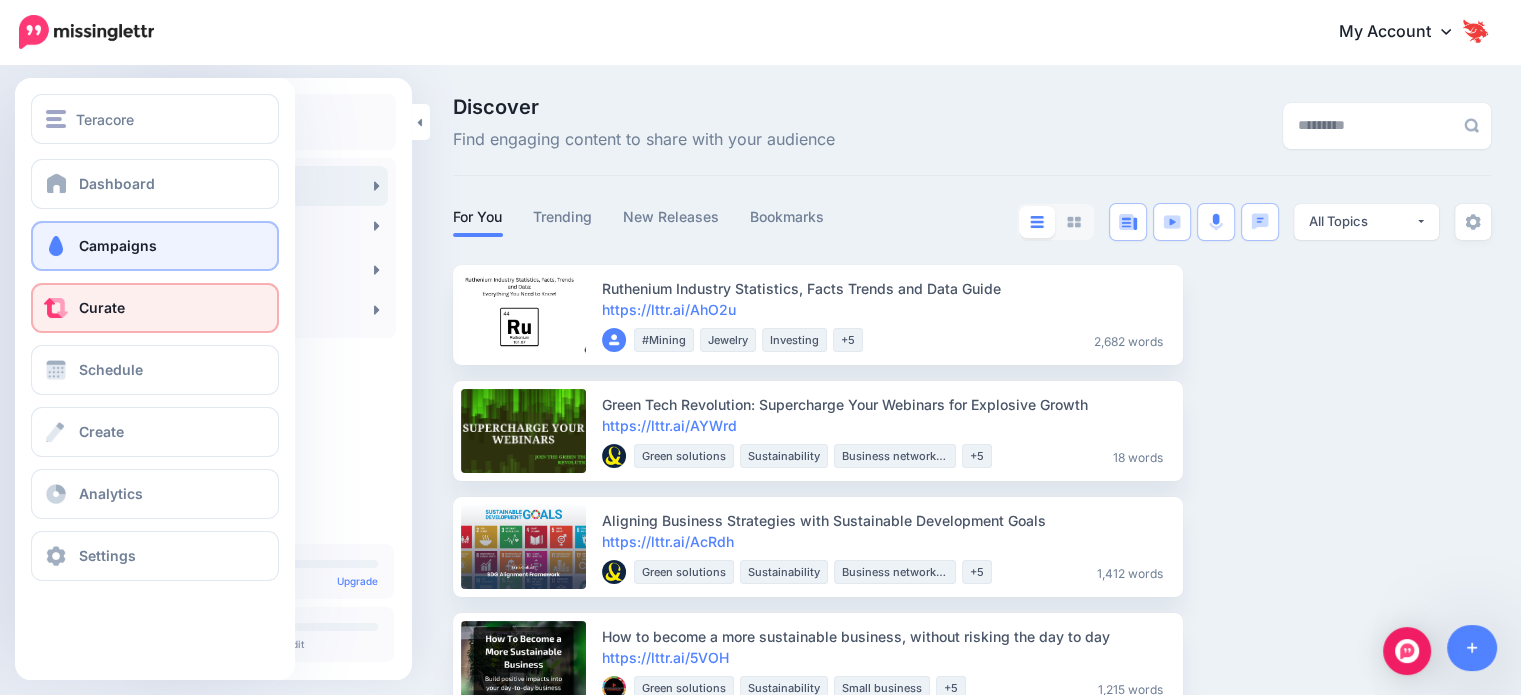 click on "Campaigns" at bounding box center (118, 245) 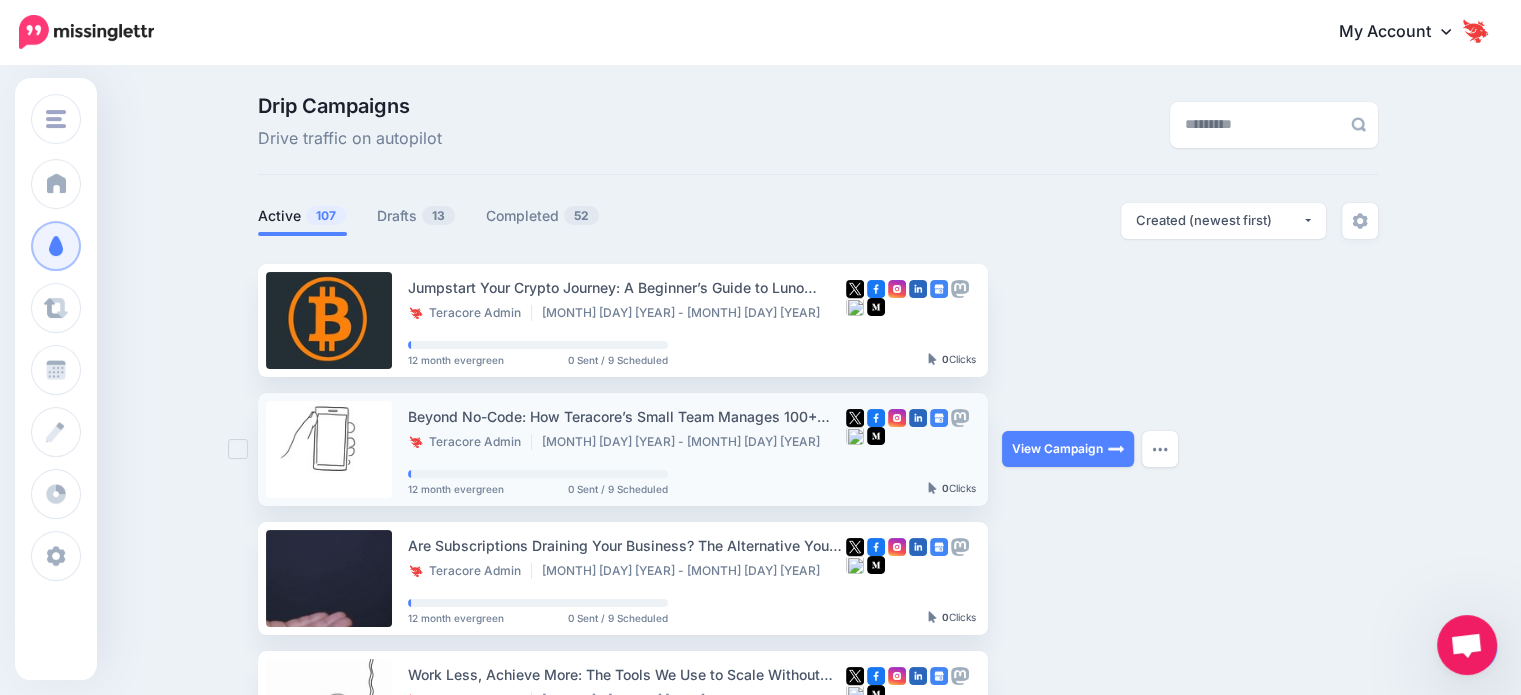 scroll, scrollTop: 0, scrollLeft: 0, axis: both 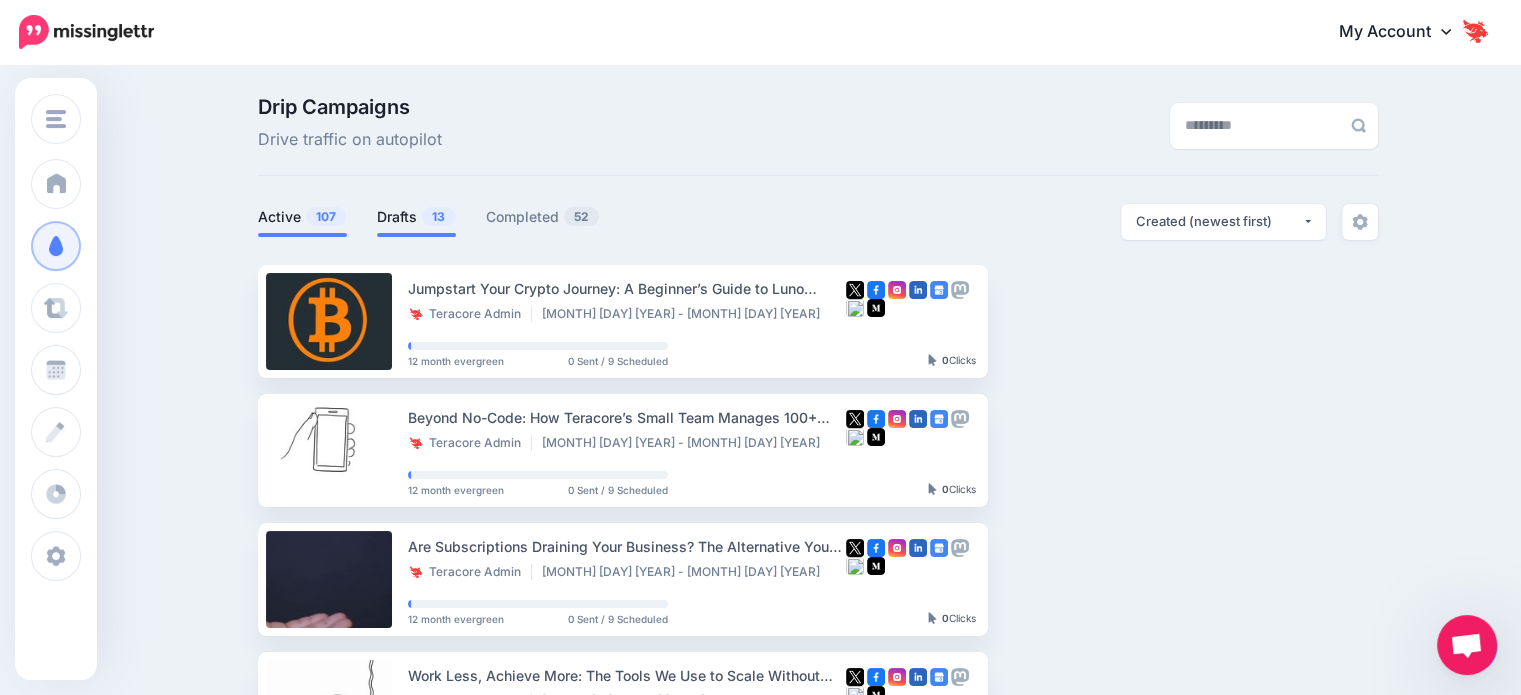 click on "Drafts  13" at bounding box center [416, 217] 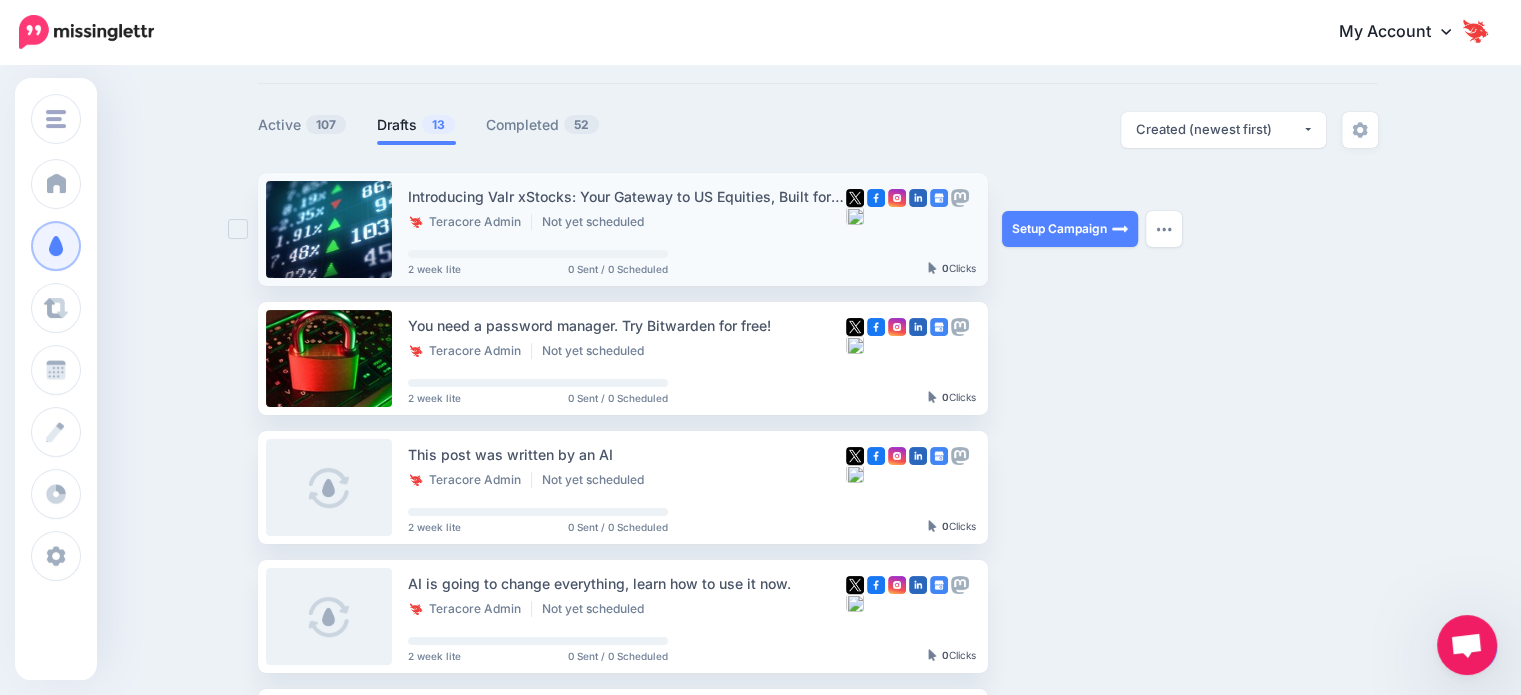 scroll, scrollTop: 100, scrollLeft: 0, axis: vertical 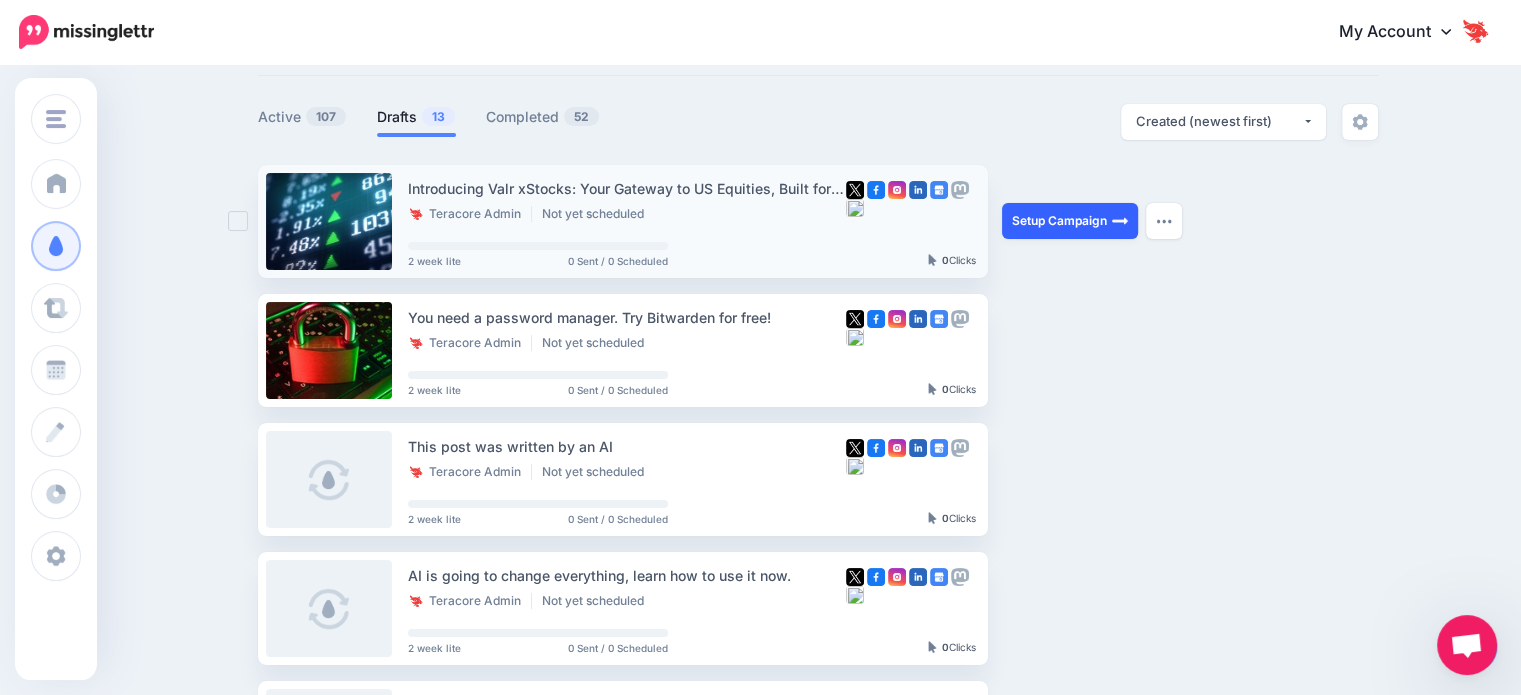 click on "Setup Campaign" at bounding box center (1070, 221) 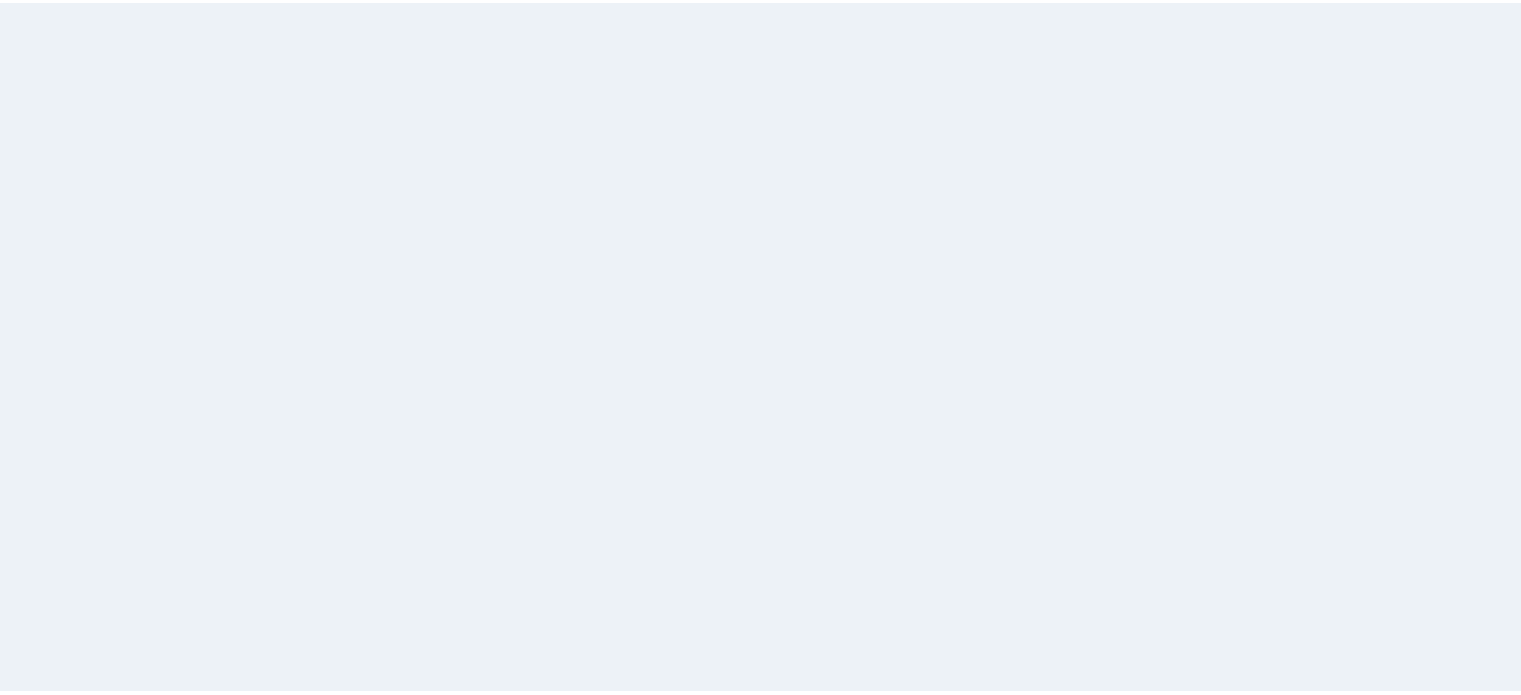 scroll, scrollTop: 0, scrollLeft: 0, axis: both 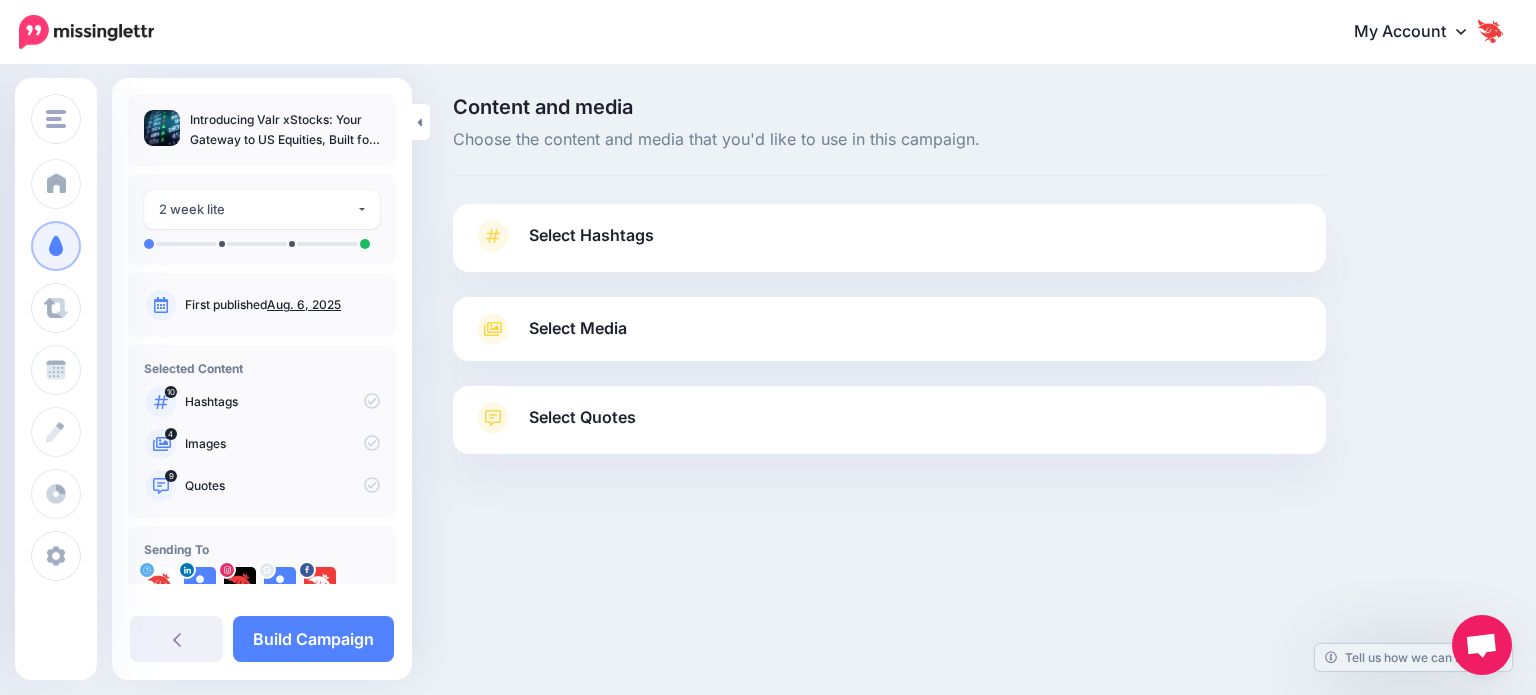 click on "Select Hashtags" at bounding box center [591, 235] 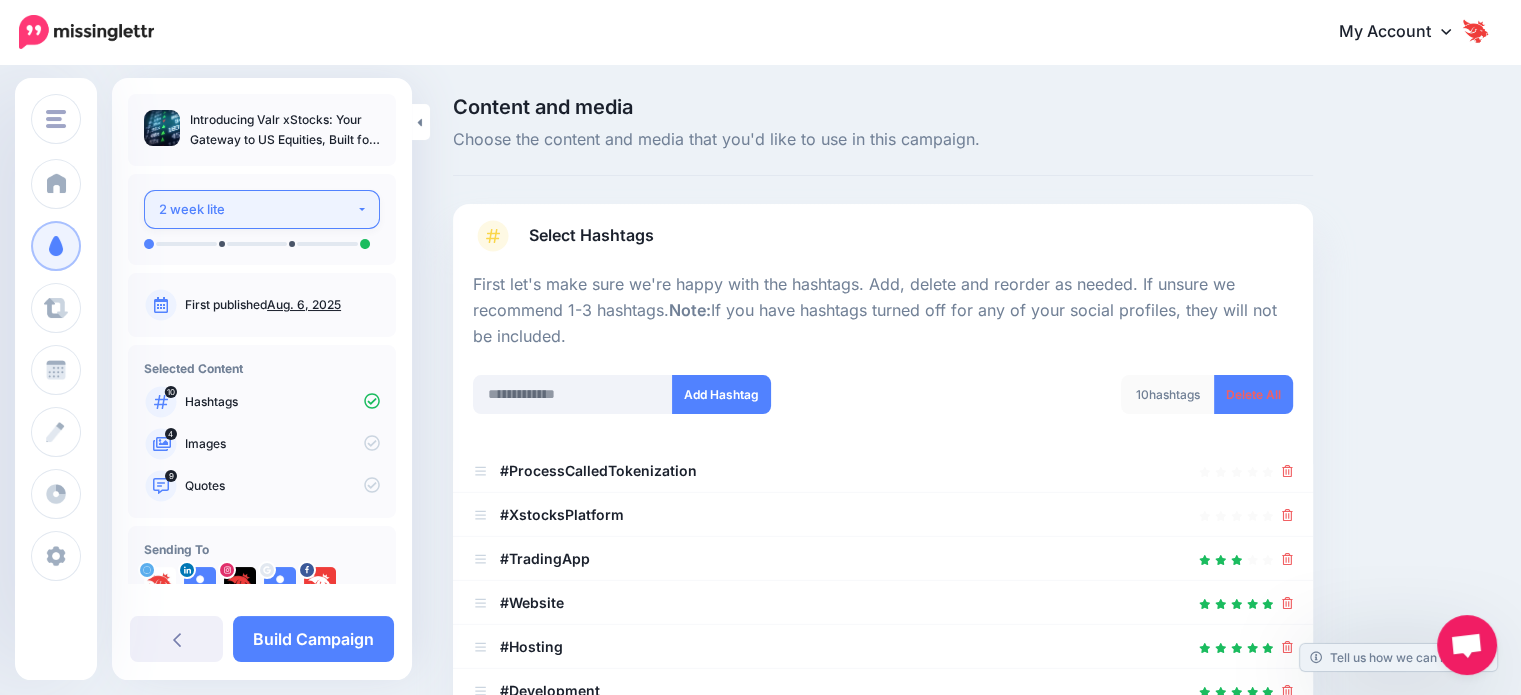 click on "2 week lite" at bounding box center (257, 209) 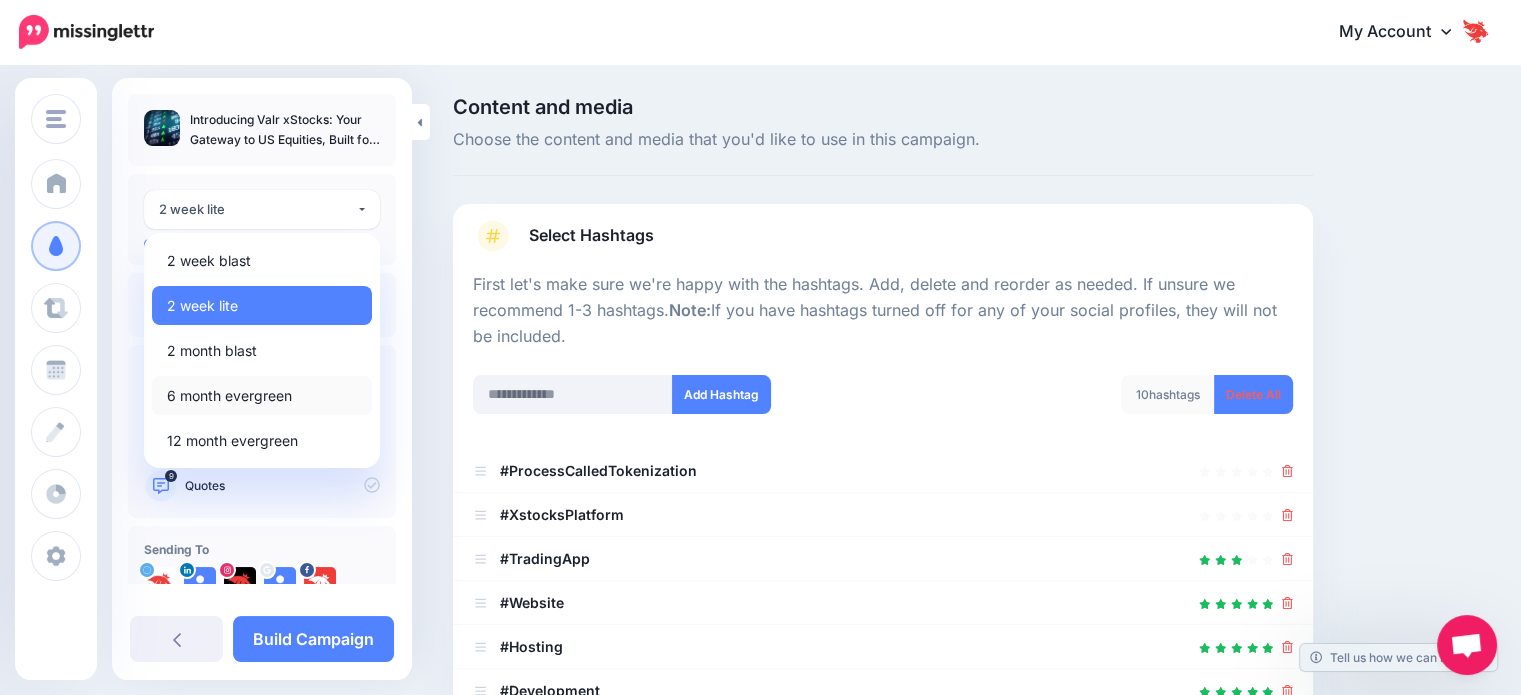click on "6 month evergreen" at bounding box center (229, 396) 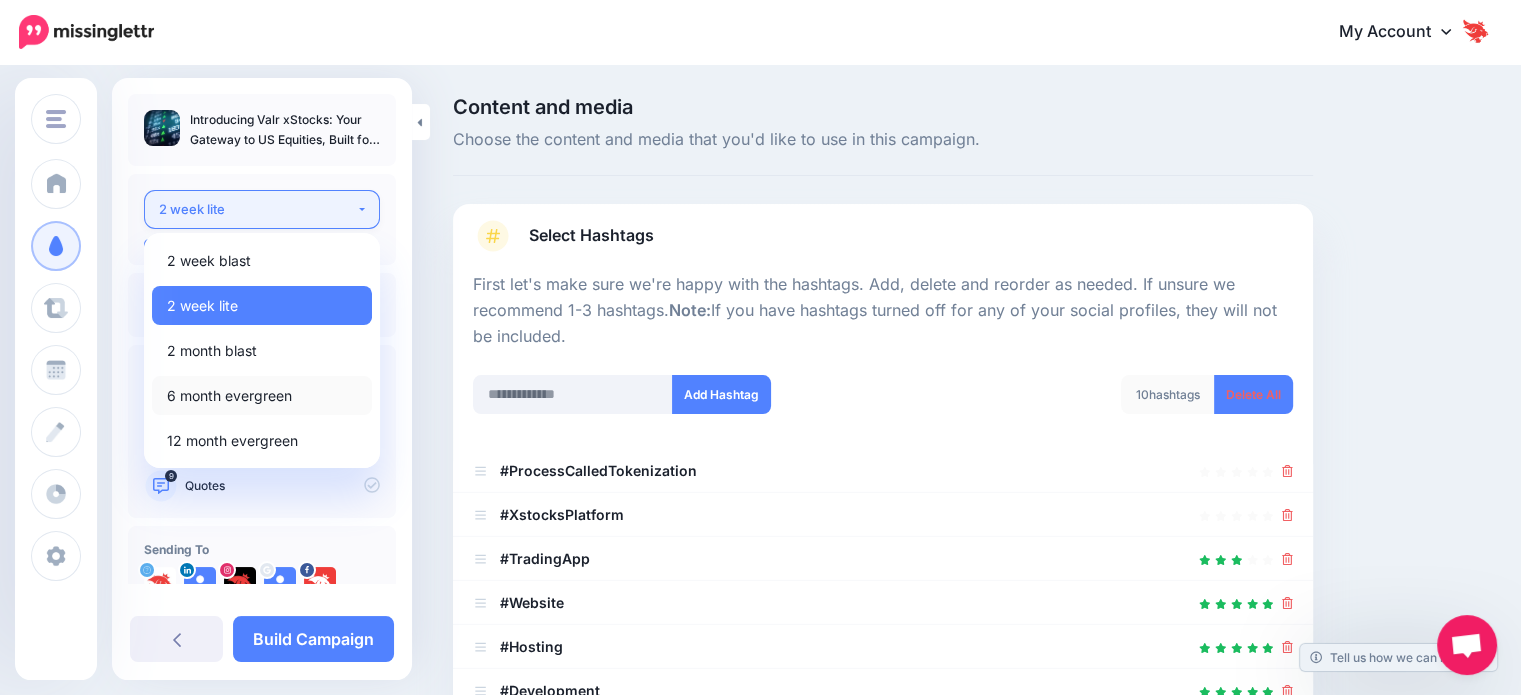 select on "******" 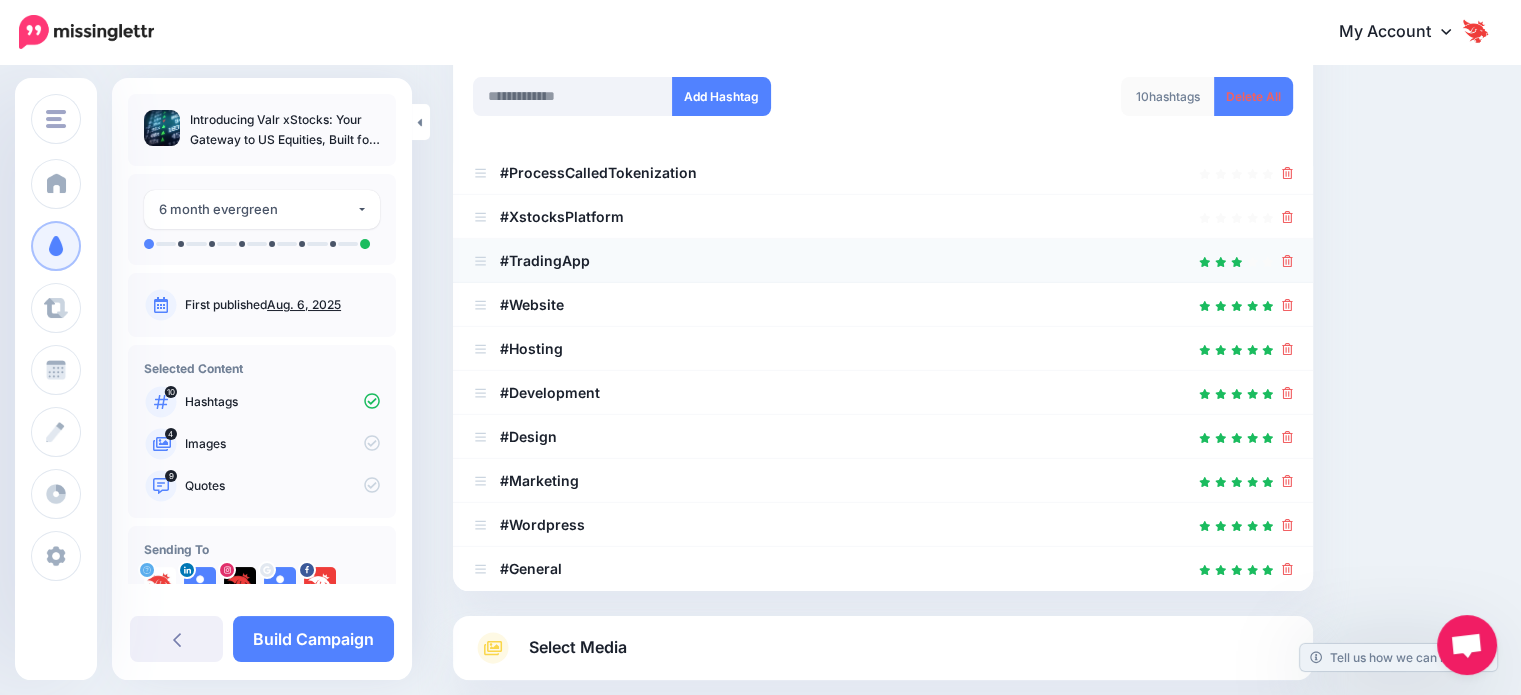 scroll, scrollTop: 290, scrollLeft: 0, axis: vertical 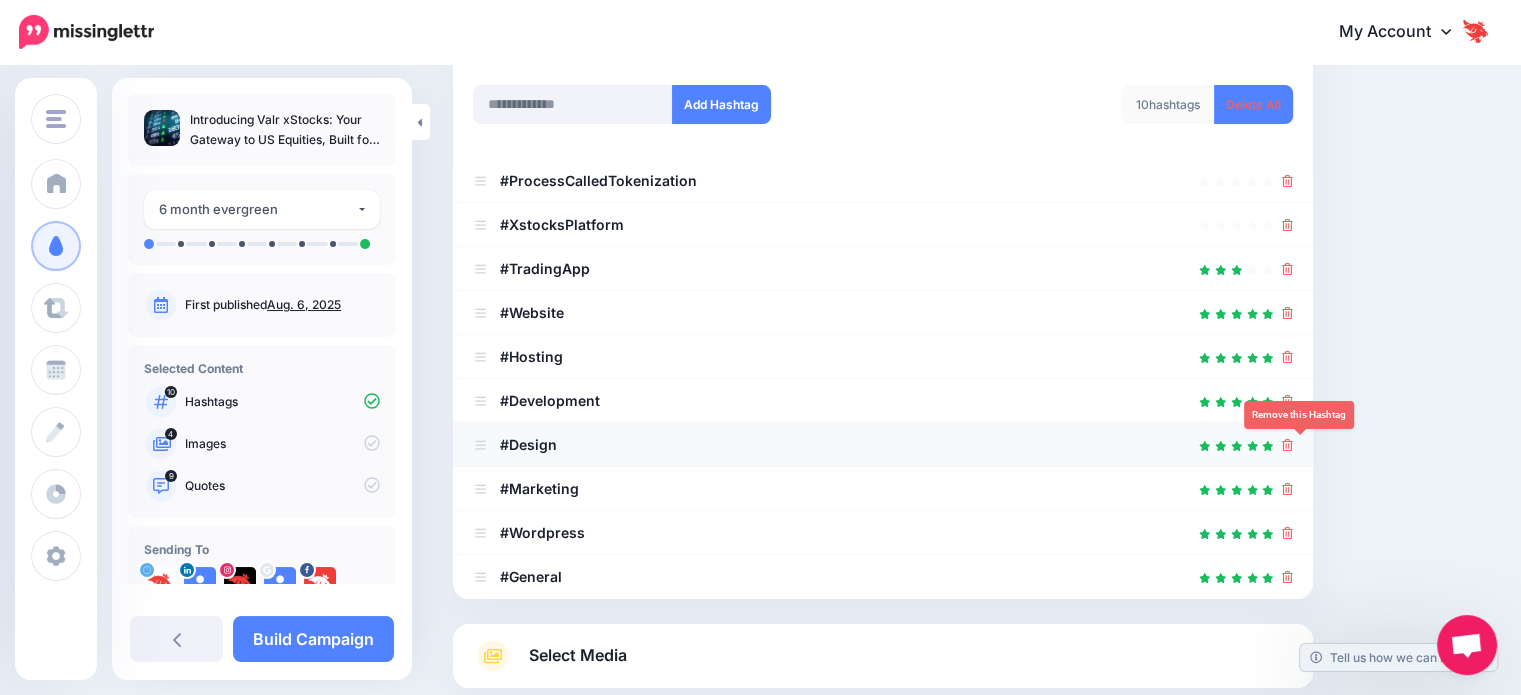 click 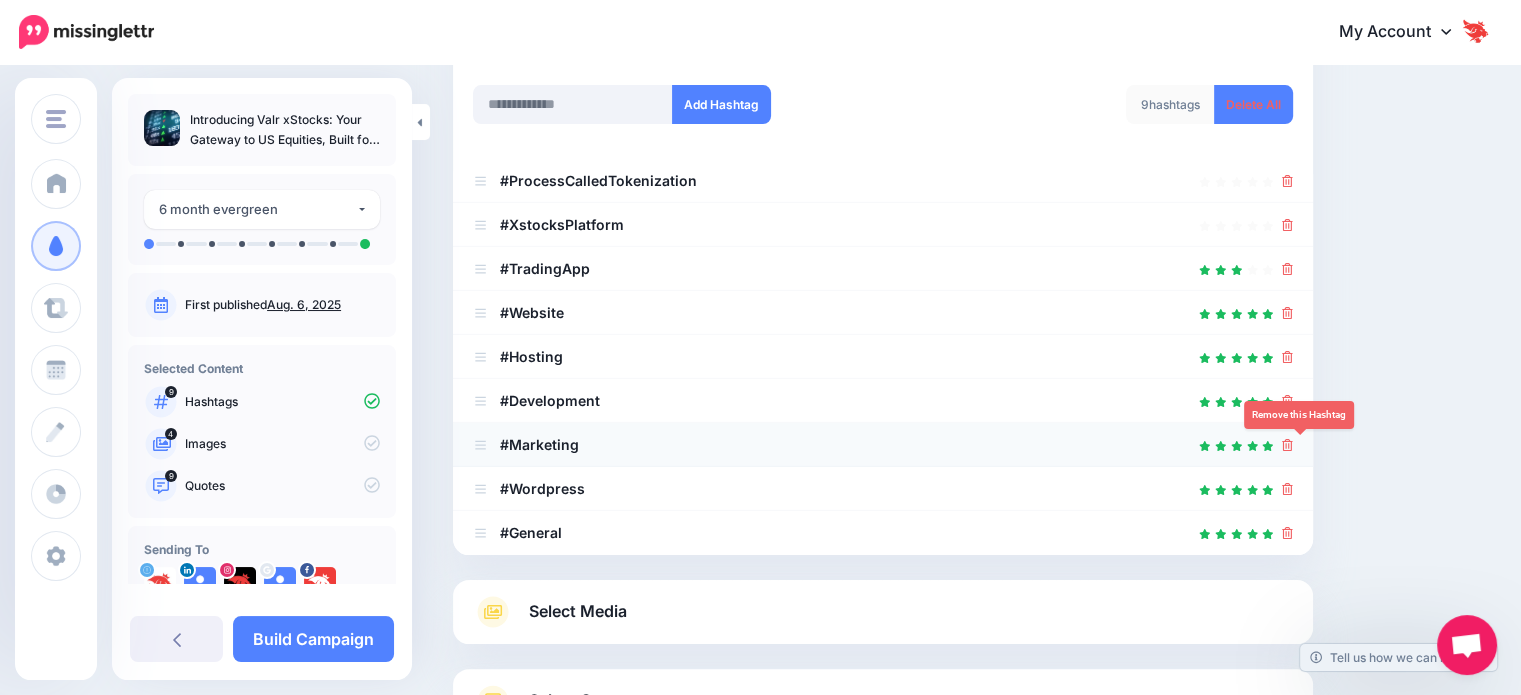 click 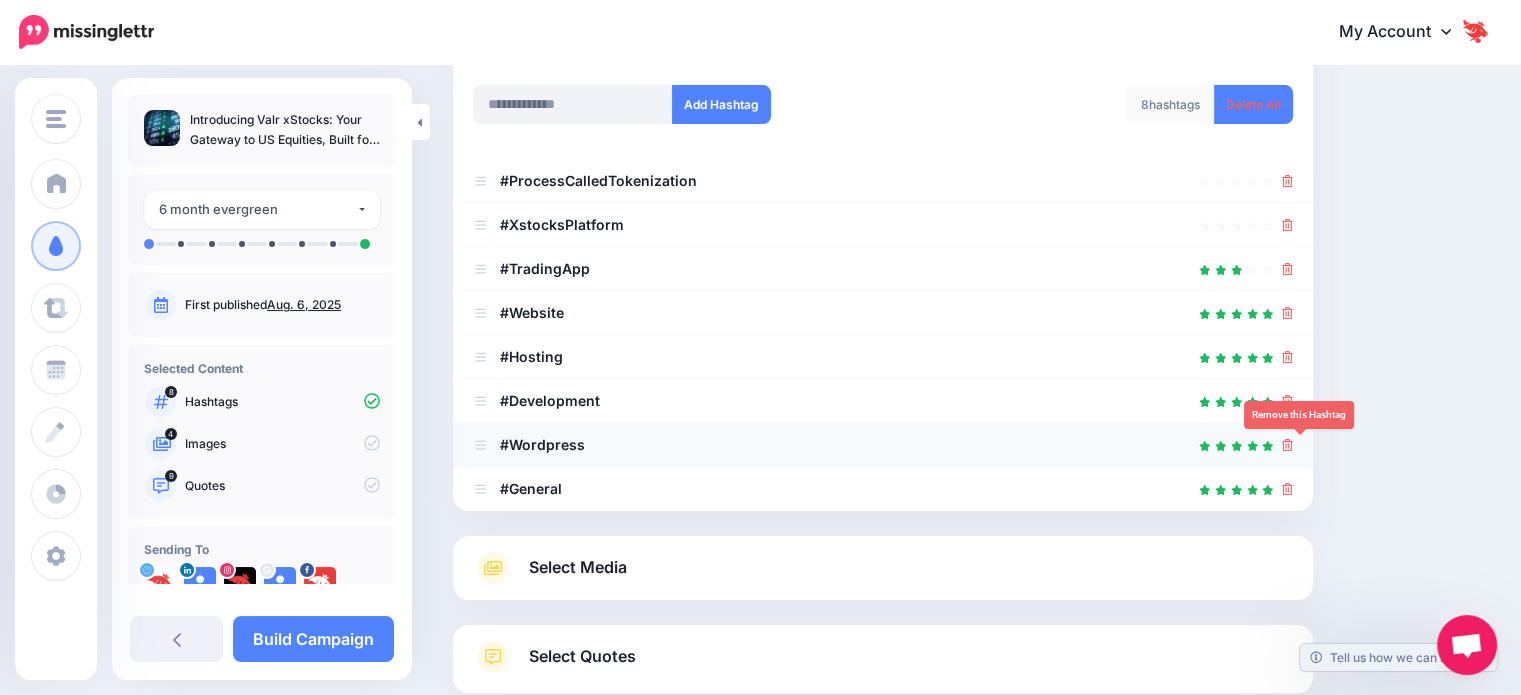 click 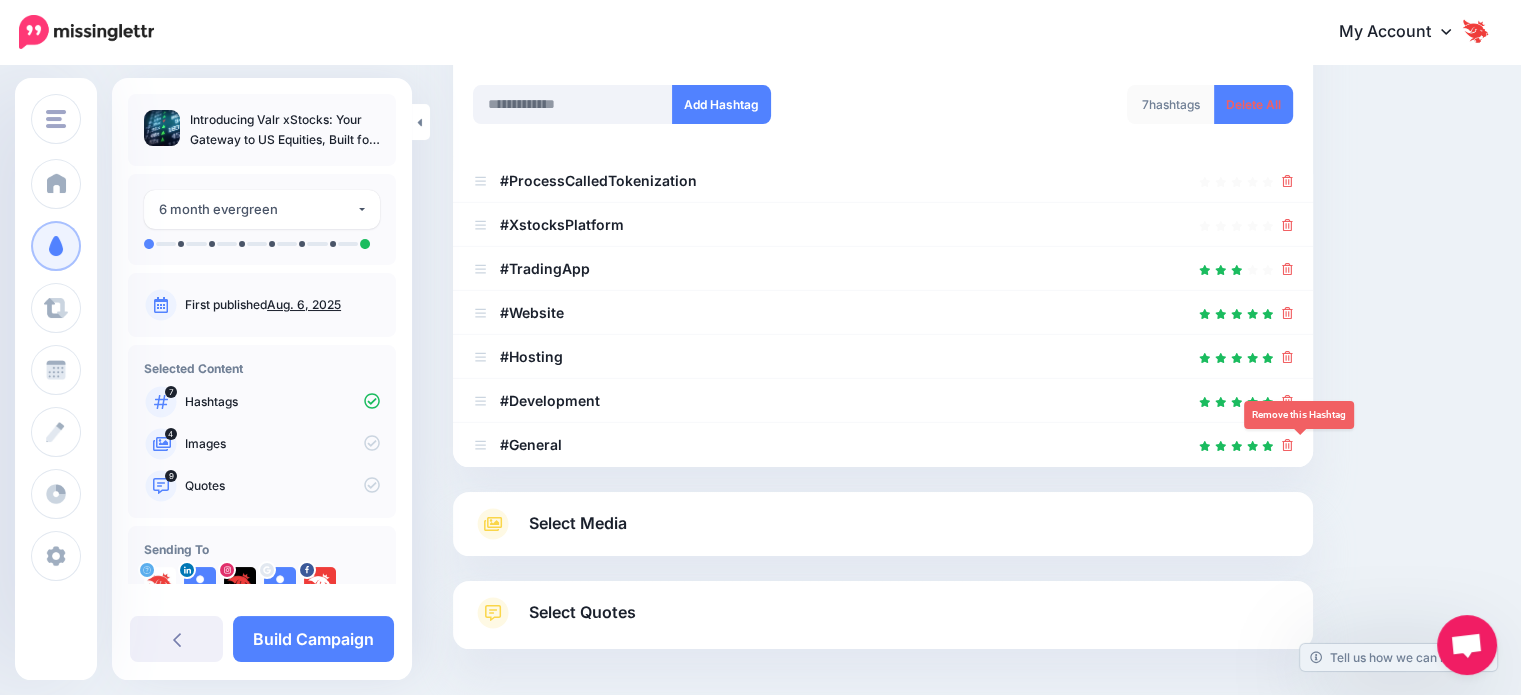 click 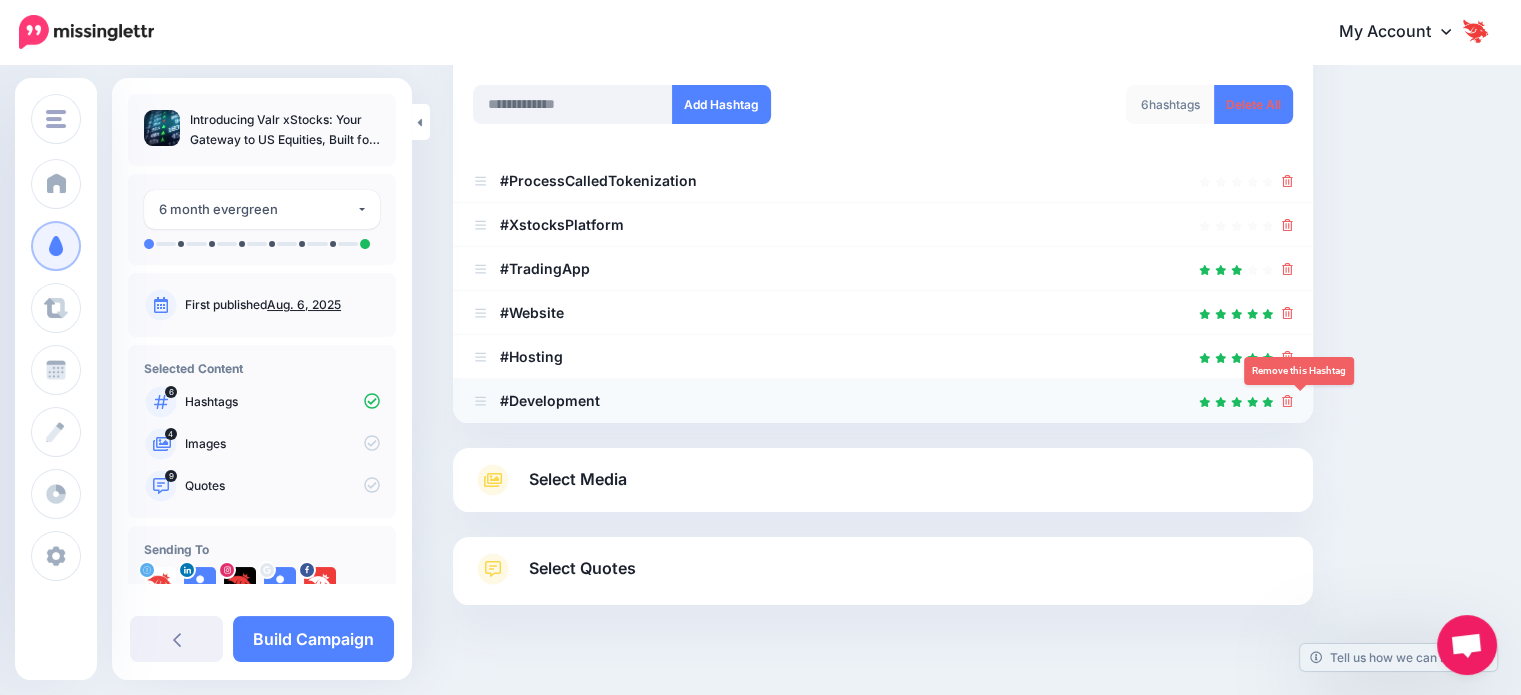 click 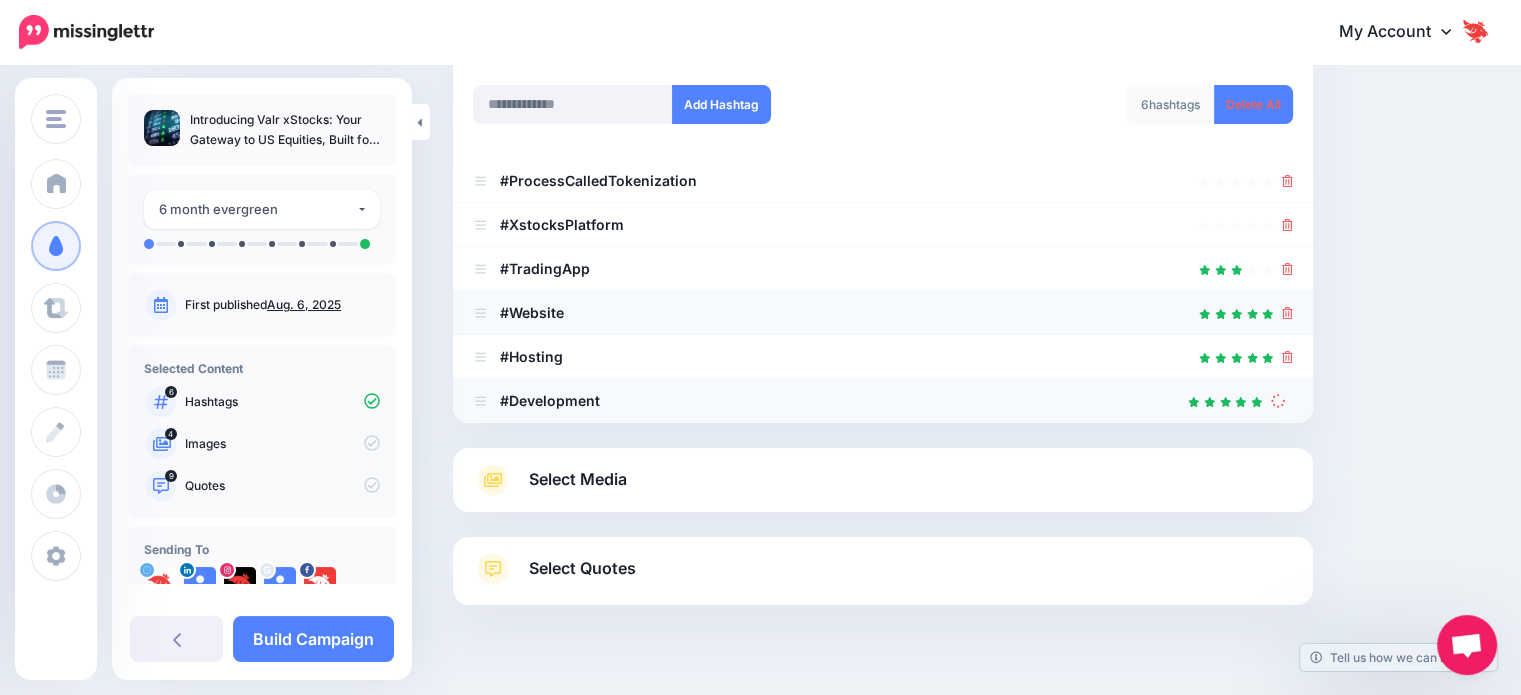 scroll, scrollTop: 285, scrollLeft: 0, axis: vertical 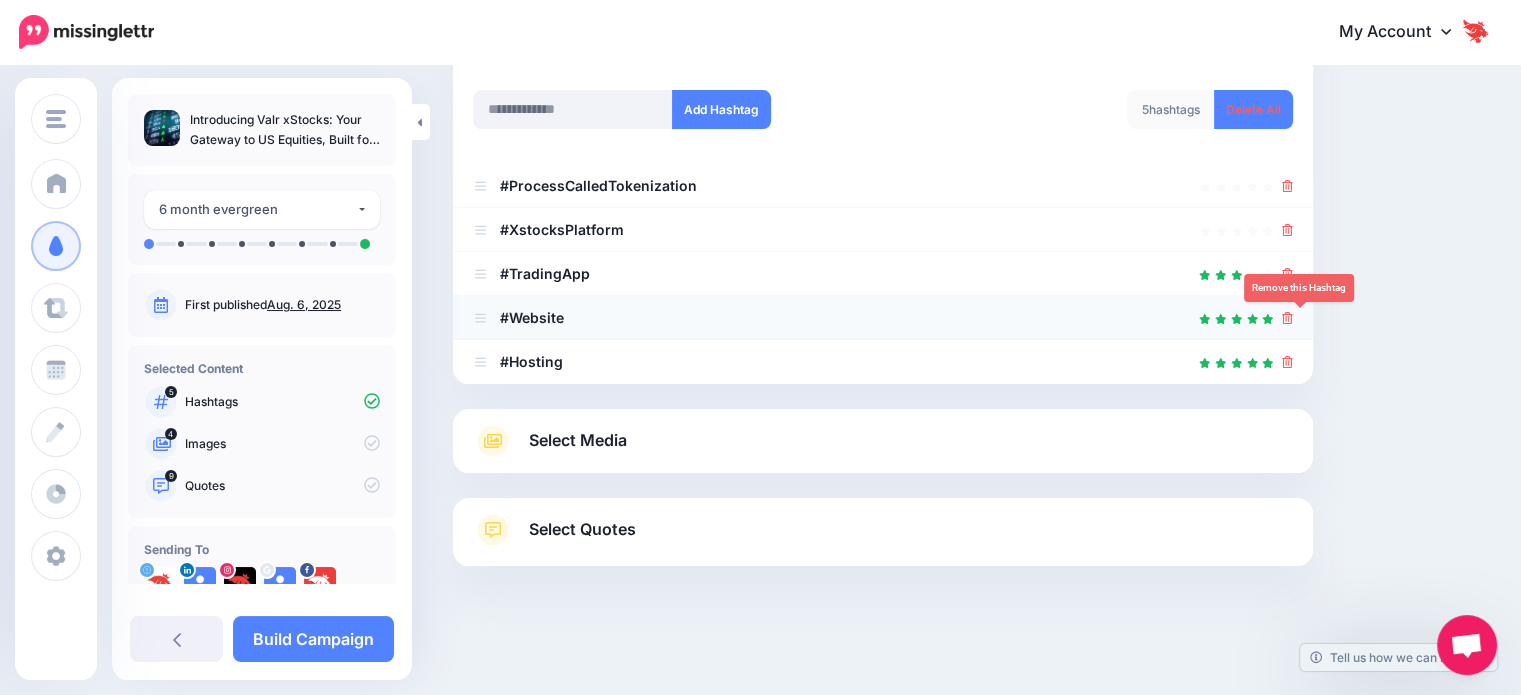 click 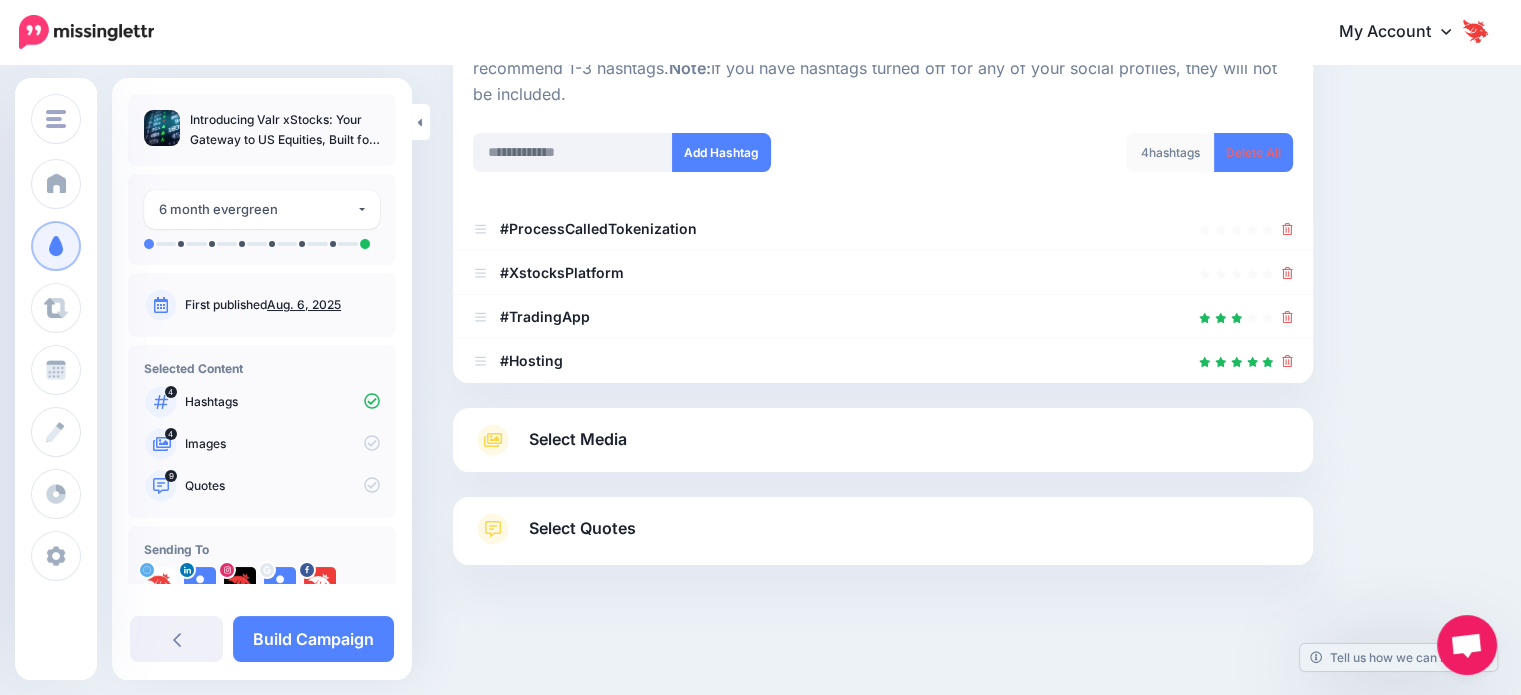 scroll, scrollTop: 241, scrollLeft: 0, axis: vertical 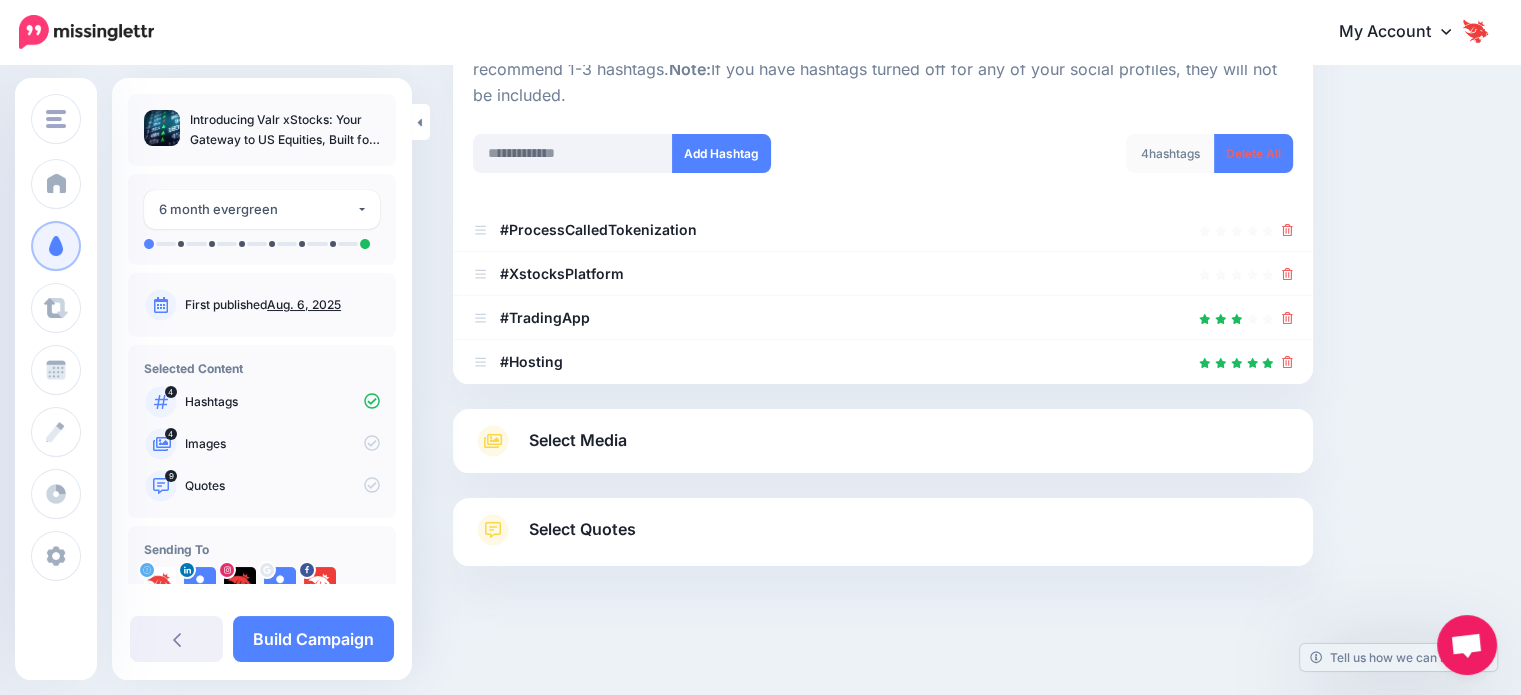 click at bounding box center [883, 121] 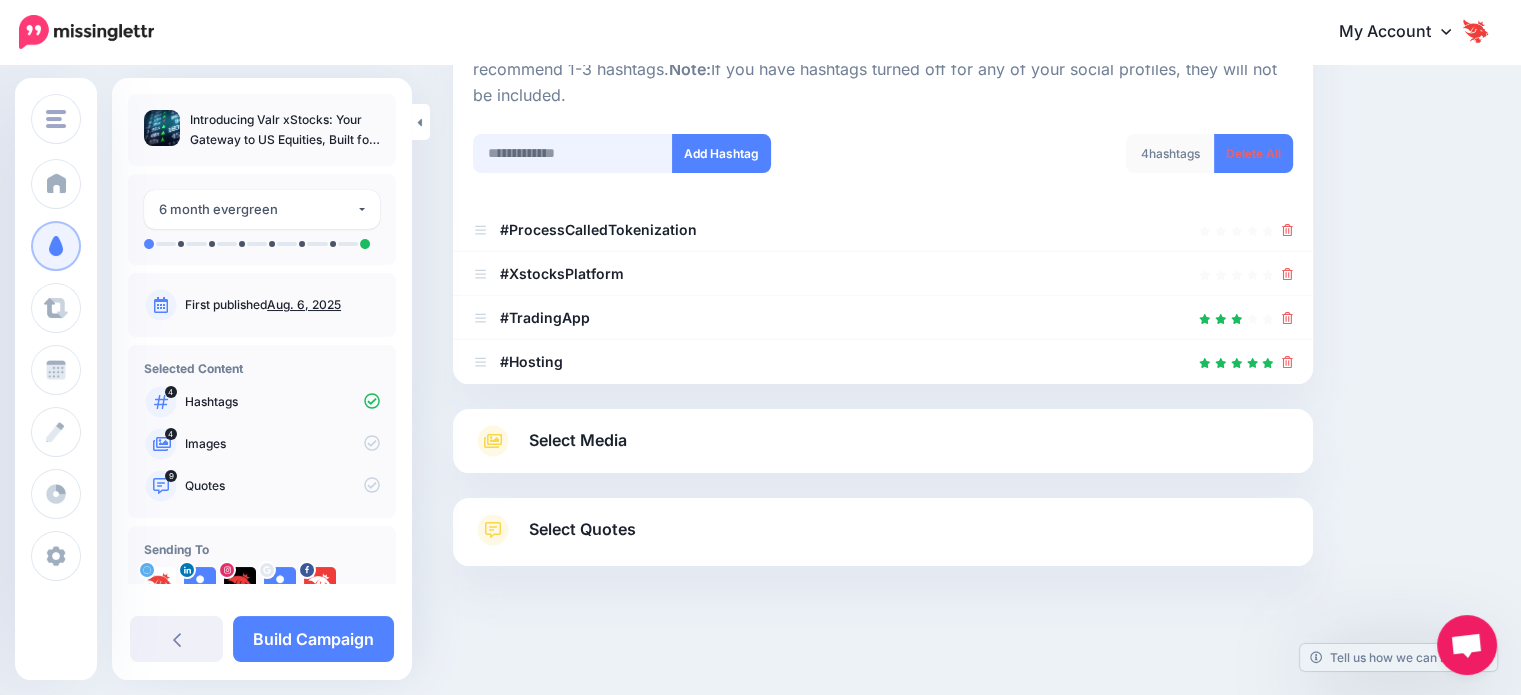 click at bounding box center [573, 153] 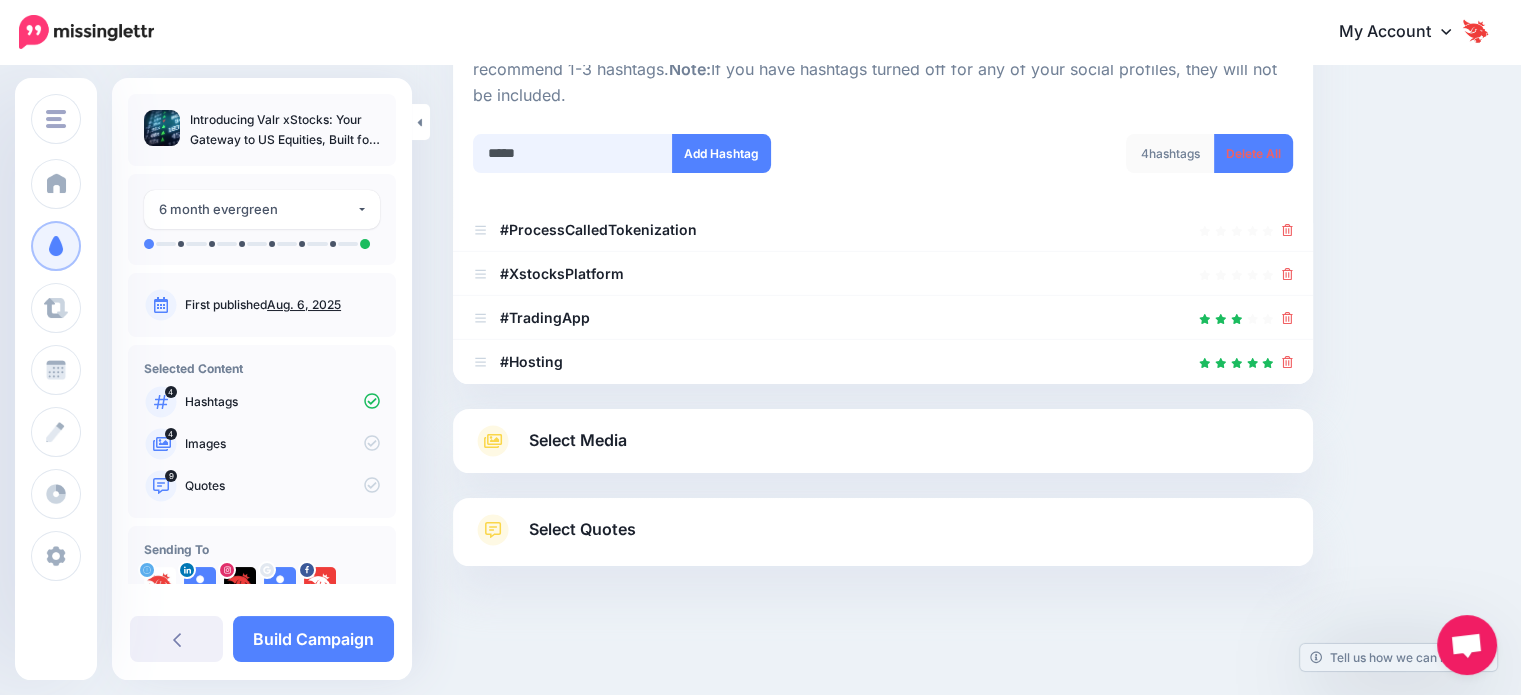 click on "*****" at bounding box center [573, 153] 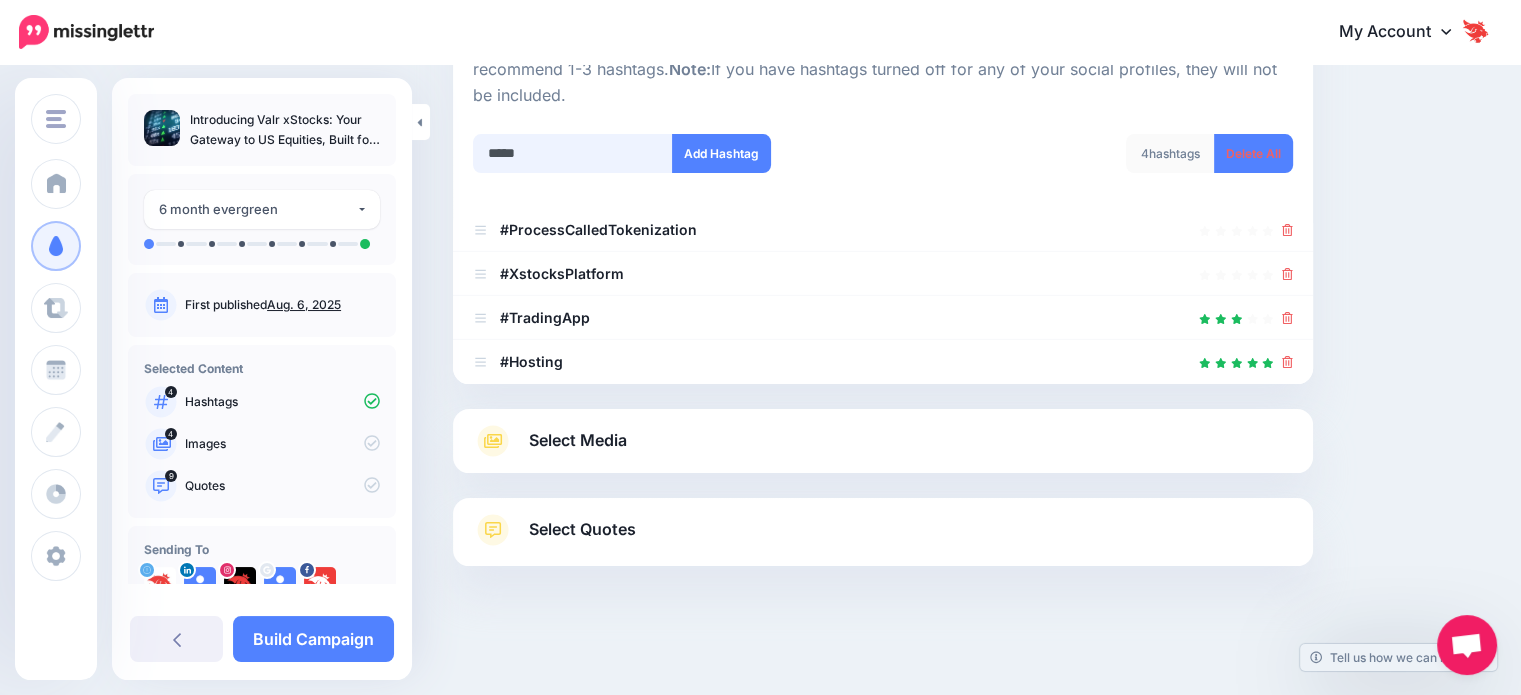 click on "*****" at bounding box center (573, 153) 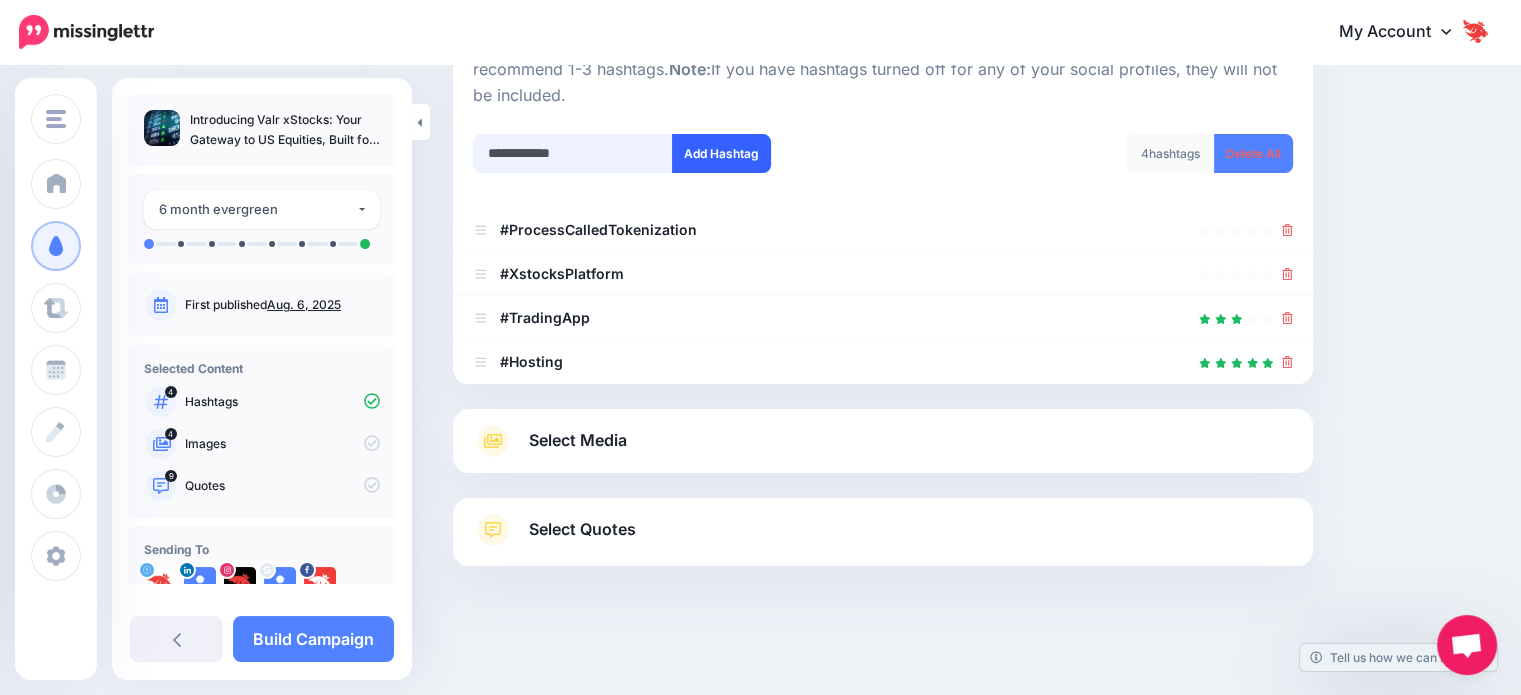 type on "**********" 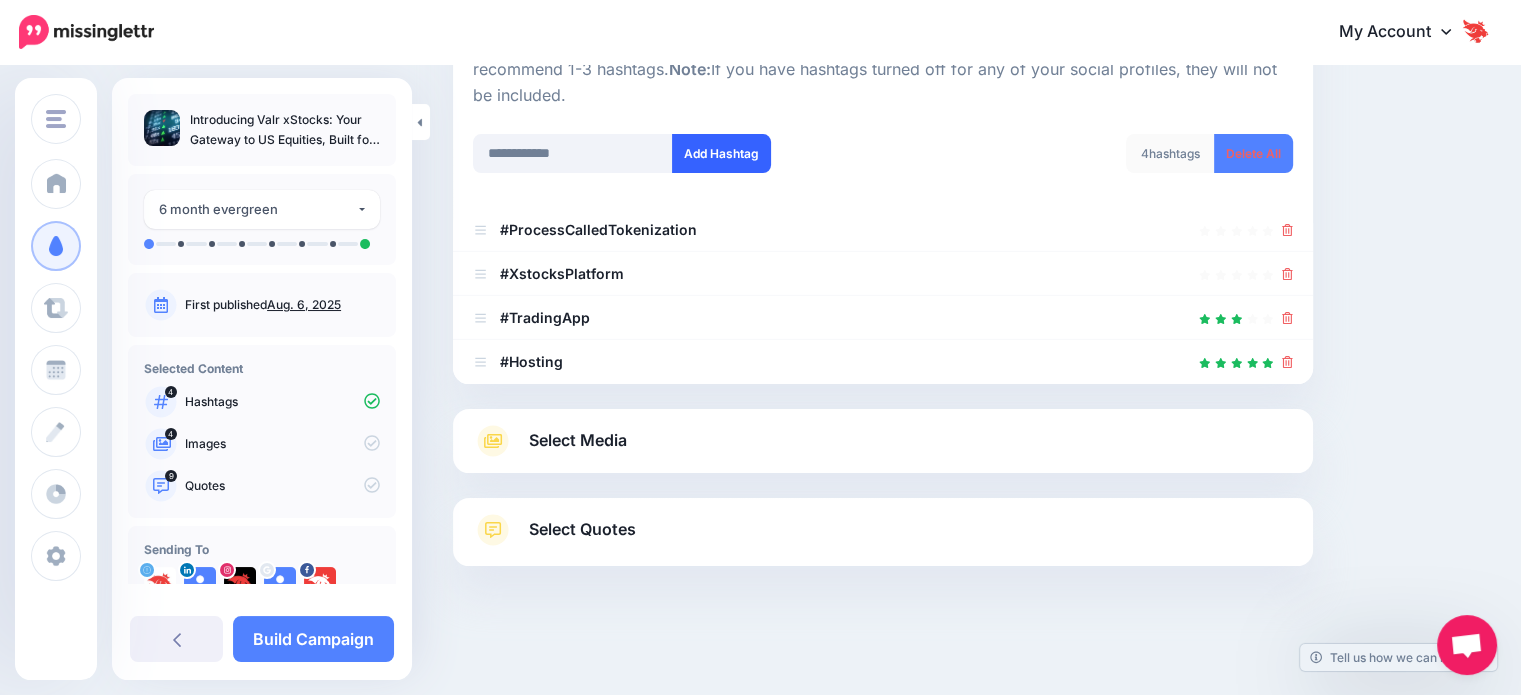 click on "Add Hashtag" at bounding box center [721, 153] 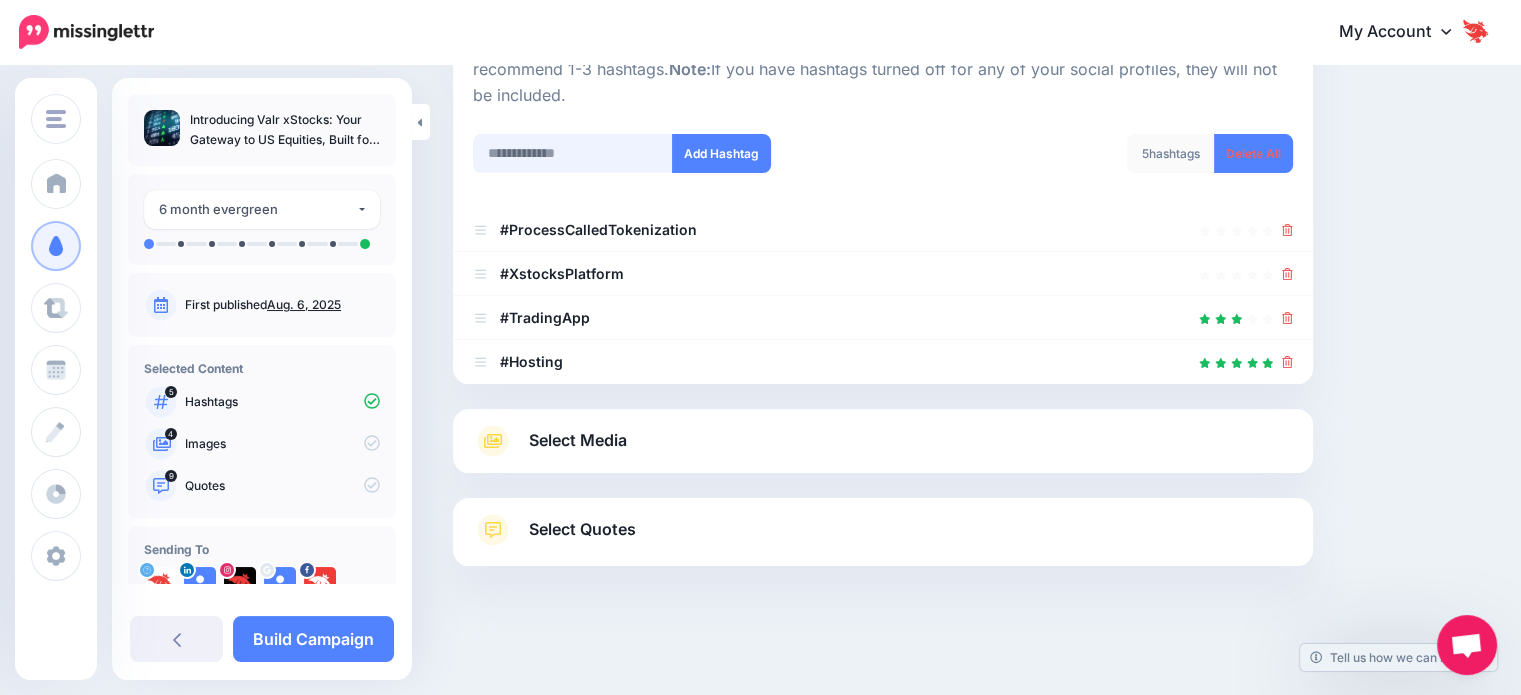 click at bounding box center [573, 153] 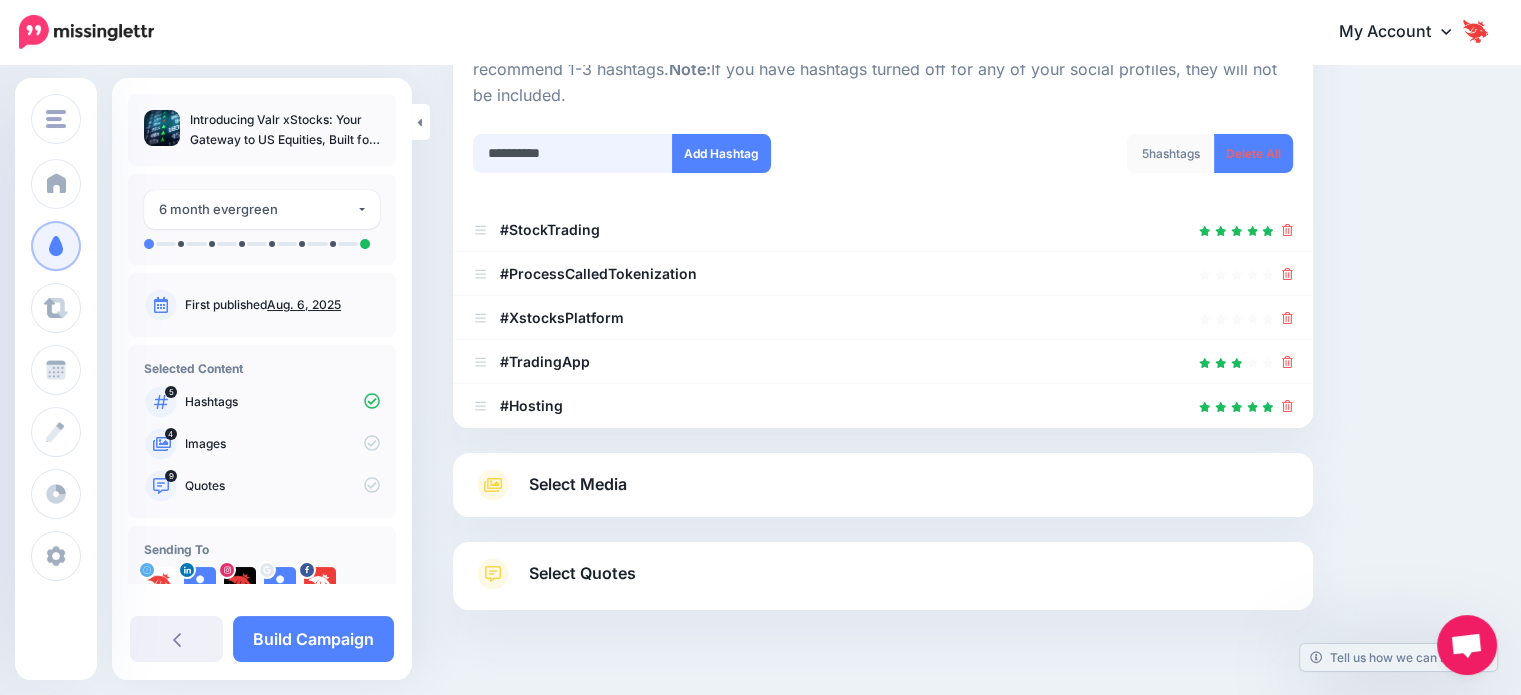 scroll, scrollTop: 285, scrollLeft: 0, axis: vertical 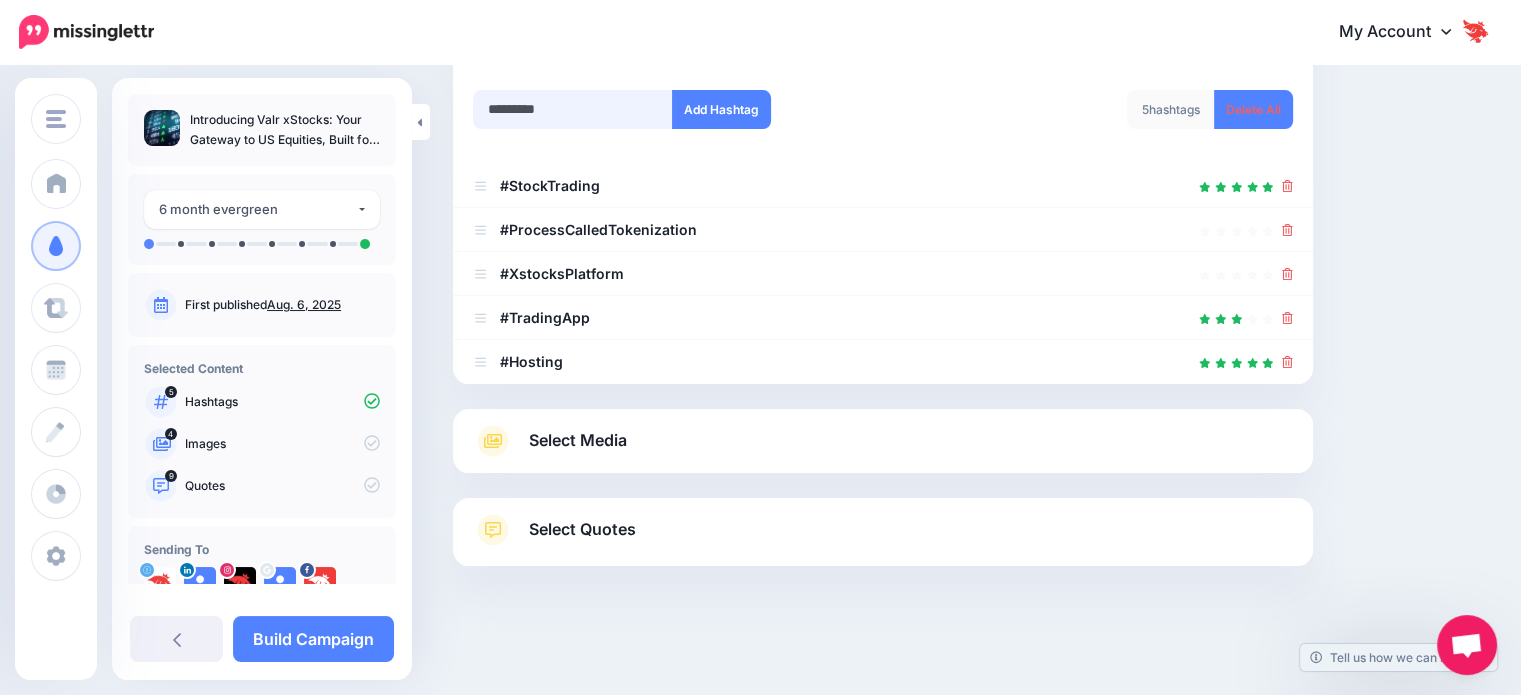 type on "**********" 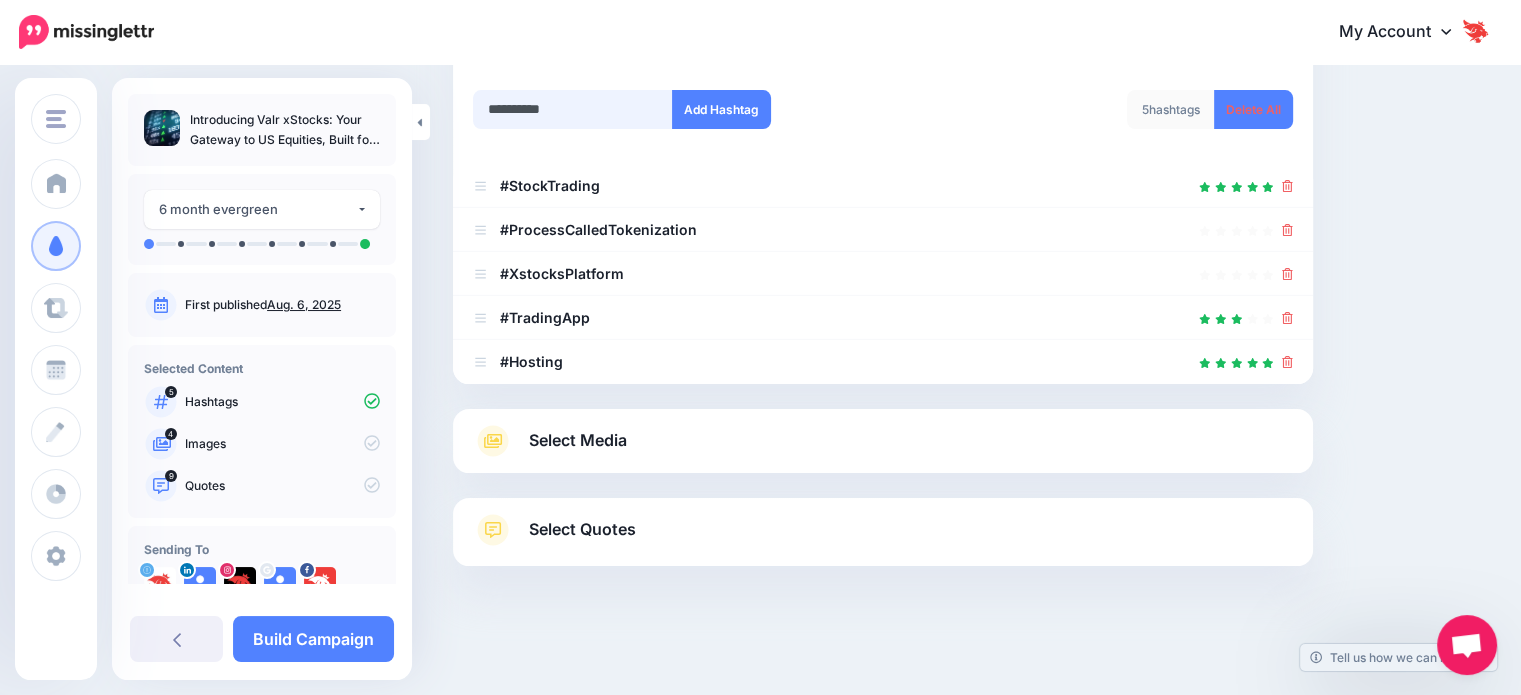 click at bounding box center (573, 109) 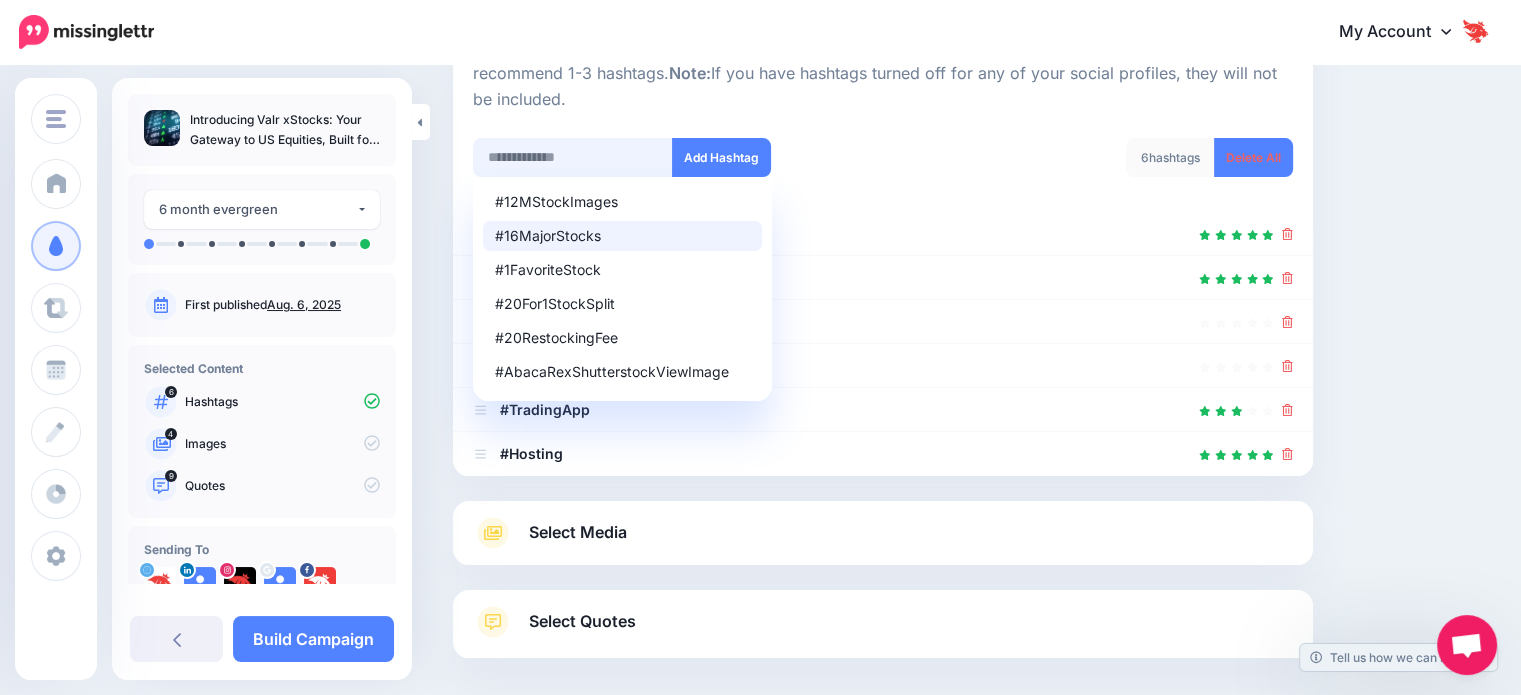 scroll, scrollTop: 229, scrollLeft: 0, axis: vertical 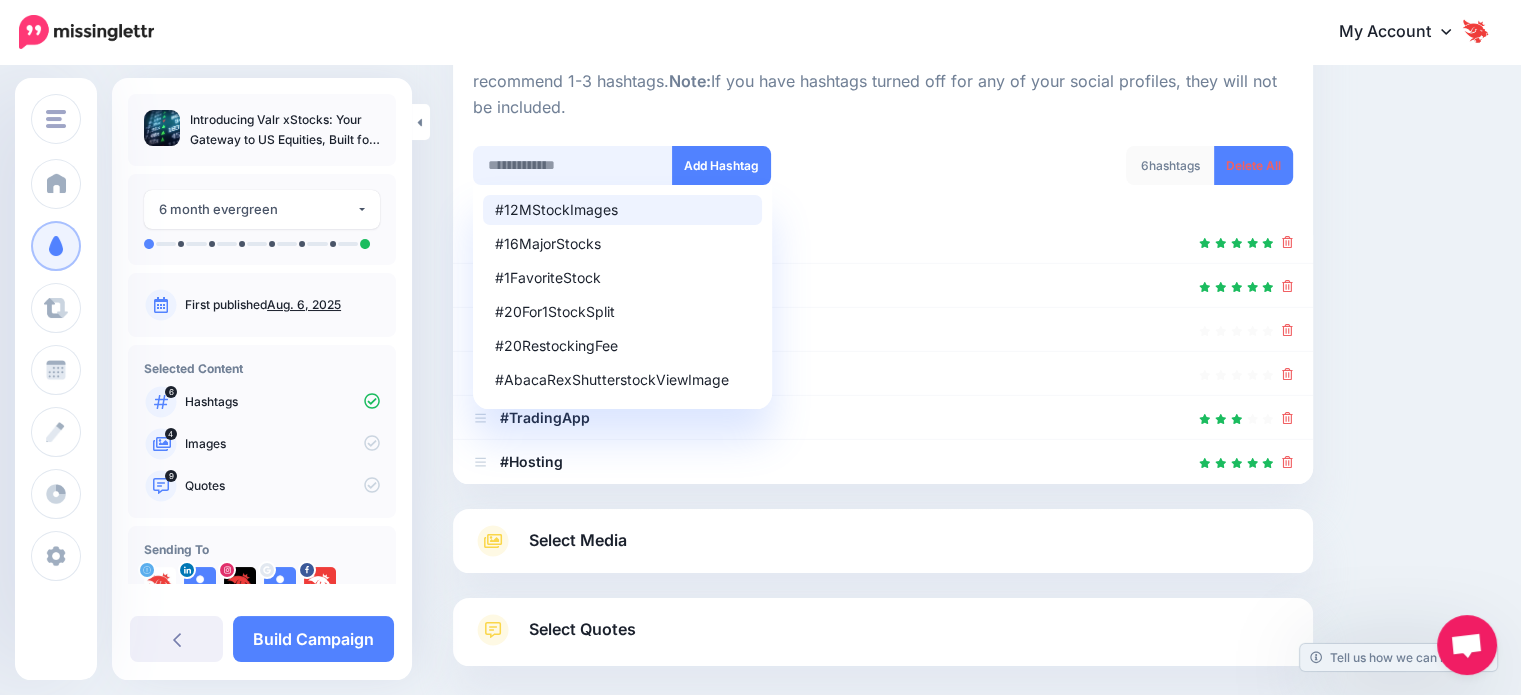 click at bounding box center [573, 165] 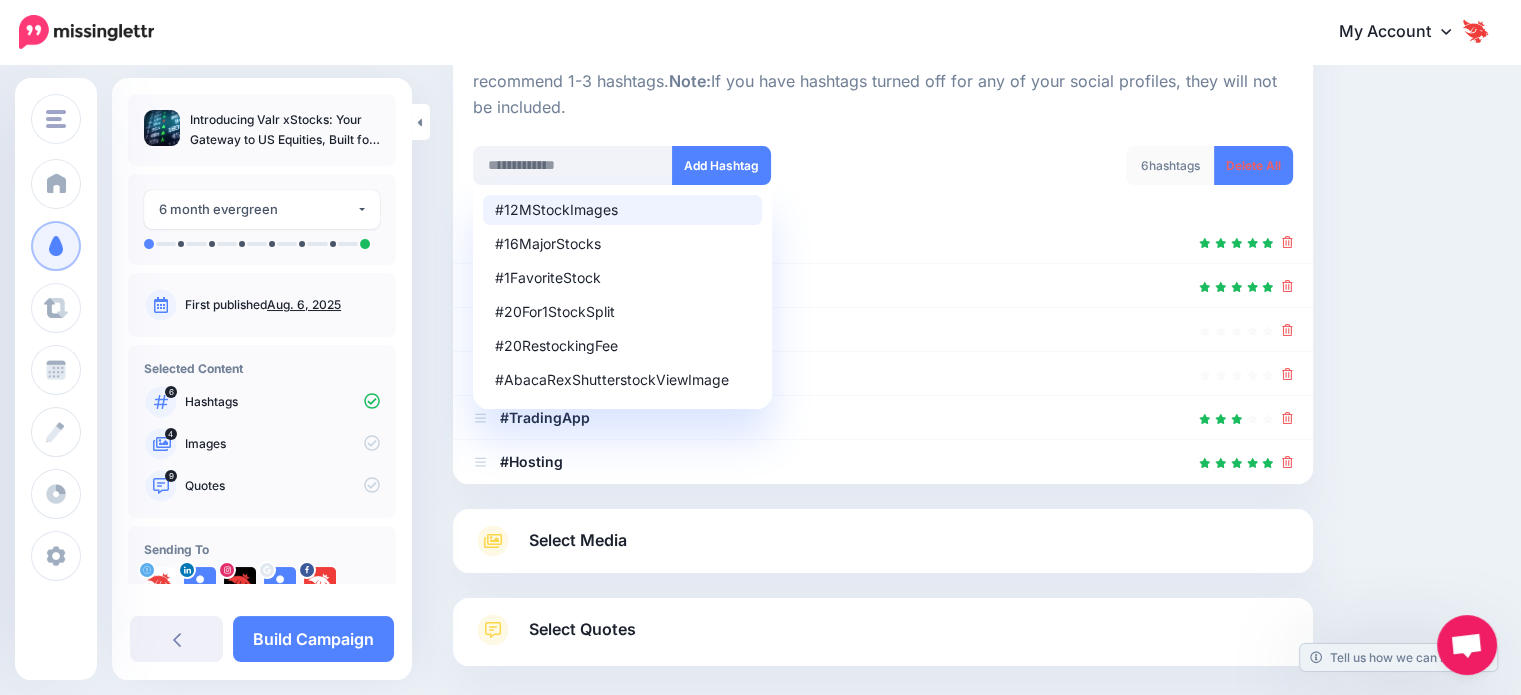 click at bounding box center [883, 133] 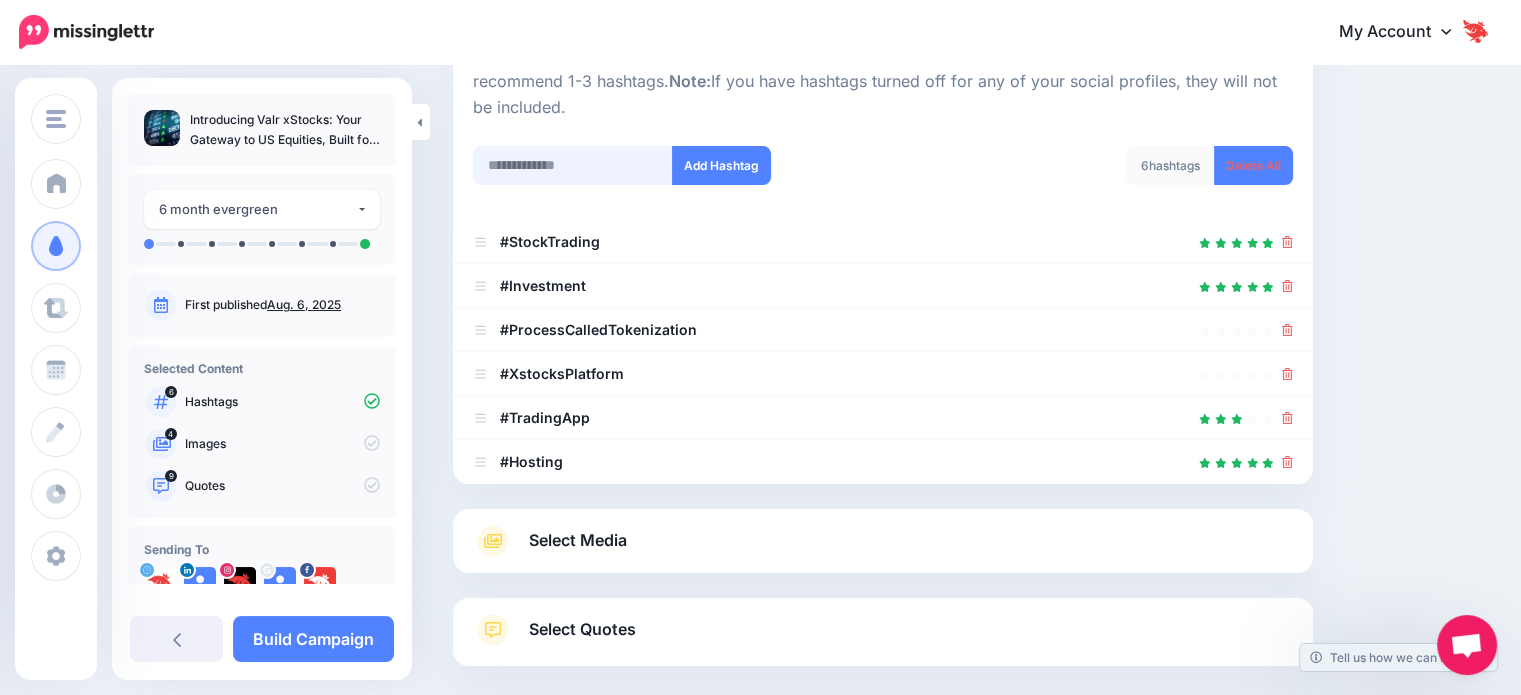 click at bounding box center (573, 165) 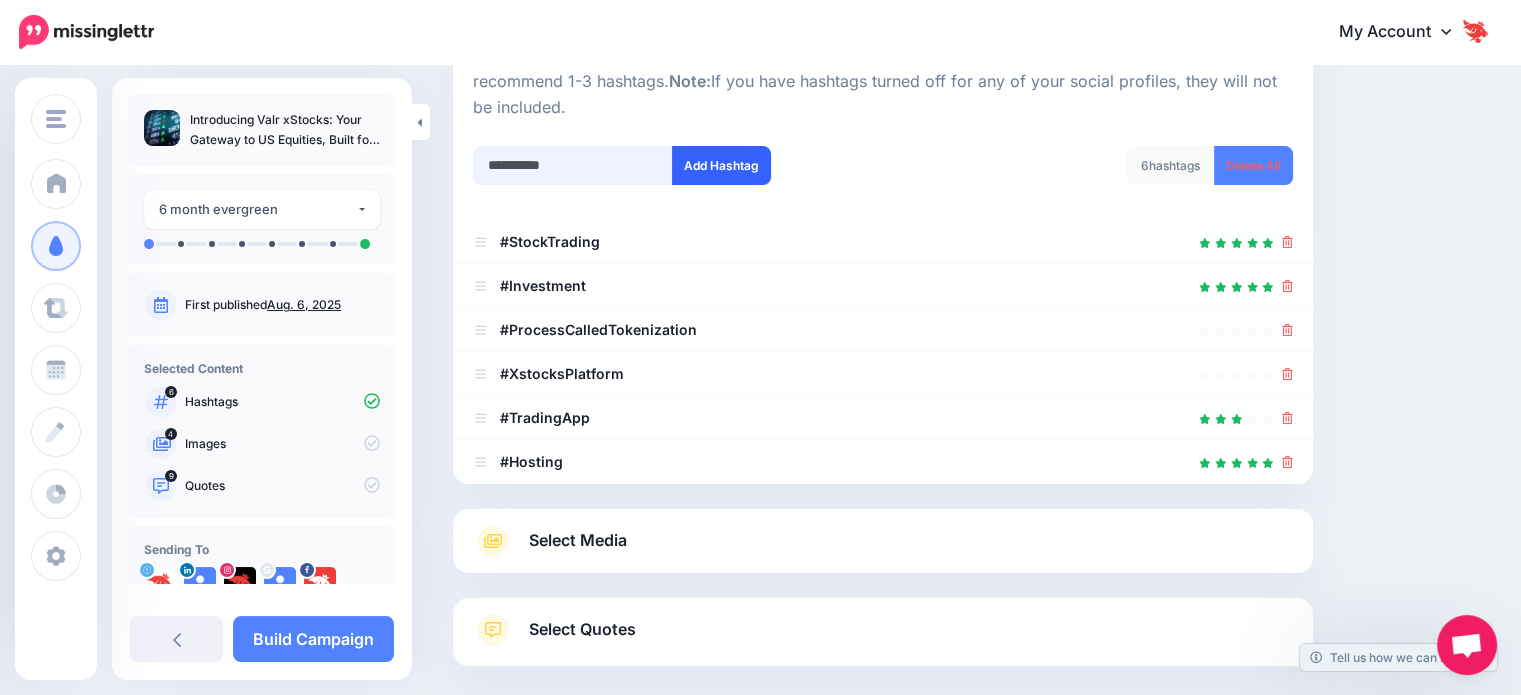 type on "**********" 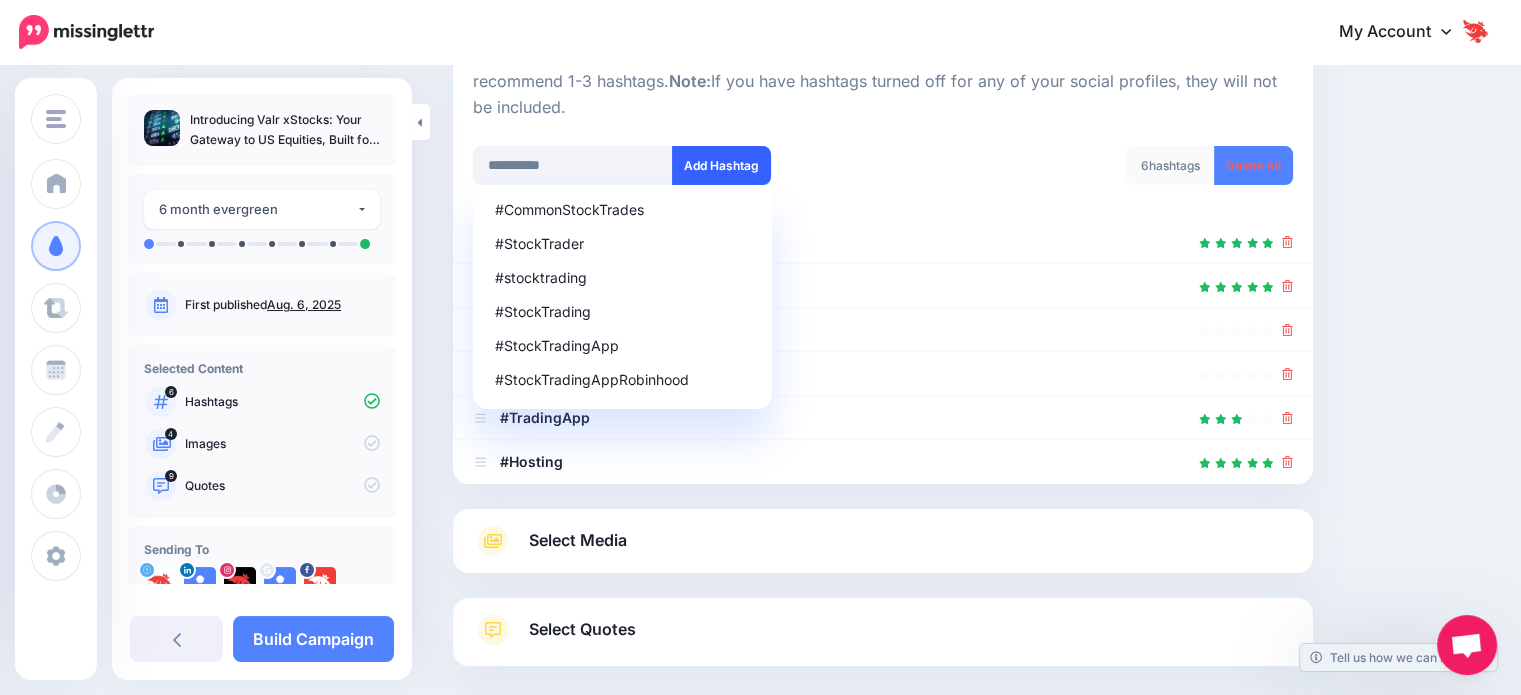 click on "Add Hashtag" at bounding box center [721, 165] 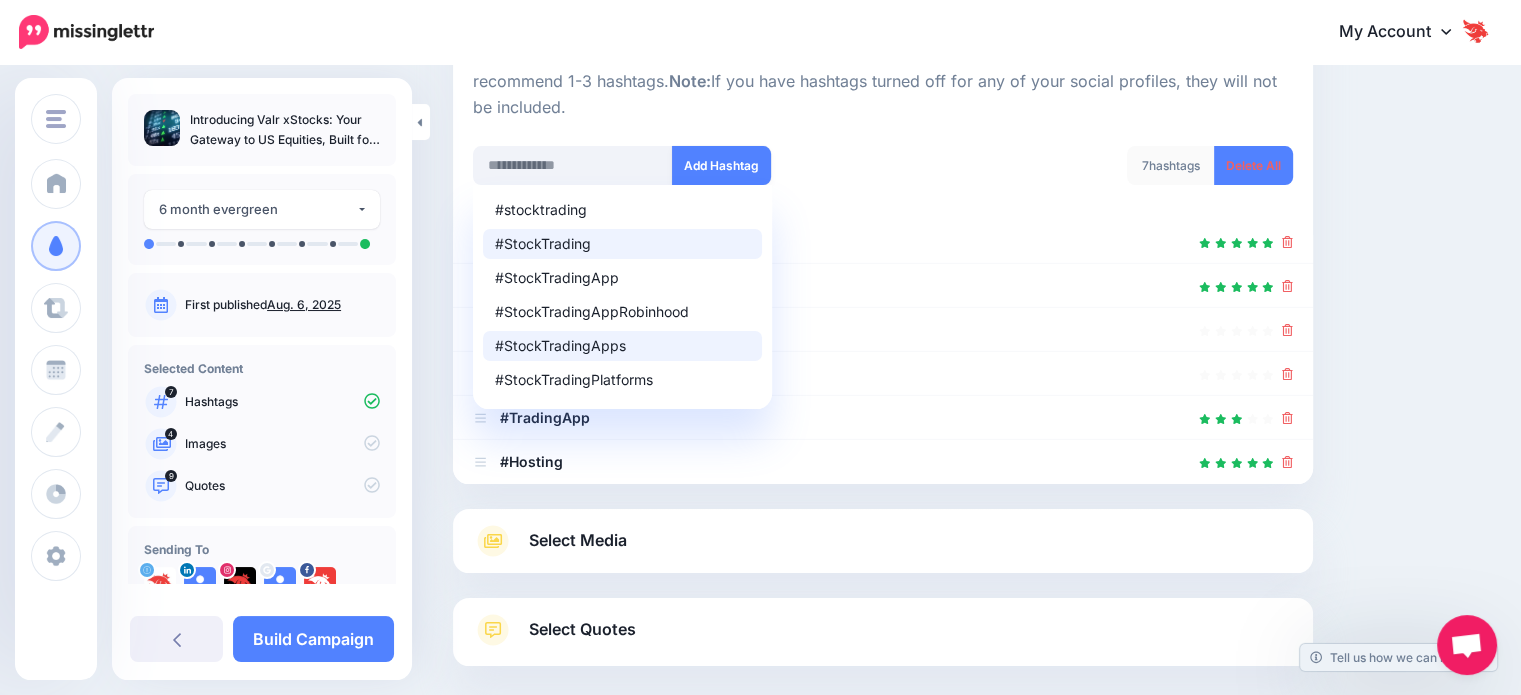 scroll, scrollTop: 329, scrollLeft: 0, axis: vertical 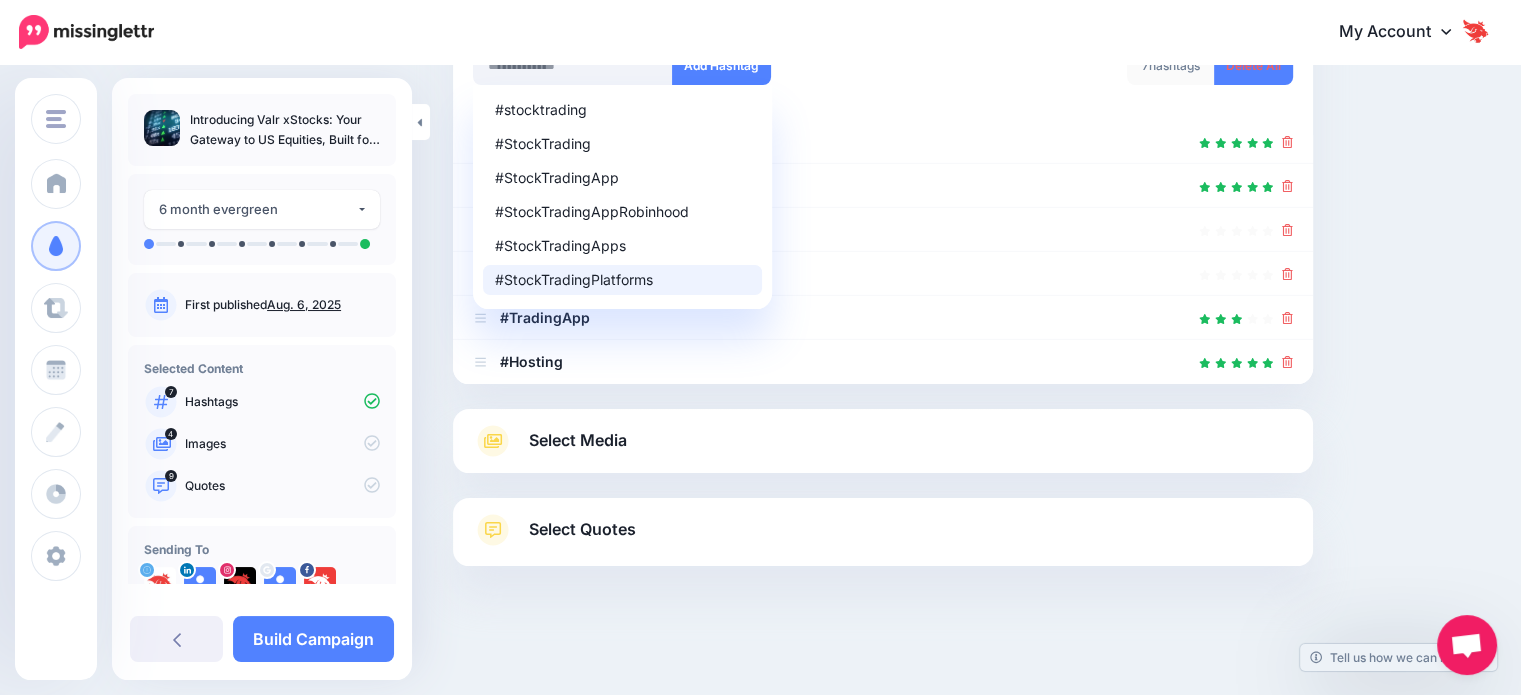click on "#StockTradingPlatforms" at bounding box center [622, 280] 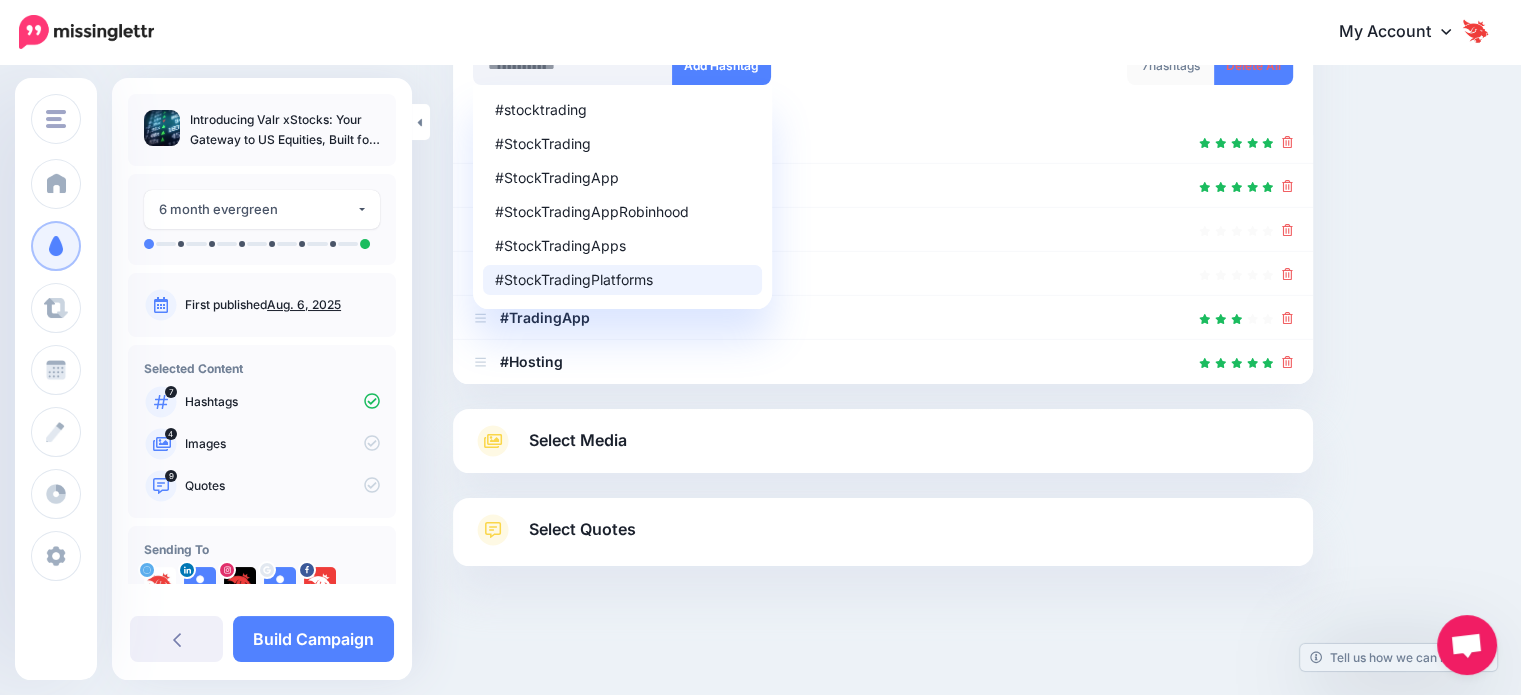type on "**********" 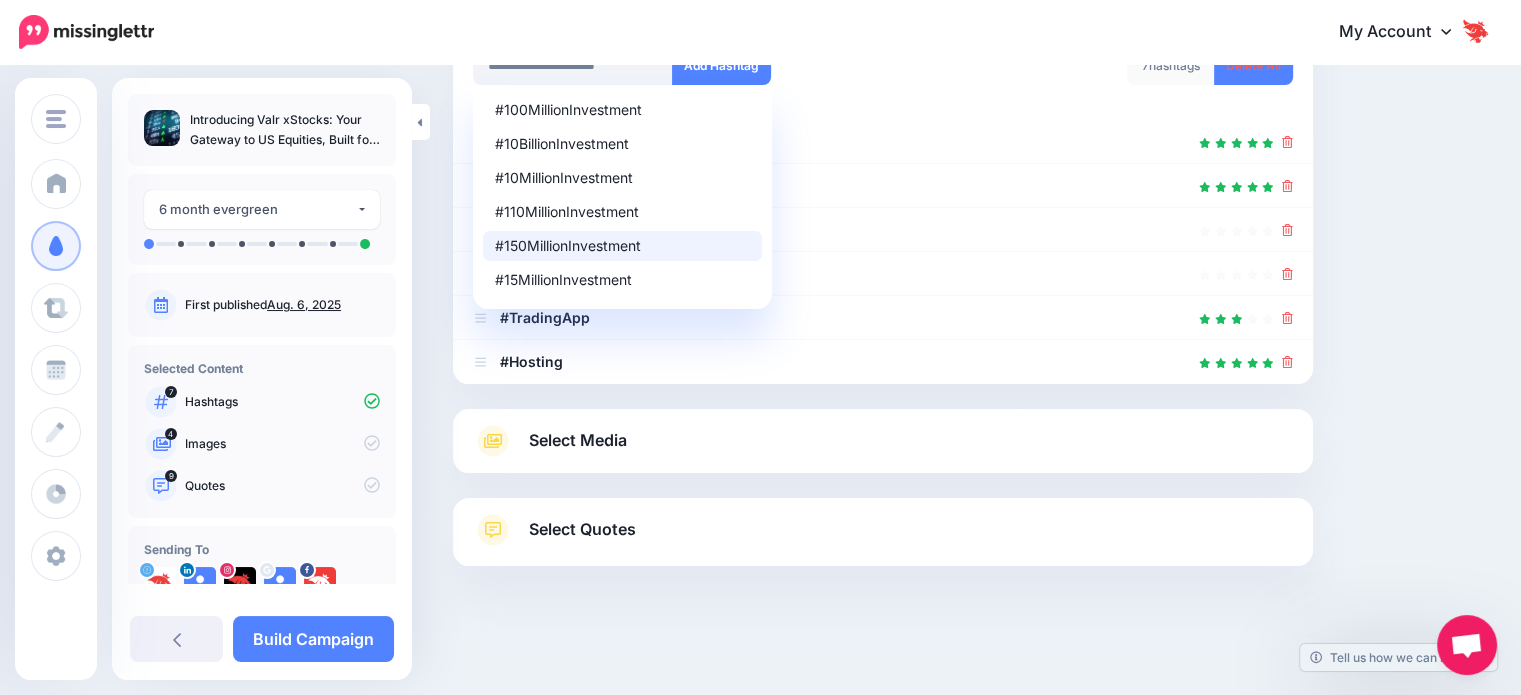 click on "7  hashtags
Delete All" at bounding box center [1095, 78] 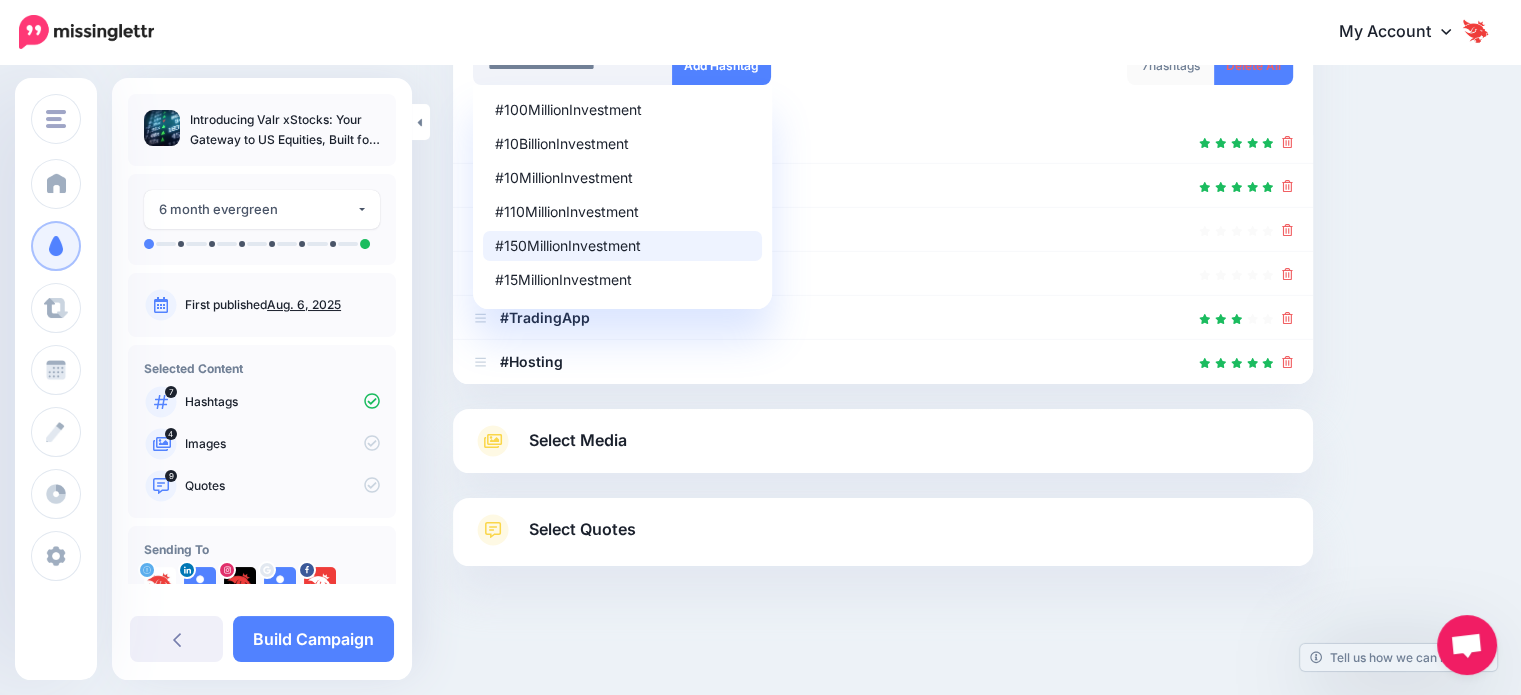 click on "**********" at bounding box center [670, 78] 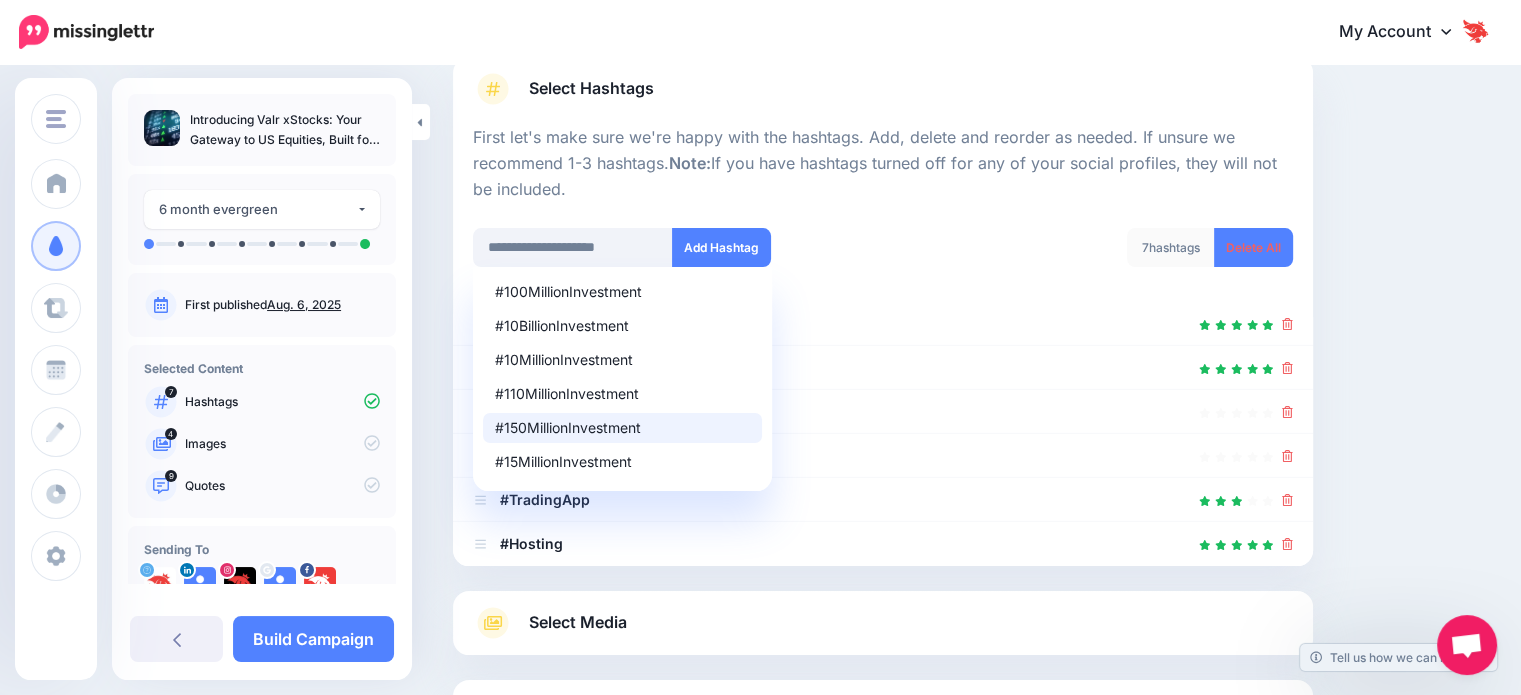 scroll, scrollTop: 129, scrollLeft: 0, axis: vertical 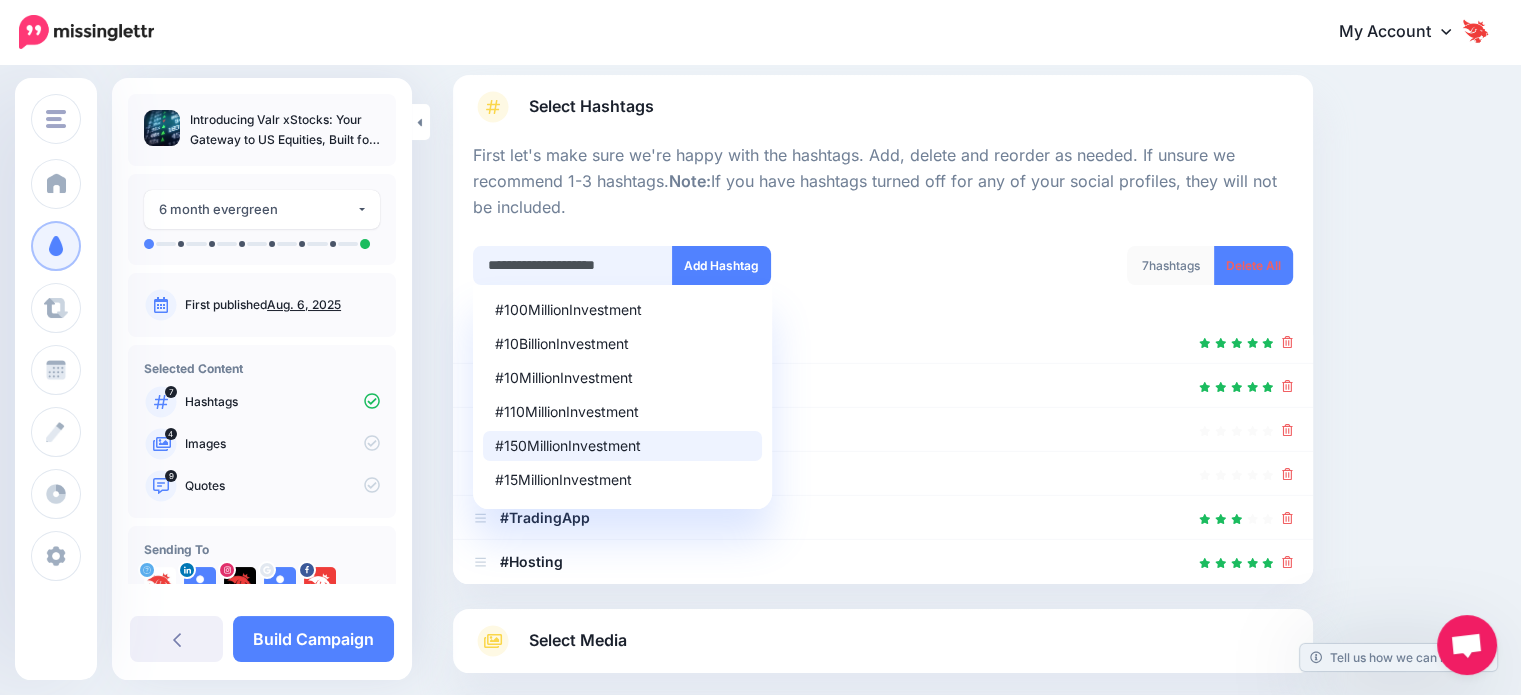 click on "**********" at bounding box center [573, 265] 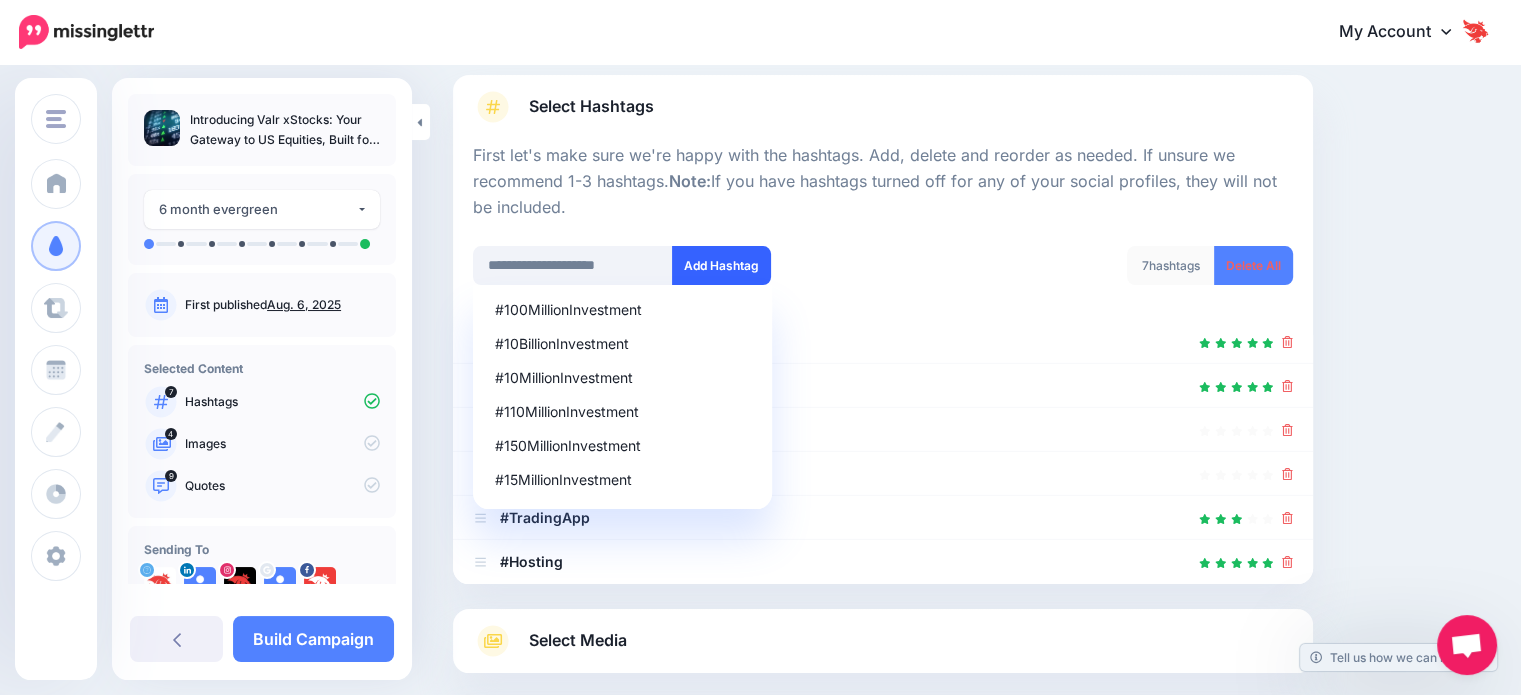 click on "Add Hashtag" at bounding box center (721, 265) 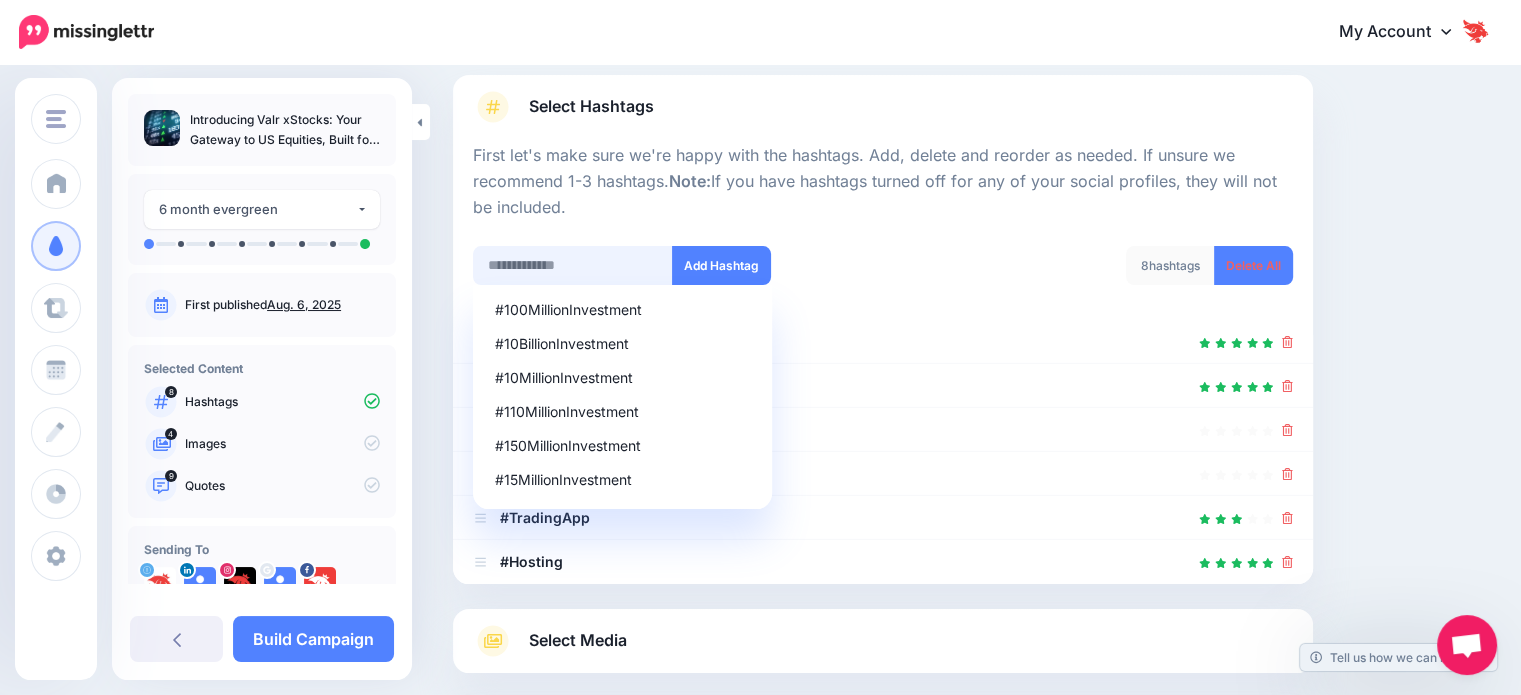 click at bounding box center (573, 265) 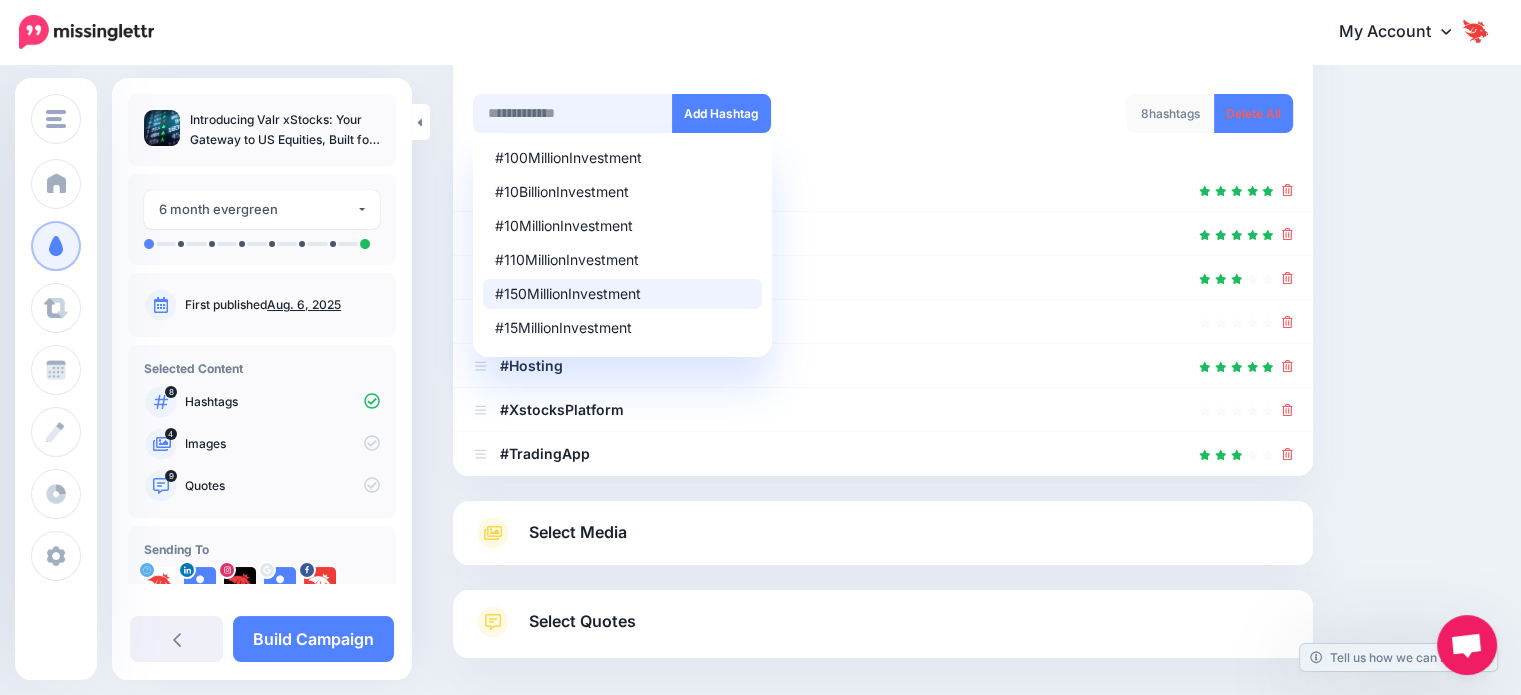 scroll, scrollTop: 273, scrollLeft: 0, axis: vertical 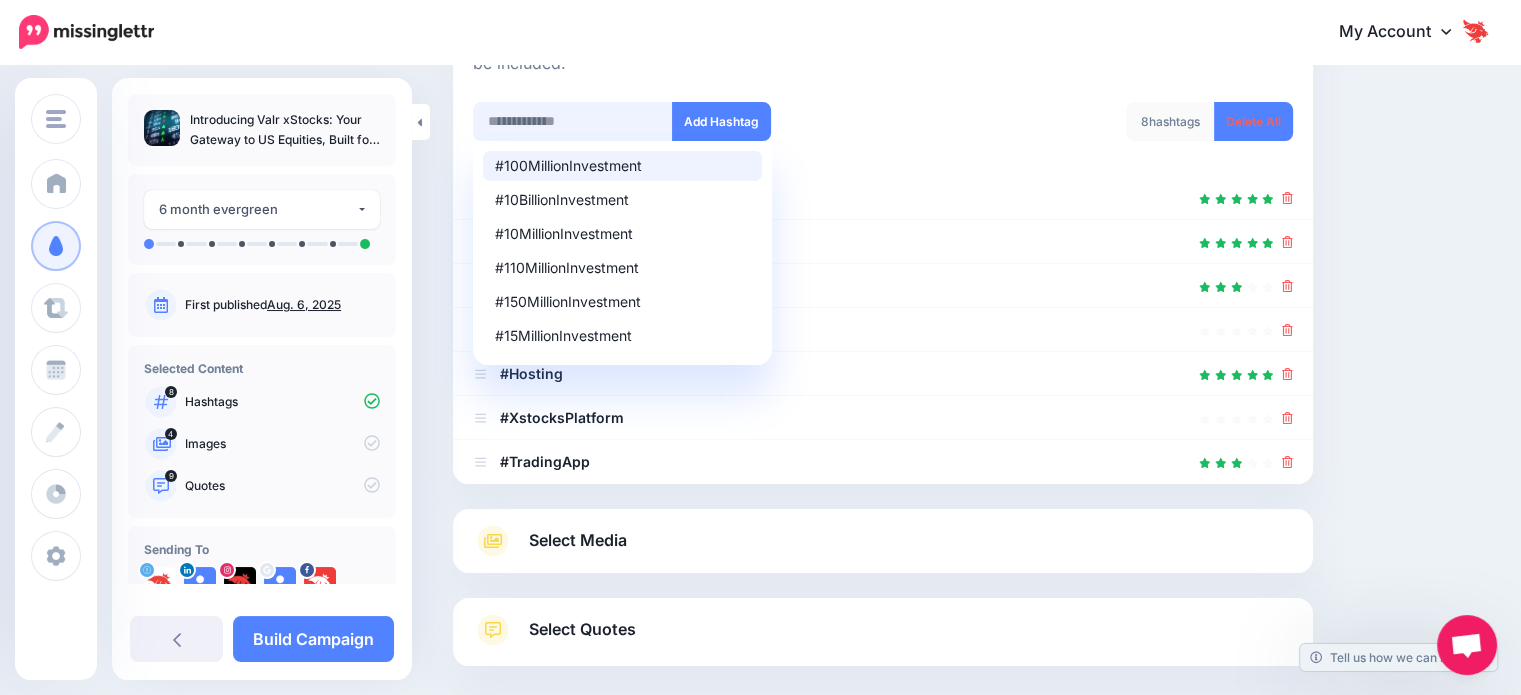 click at bounding box center (573, 121) 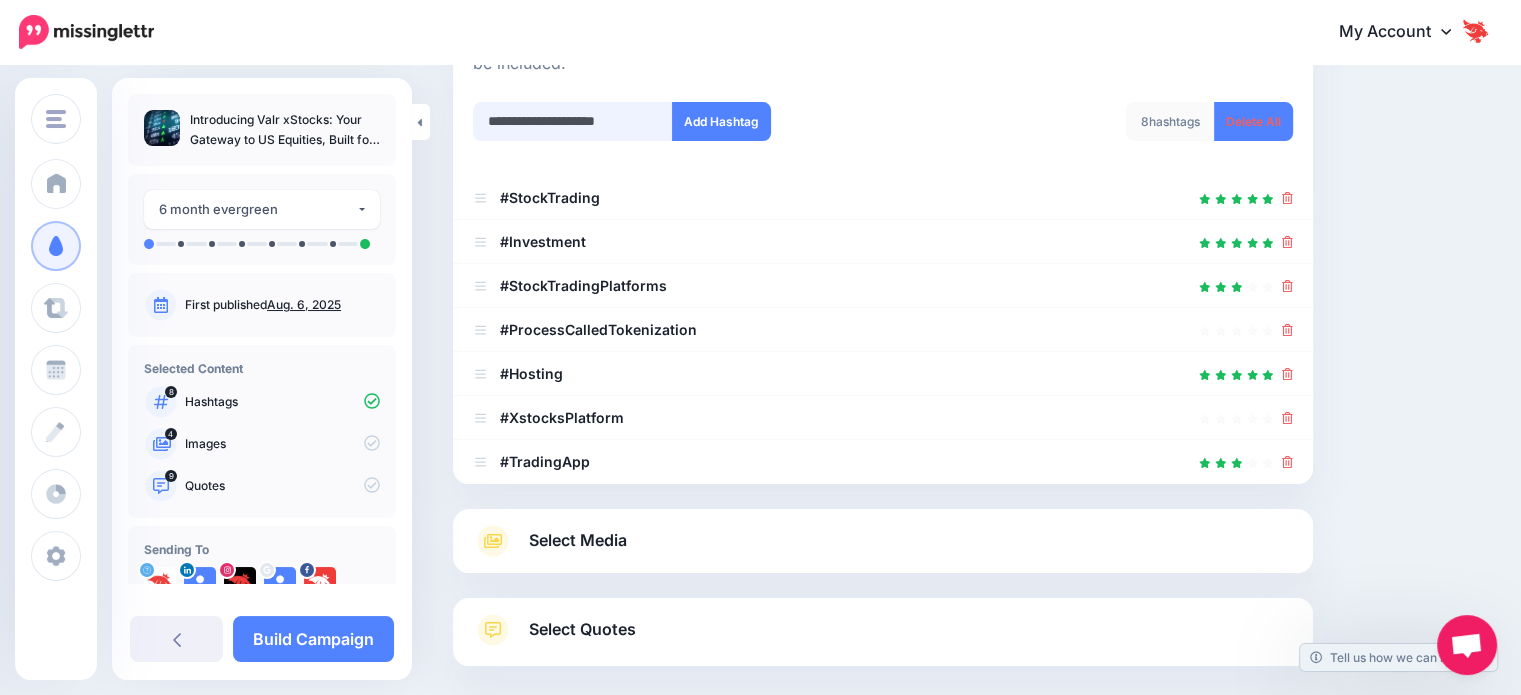 click on "**********" at bounding box center (573, 121) 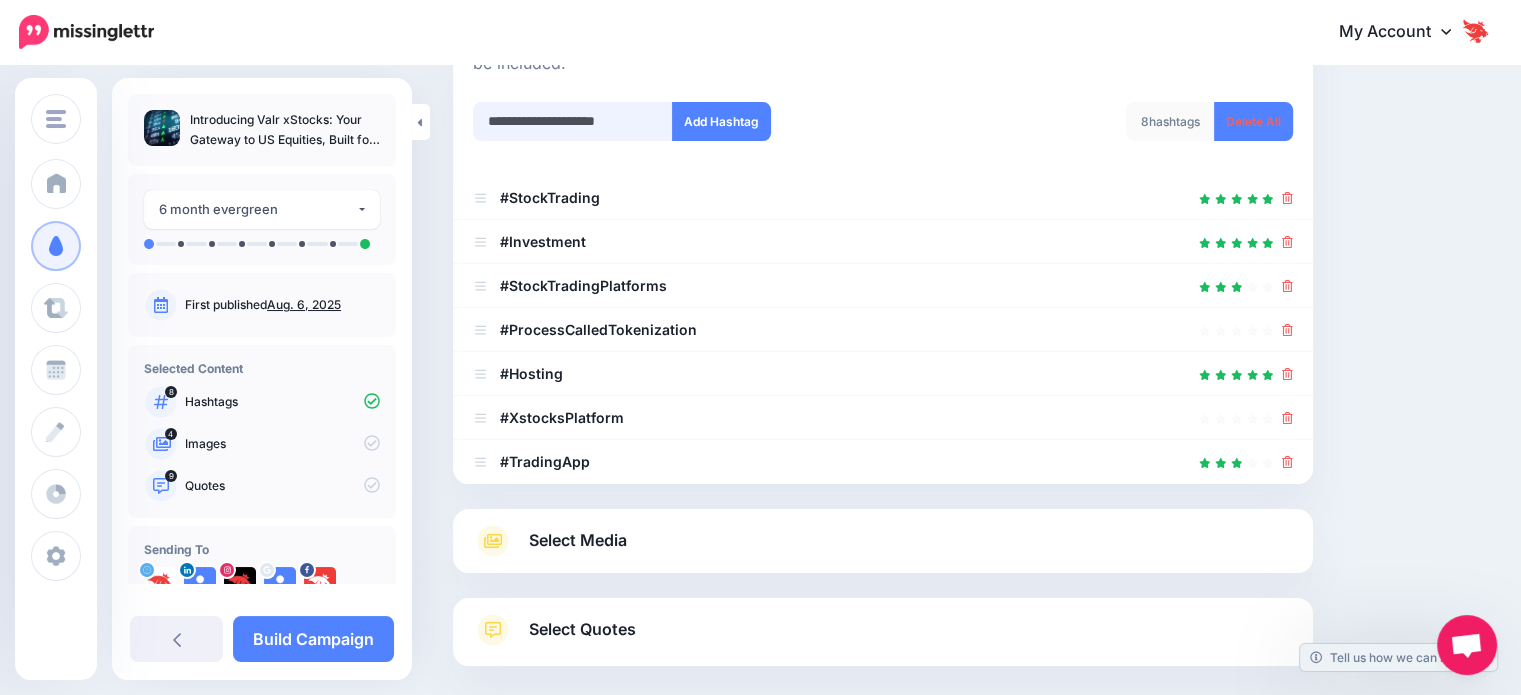 click on "**********" at bounding box center [573, 121] 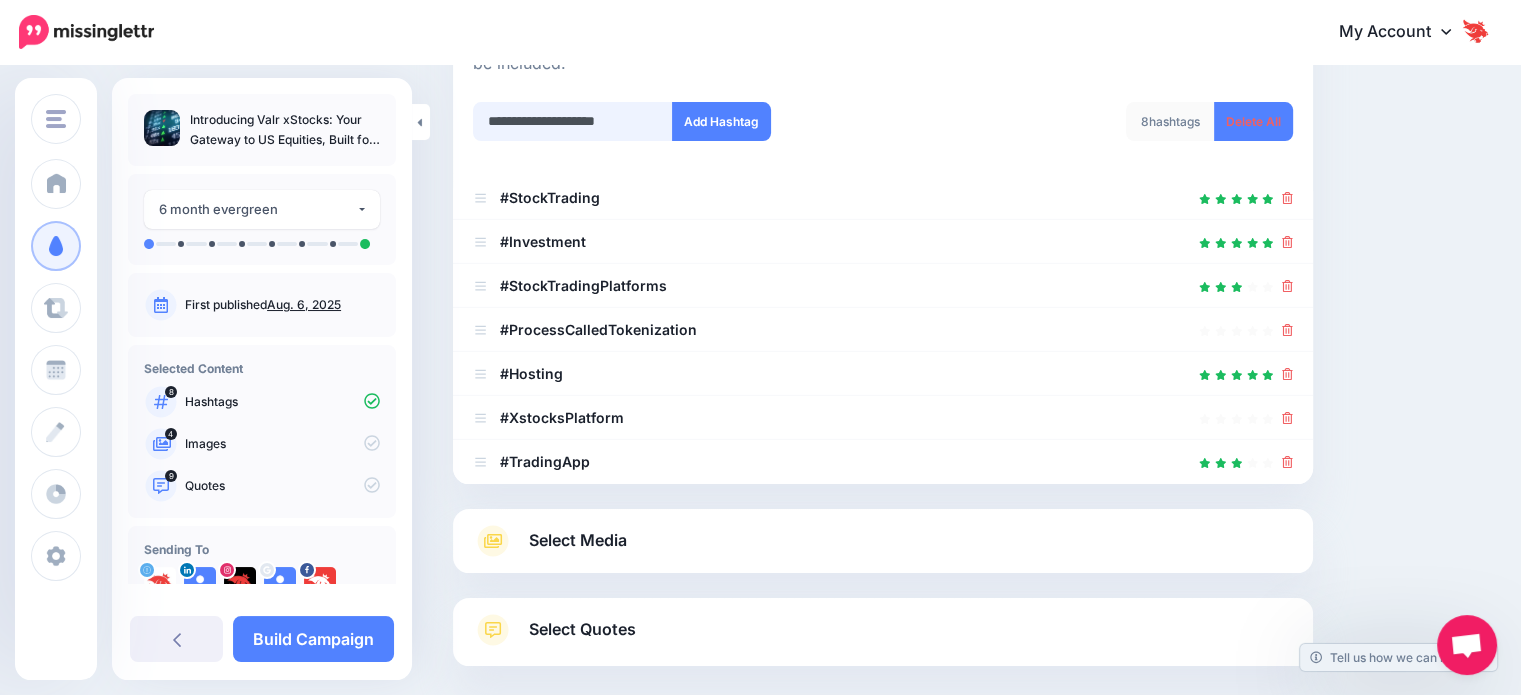 click on "**********" at bounding box center (573, 121) 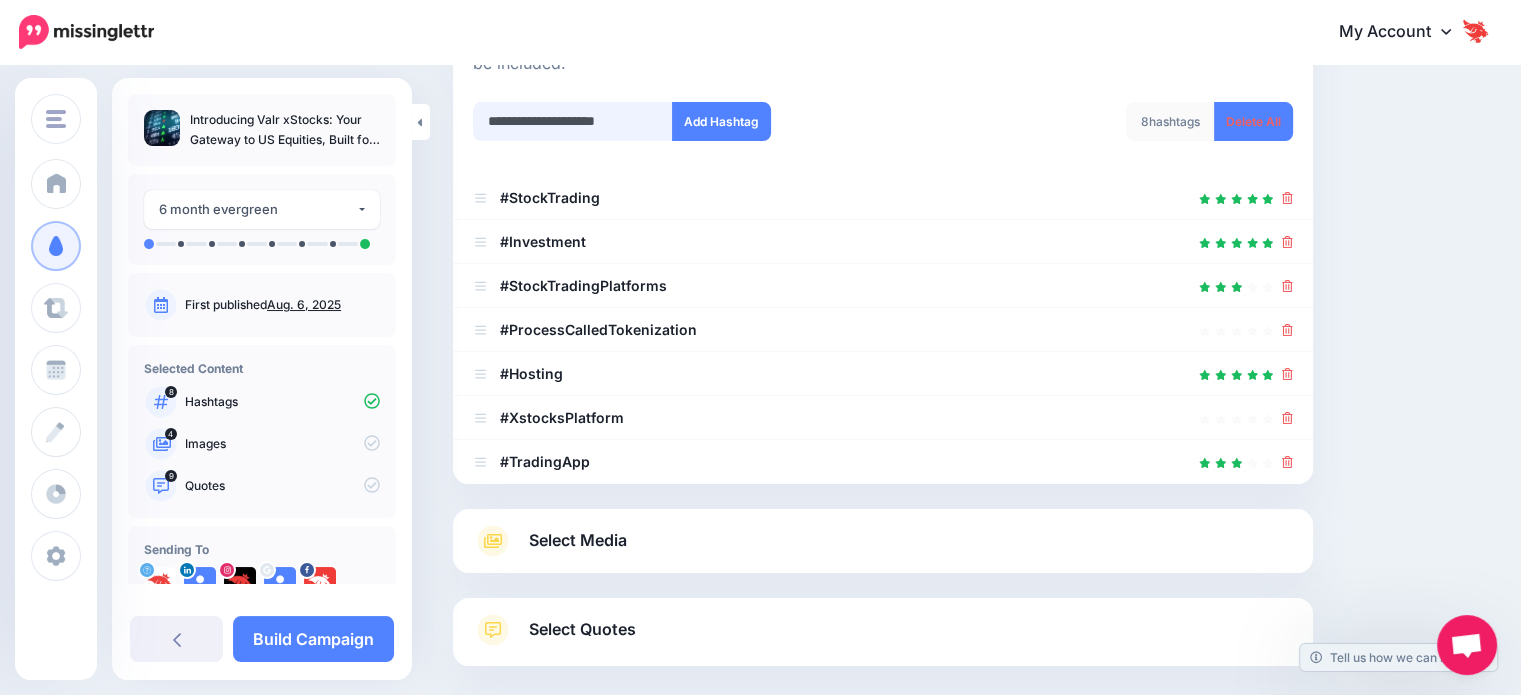 click on "**********" at bounding box center (573, 121) 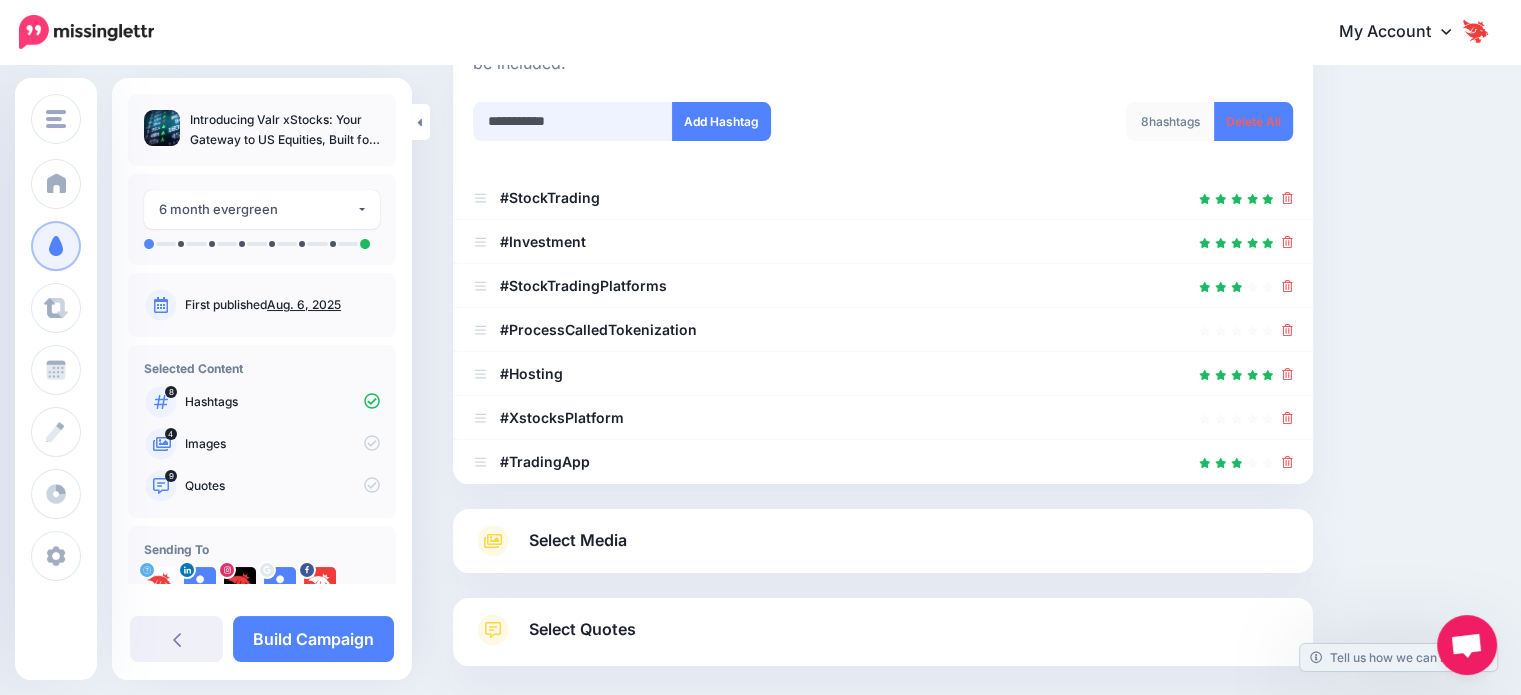 click on "**********" at bounding box center [573, 121] 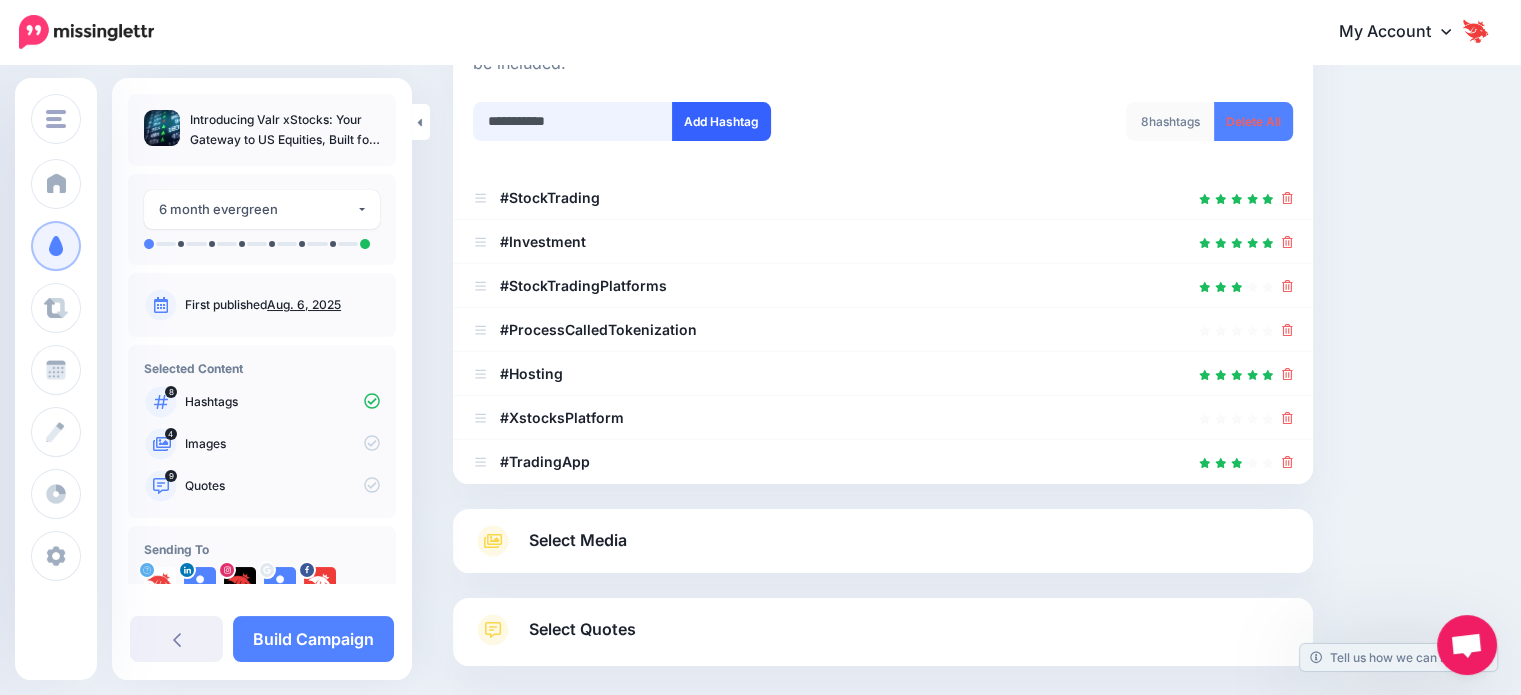 type on "**********" 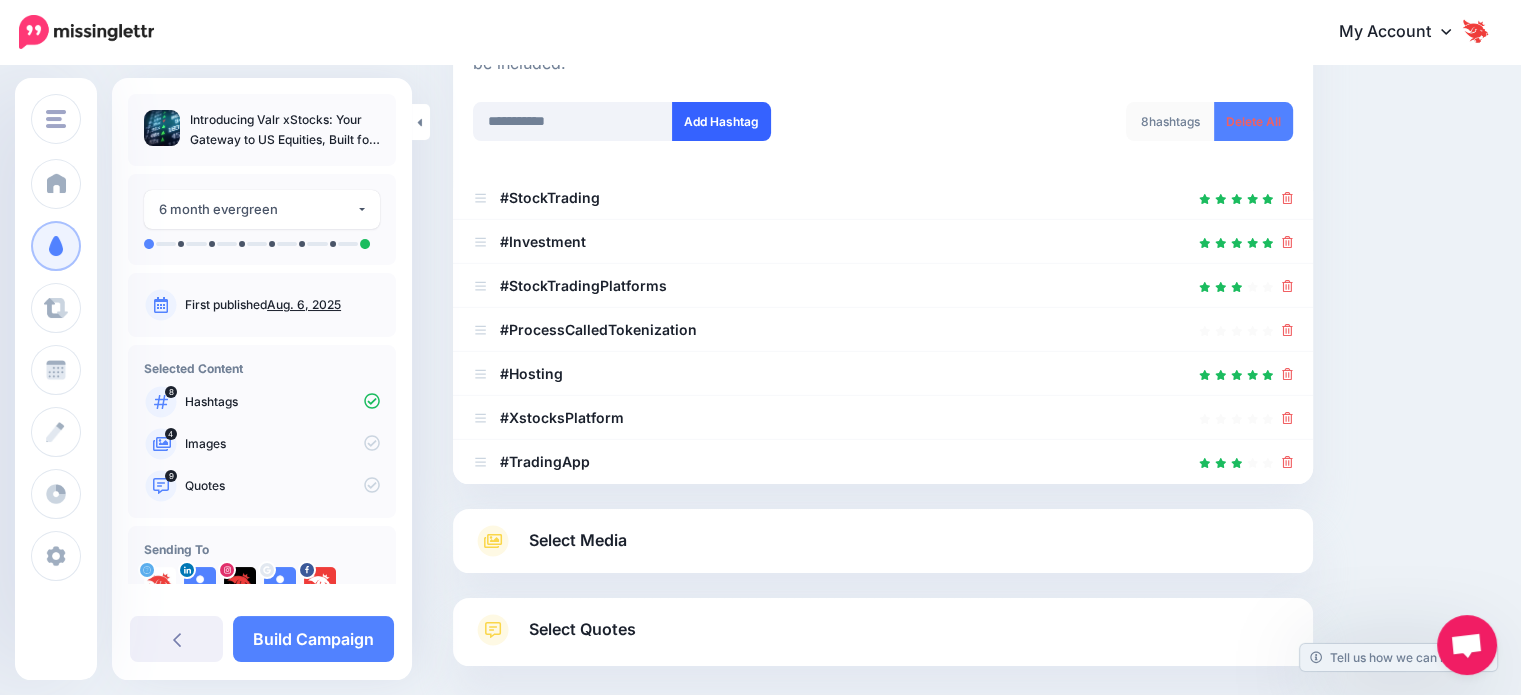 click on "Add Hashtag" at bounding box center [721, 121] 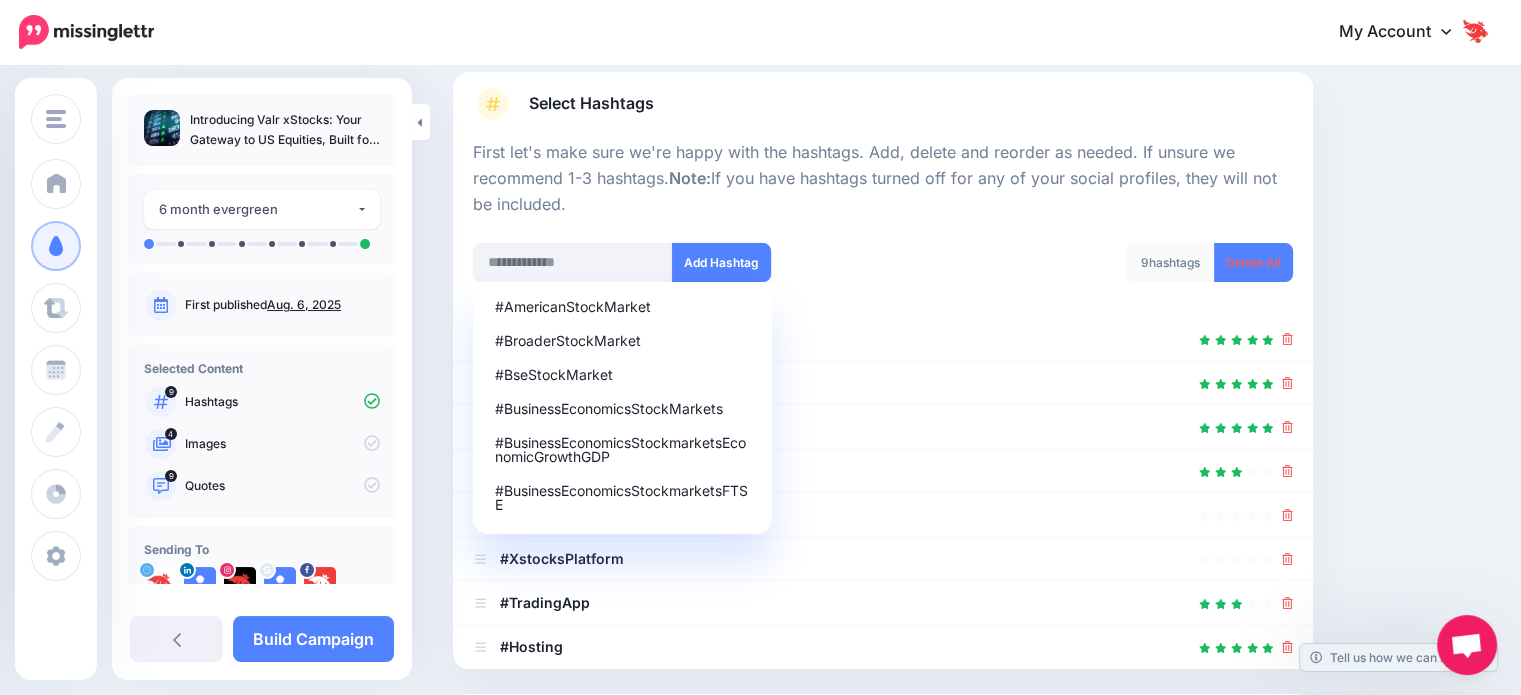 scroll, scrollTop: 117, scrollLeft: 0, axis: vertical 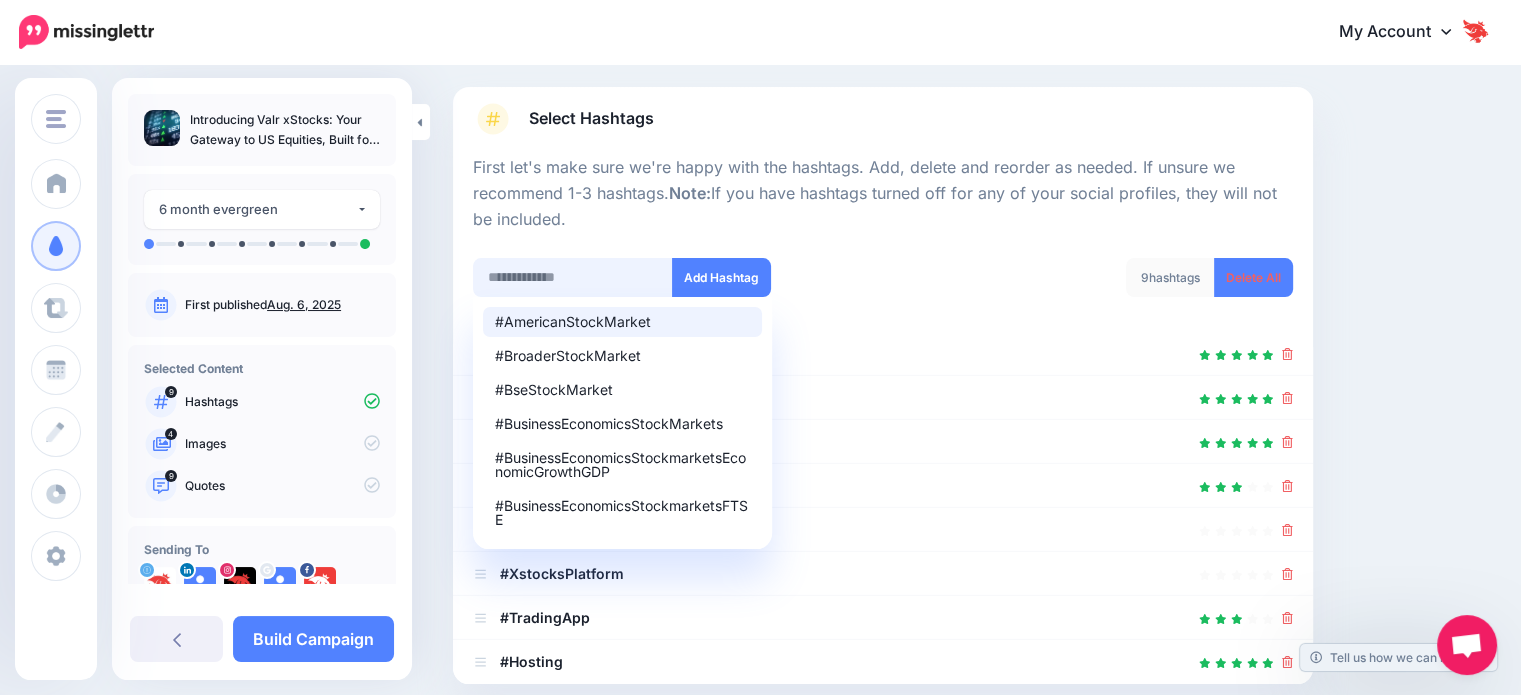 click at bounding box center [573, 277] 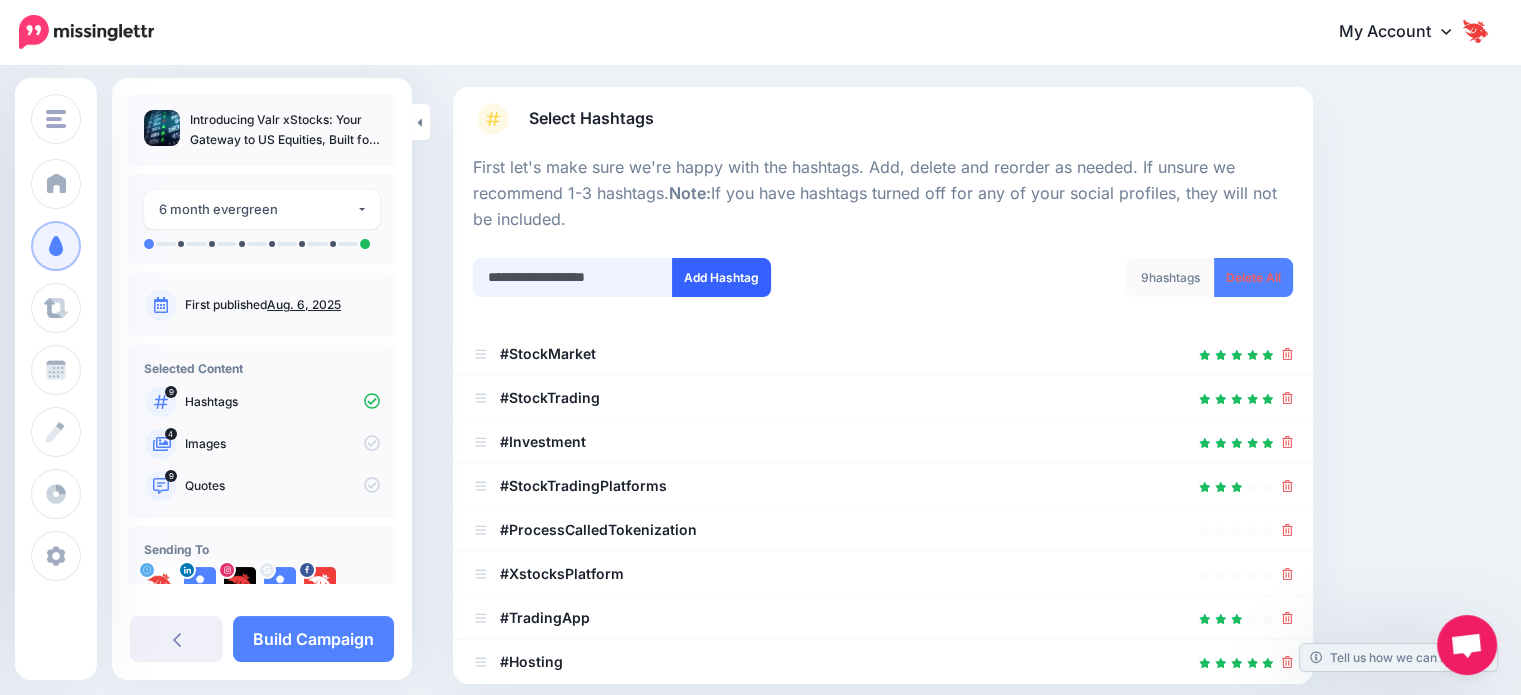 type on "**********" 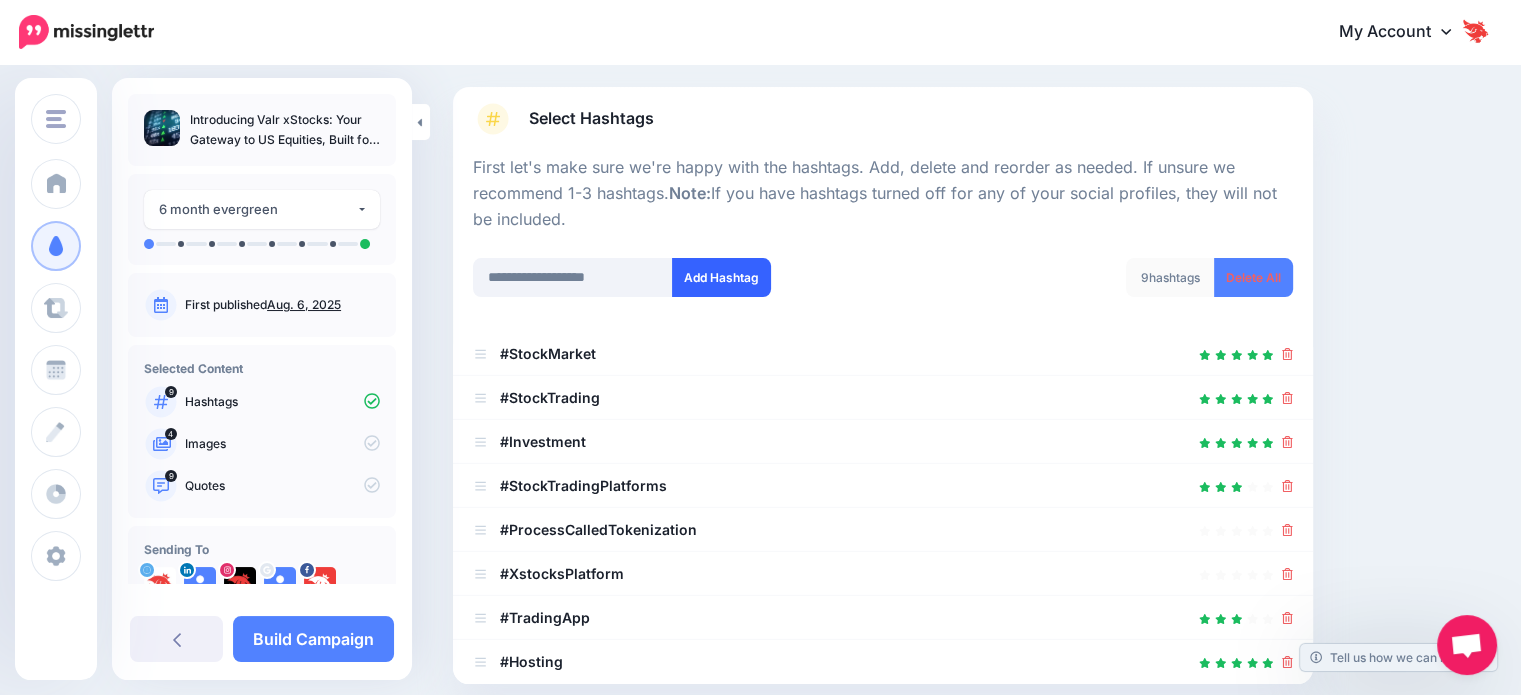 click on "Add Hashtag" at bounding box center [721, 277] 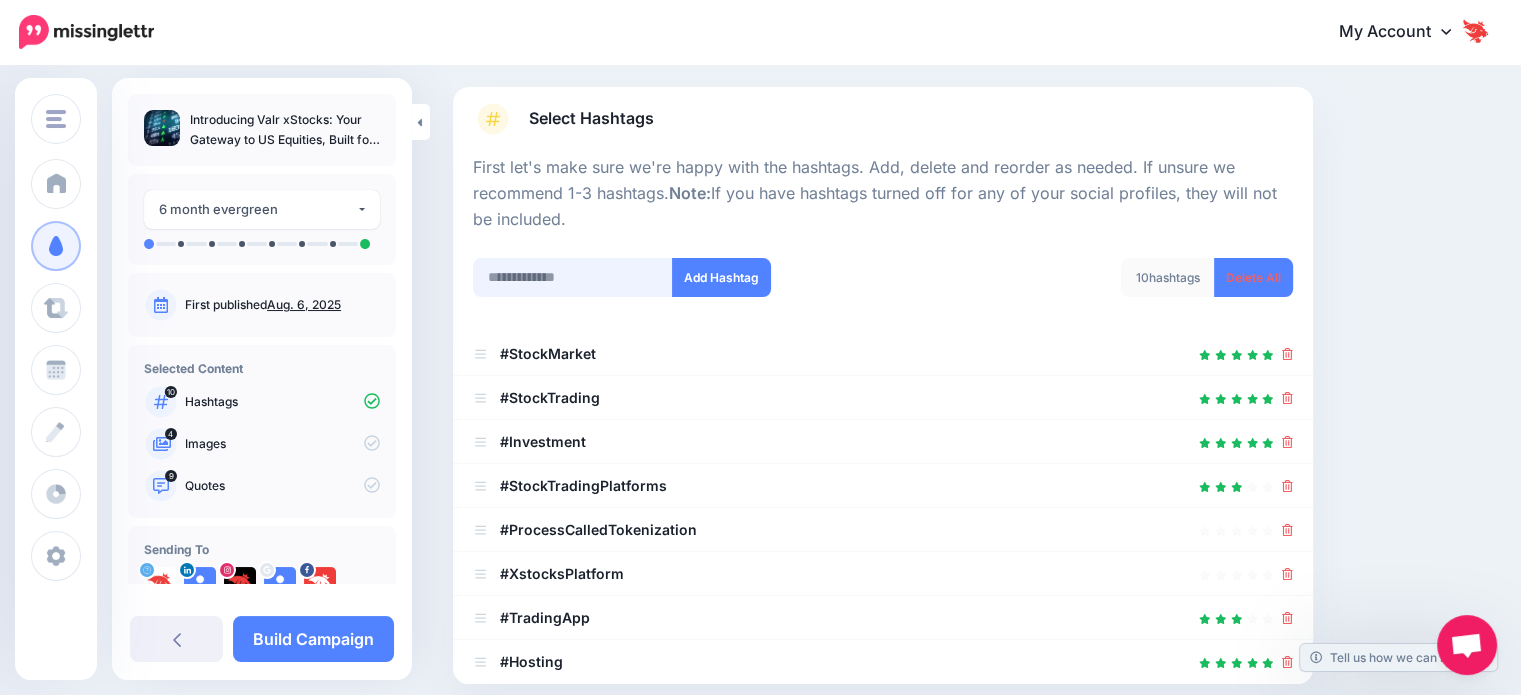 click at bounding box center (573, 277) 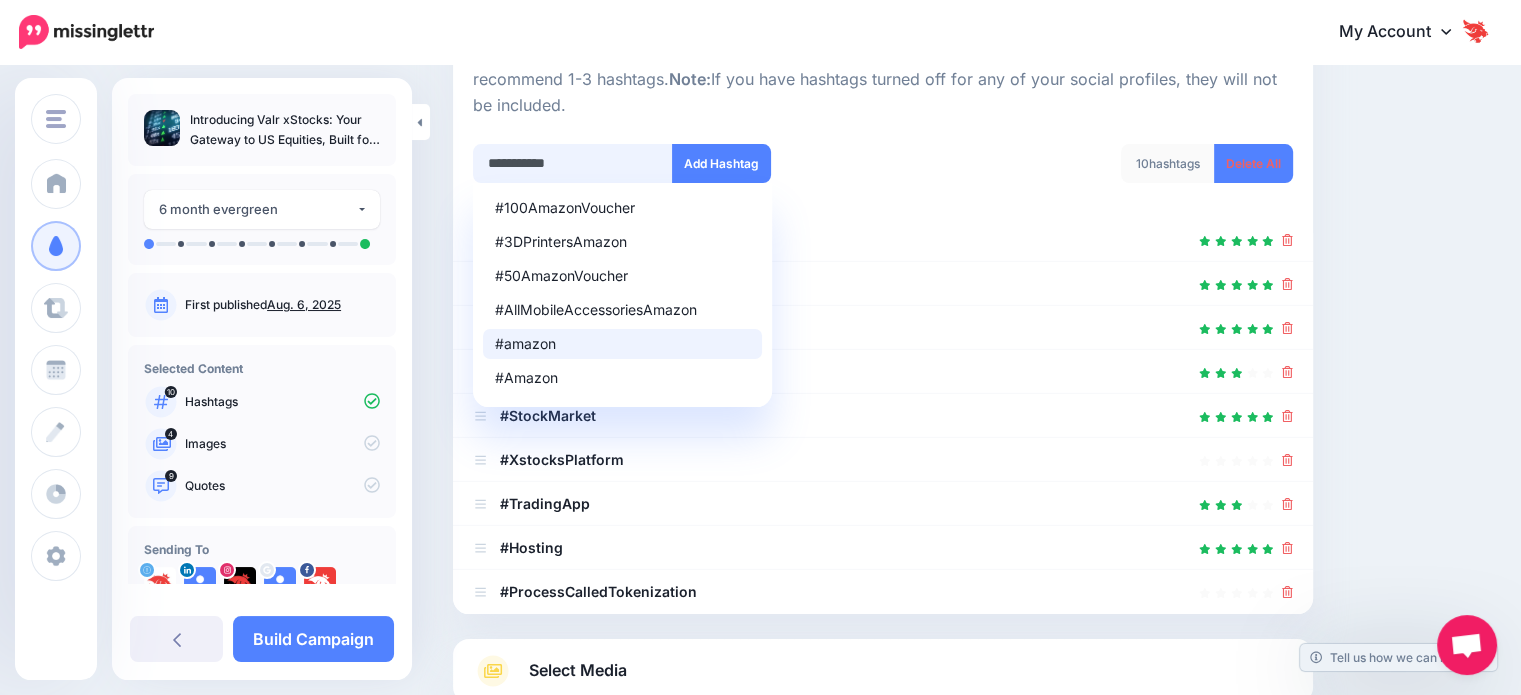 scroll, scrollTop: 185, scrollLeft: 0, axis: vertical 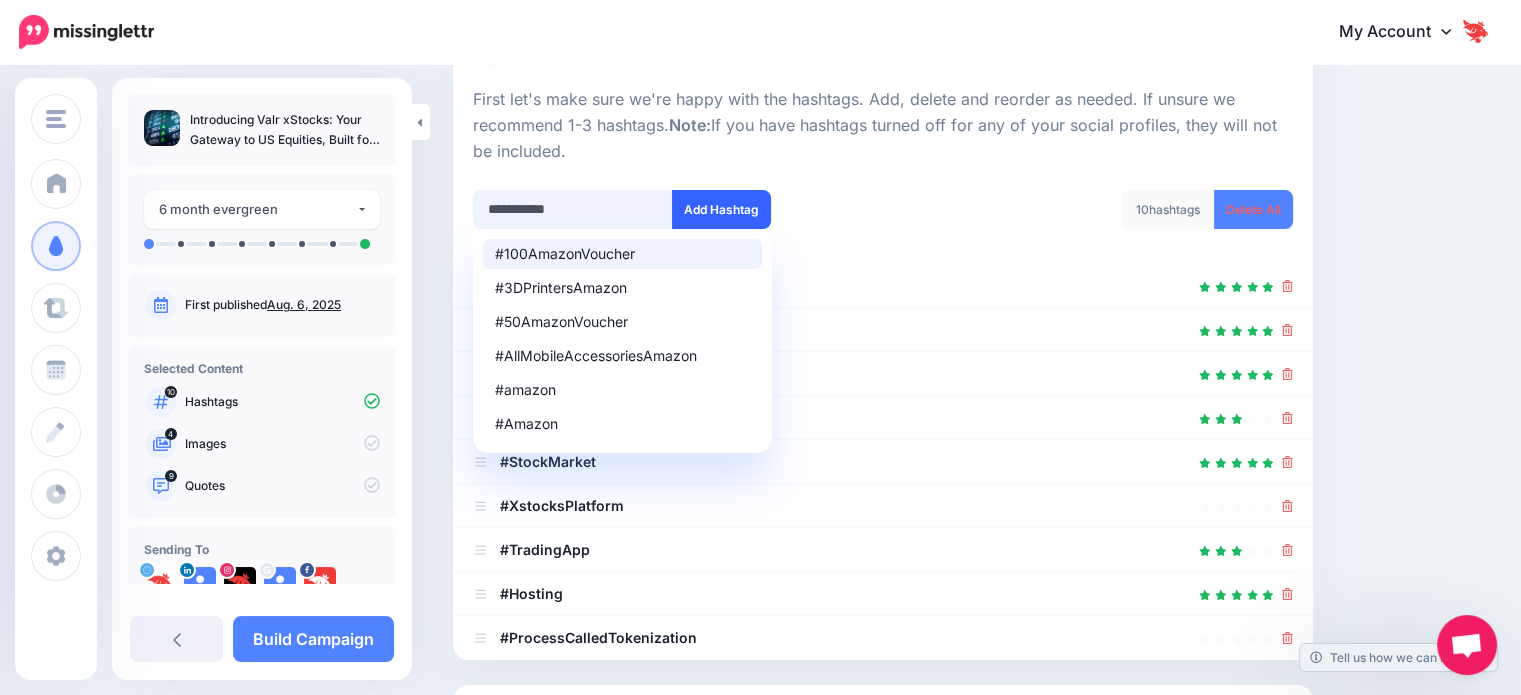 type on "**********" 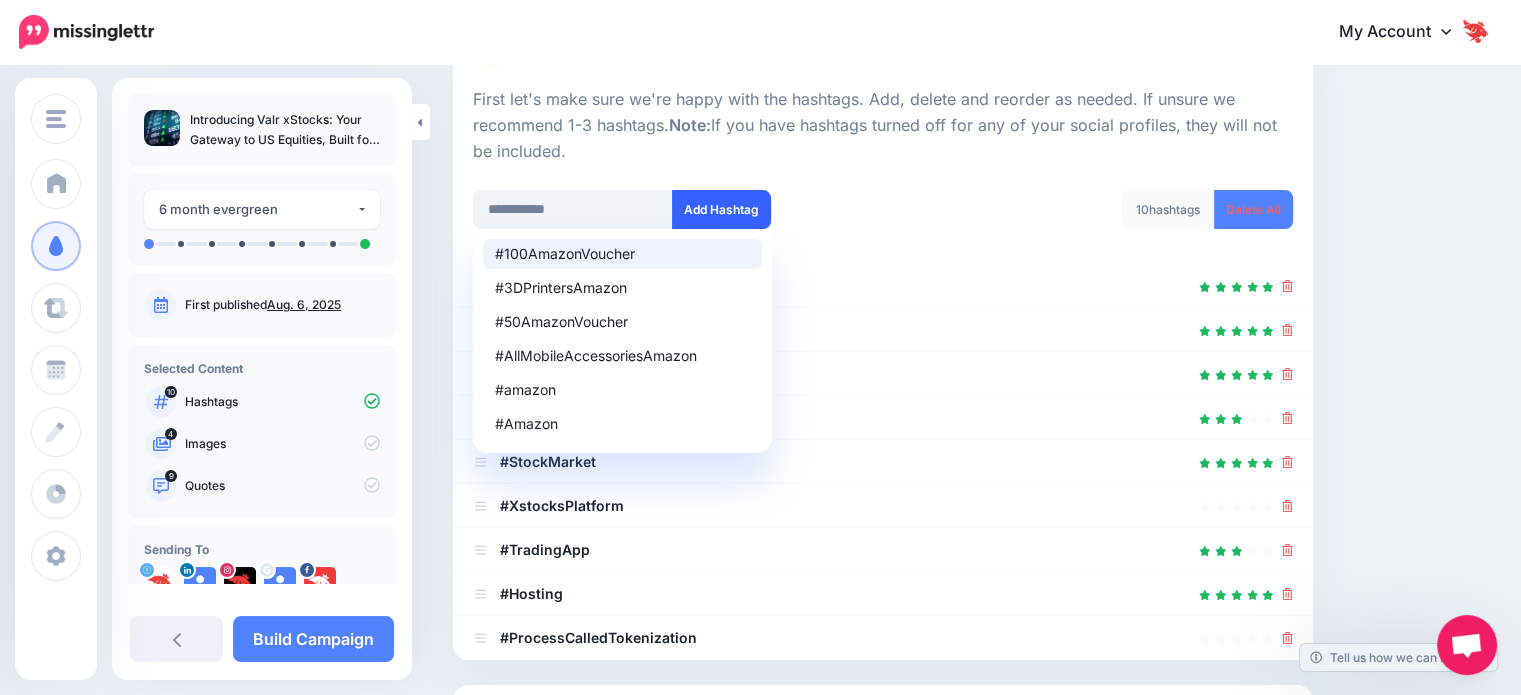 click on "Add Hashtag" at bounding box center [721, 209] 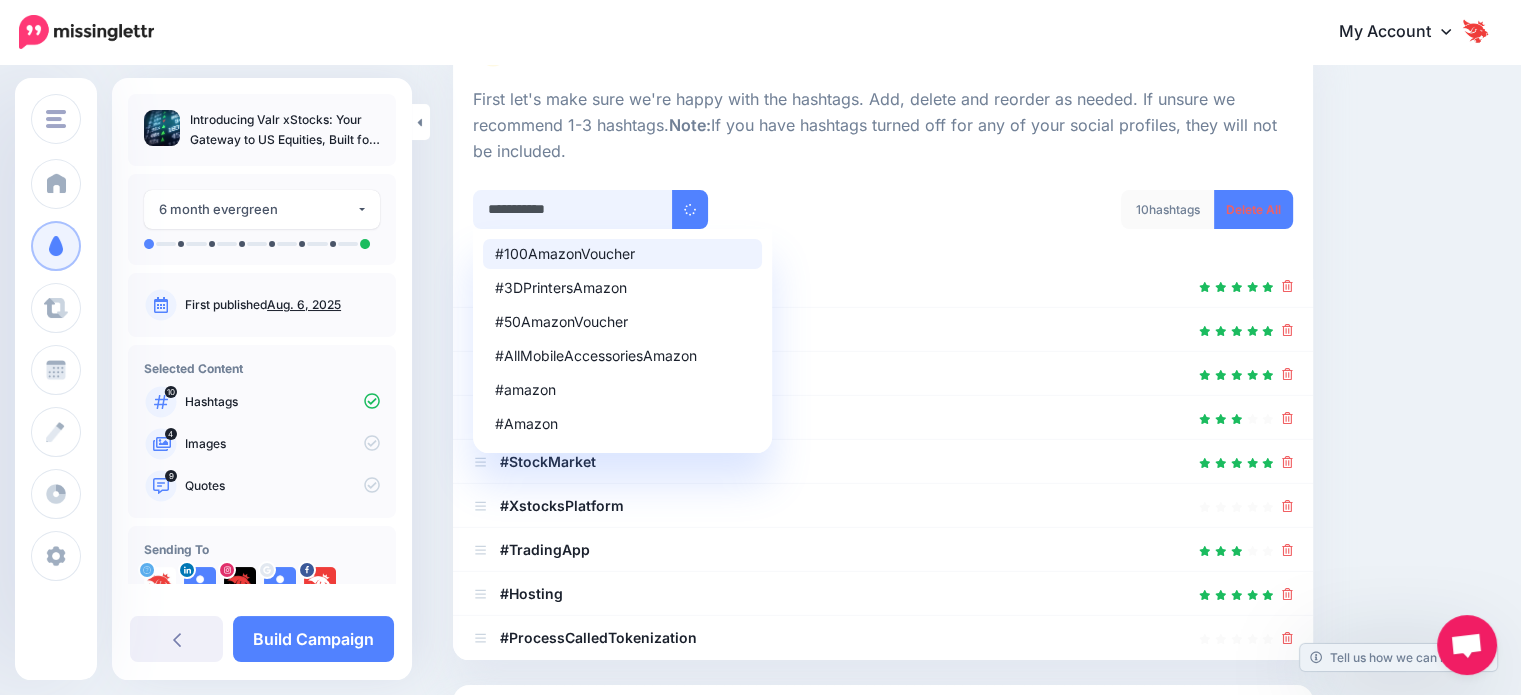 click on "**********" at bounding box center (573, 209) 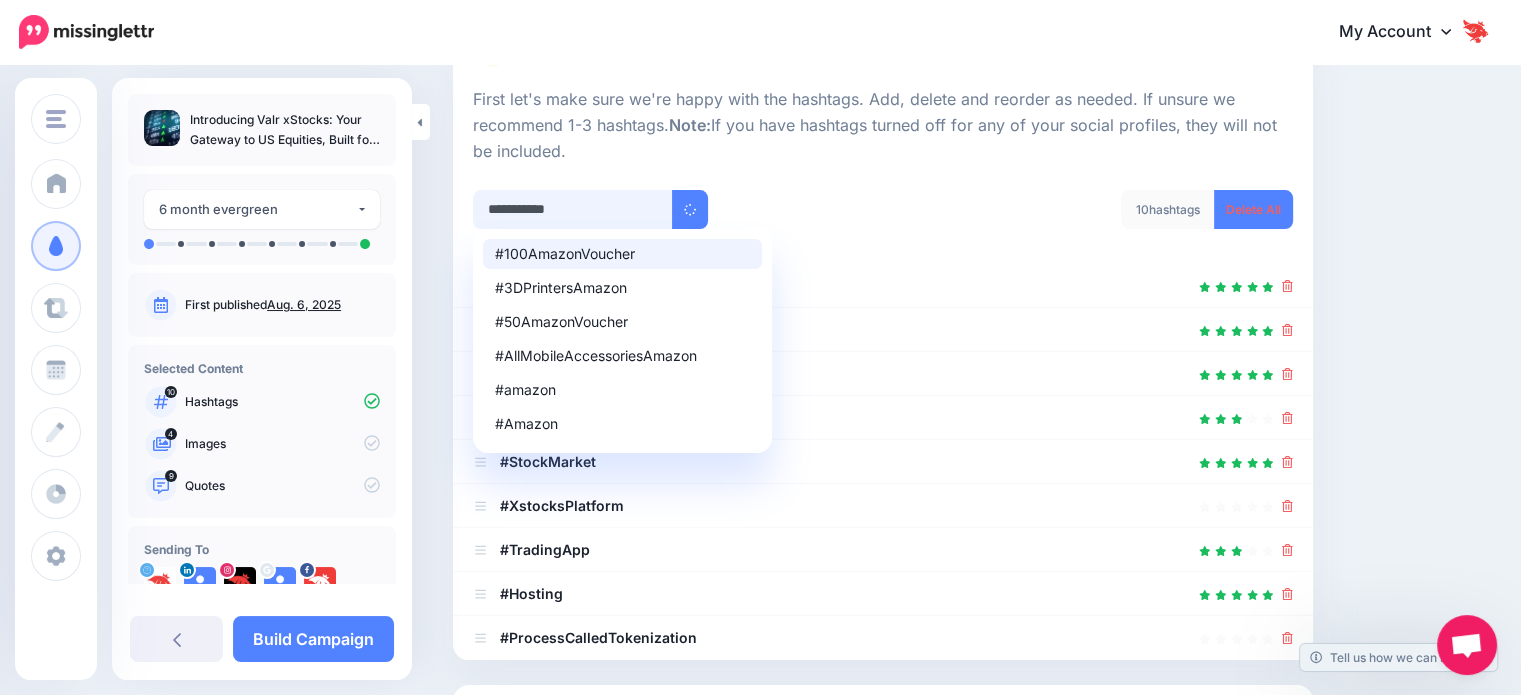click on "**********" at bounding box center [573, 209] 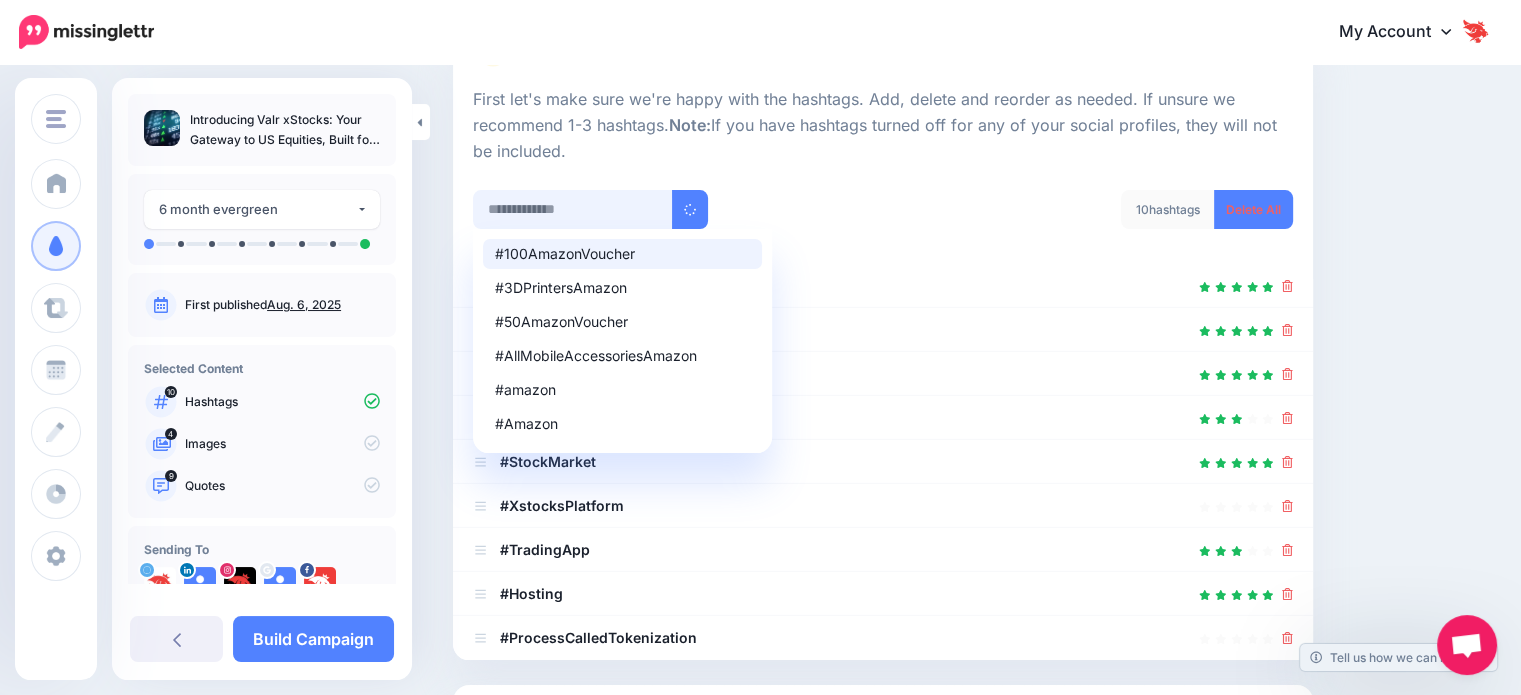 click at bounding box center (573, 209) 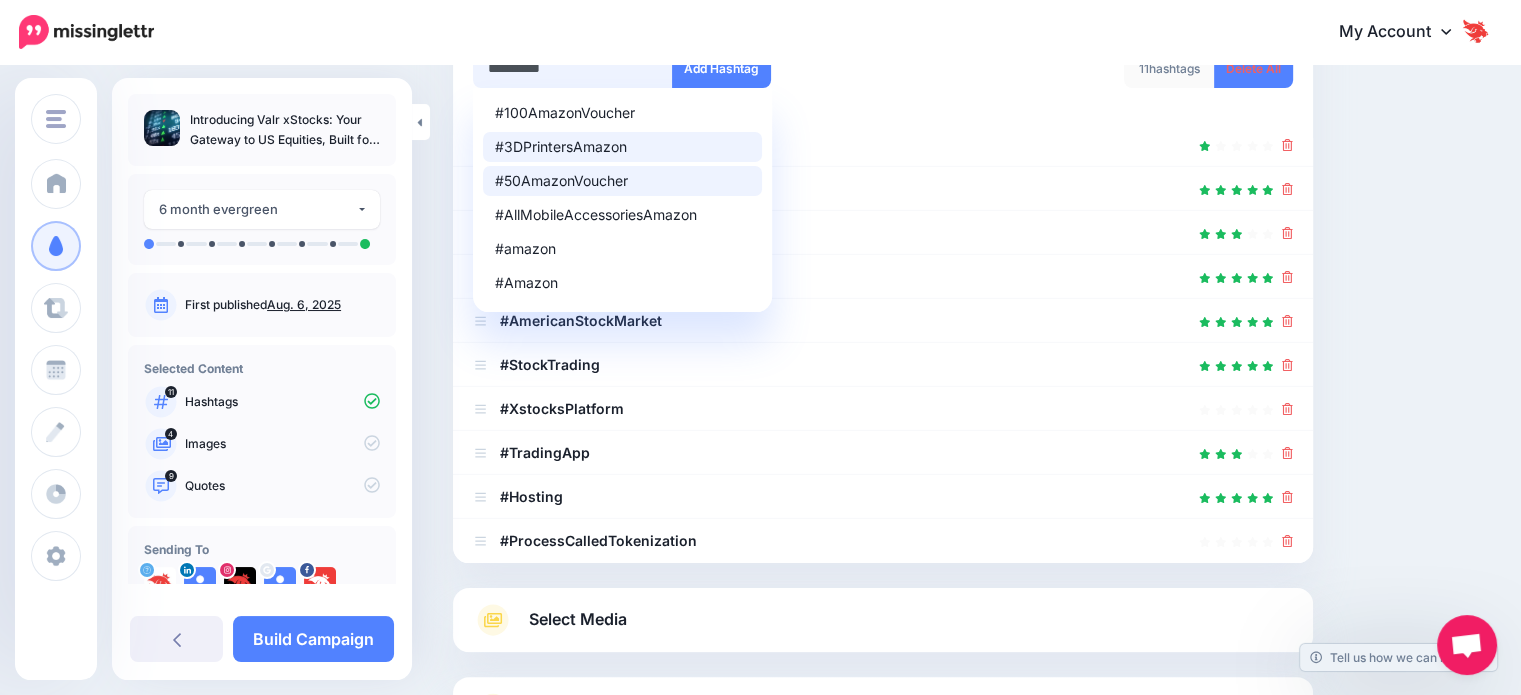 scroll, scrollTop: 185, scrollLeft: 0, axis: vertical 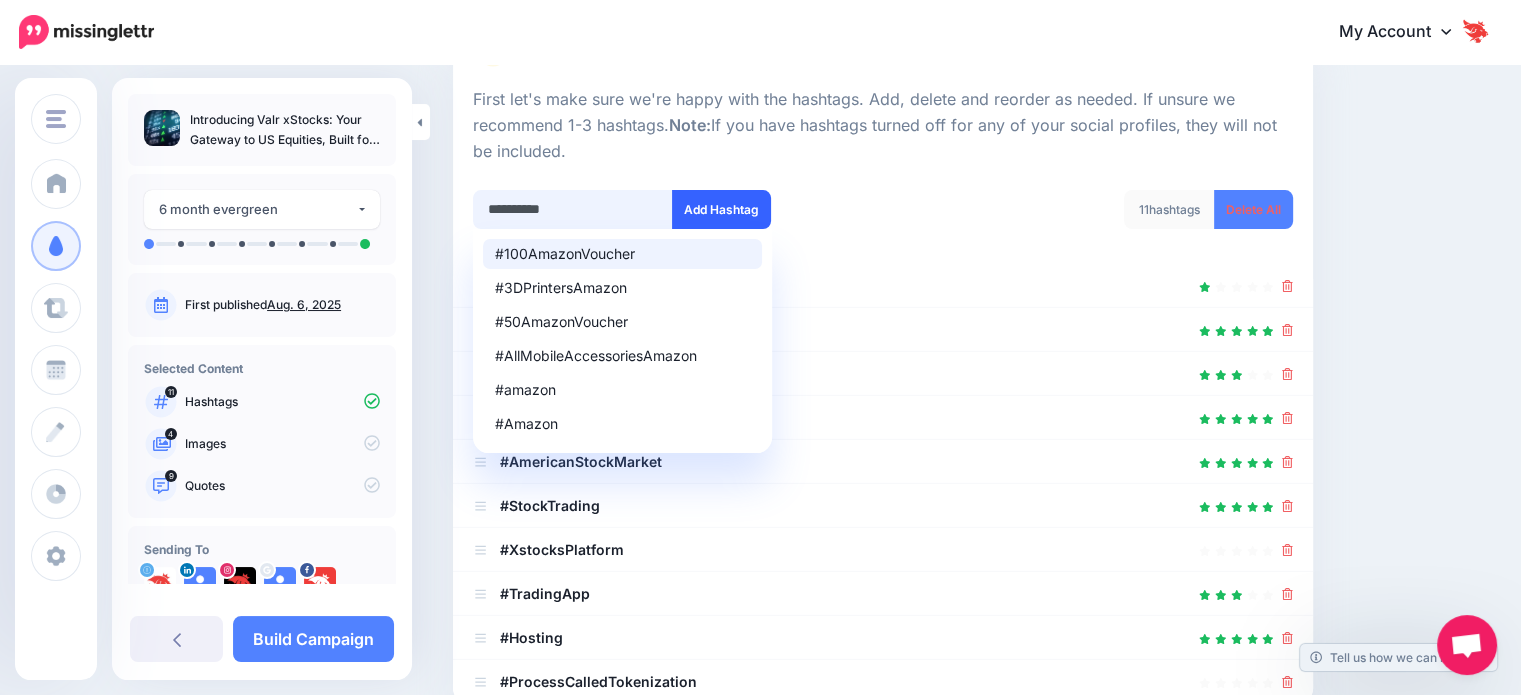 type on "**********" 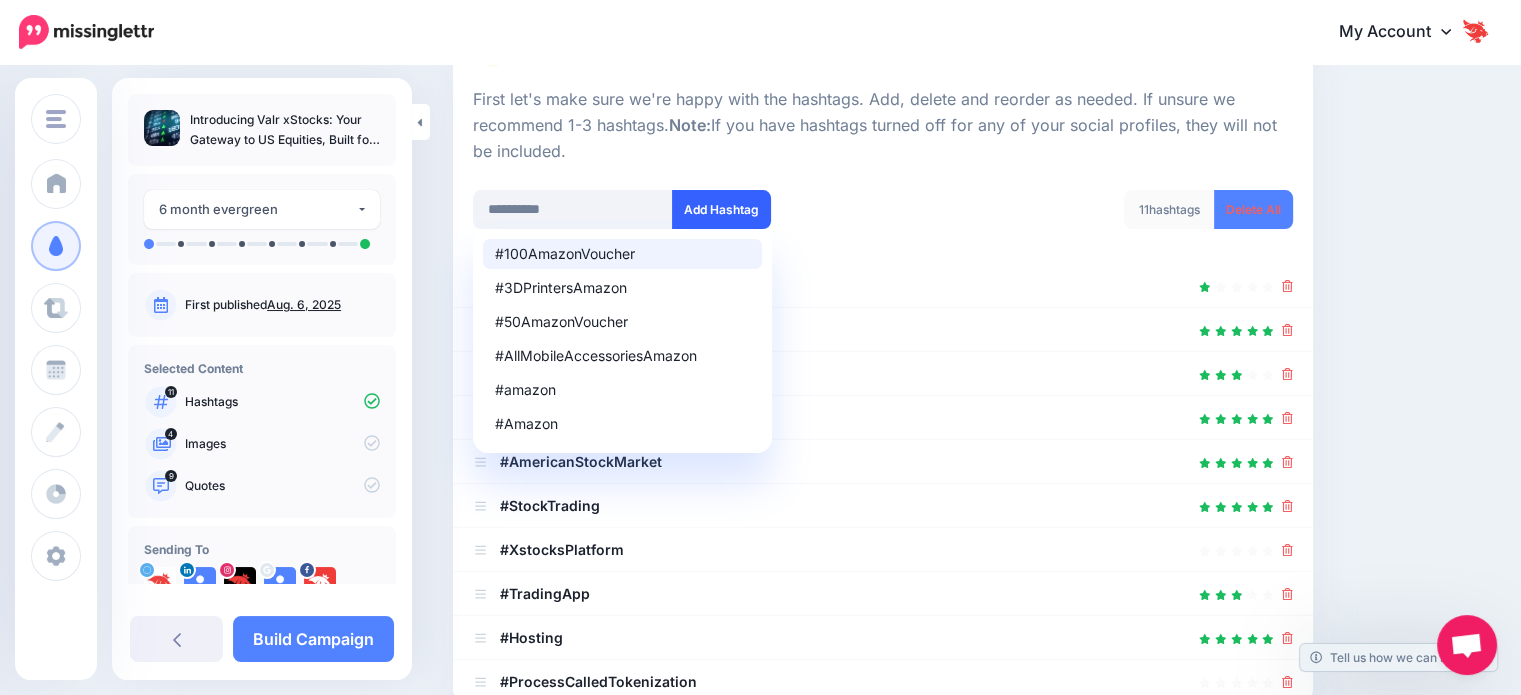click on "Add Hashtag" at bounding box center [721, 209] 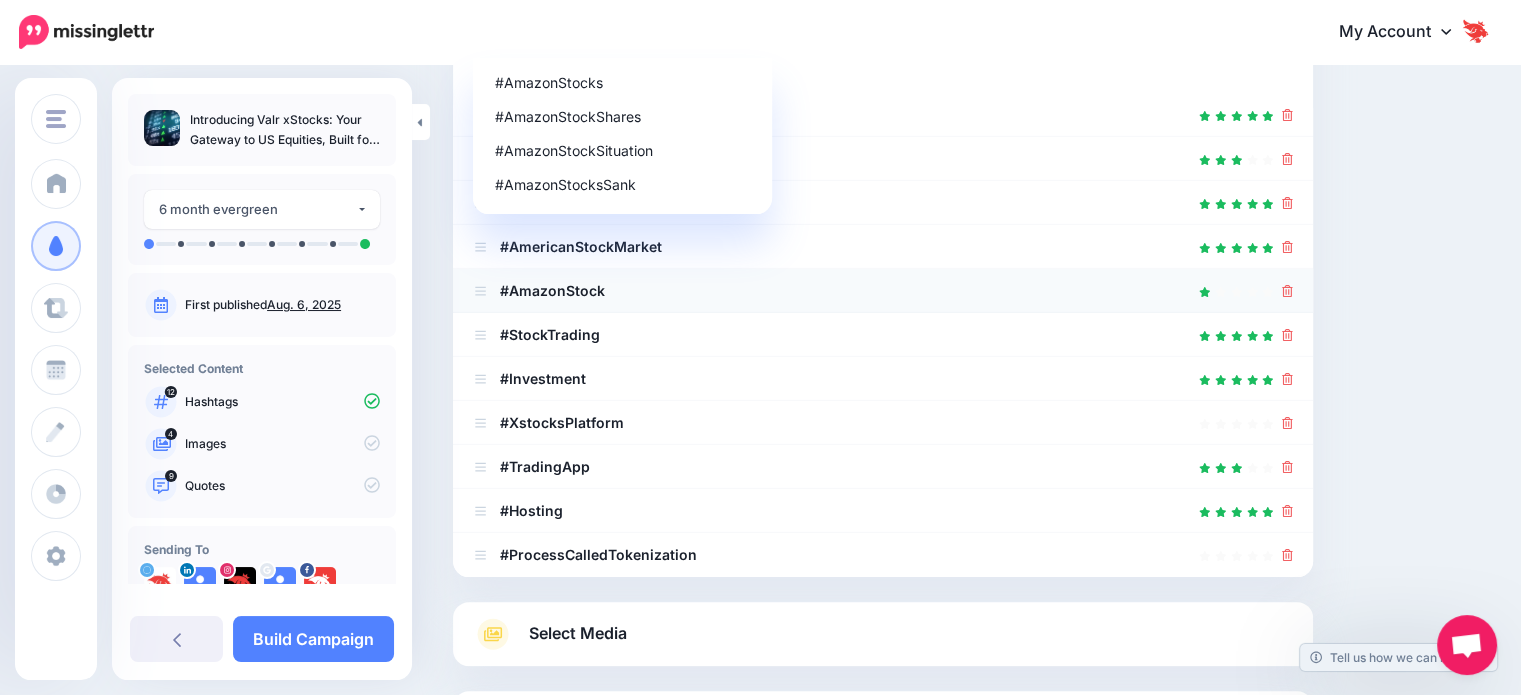 scroll, scrollTop: 348, scrollLeft: 0, axis: vertical 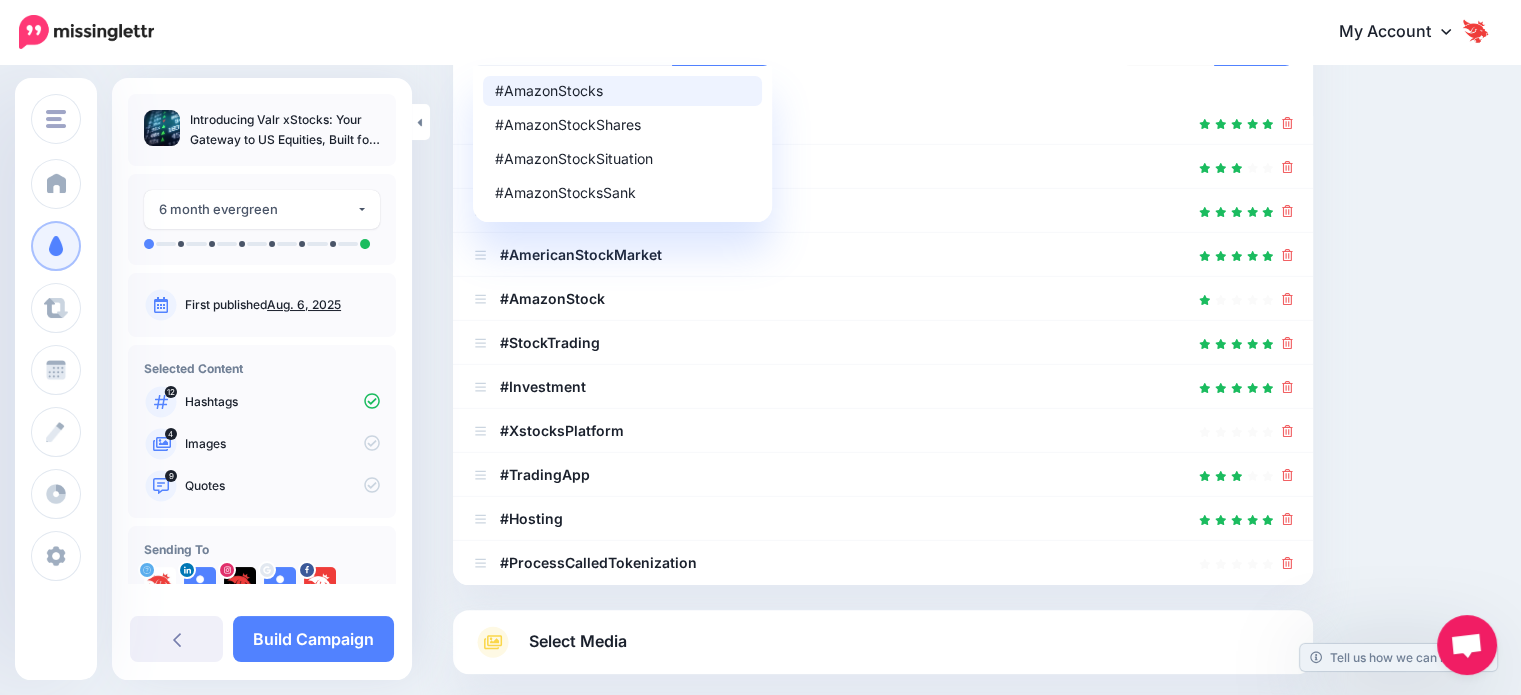 click on "#AmazonStocks" at bounding box center [622, 91] 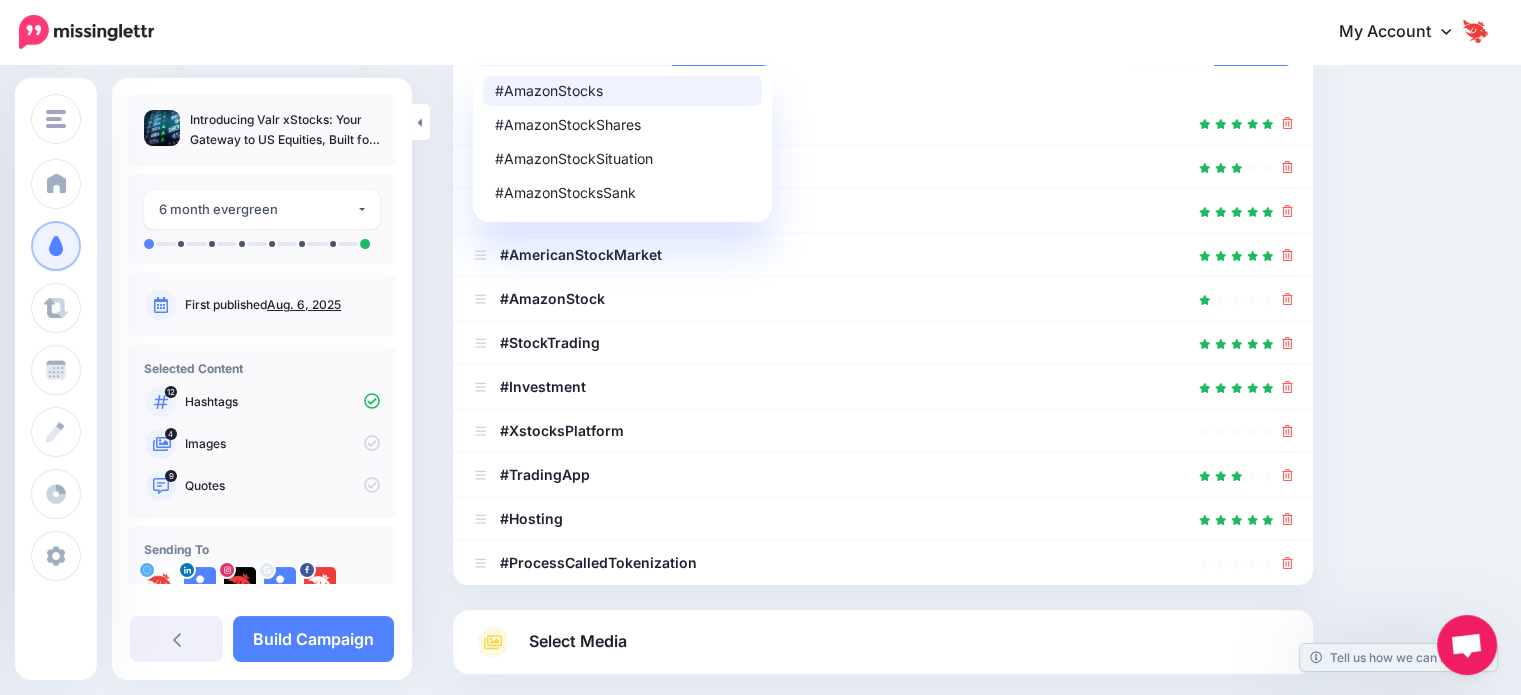 type on "**********" 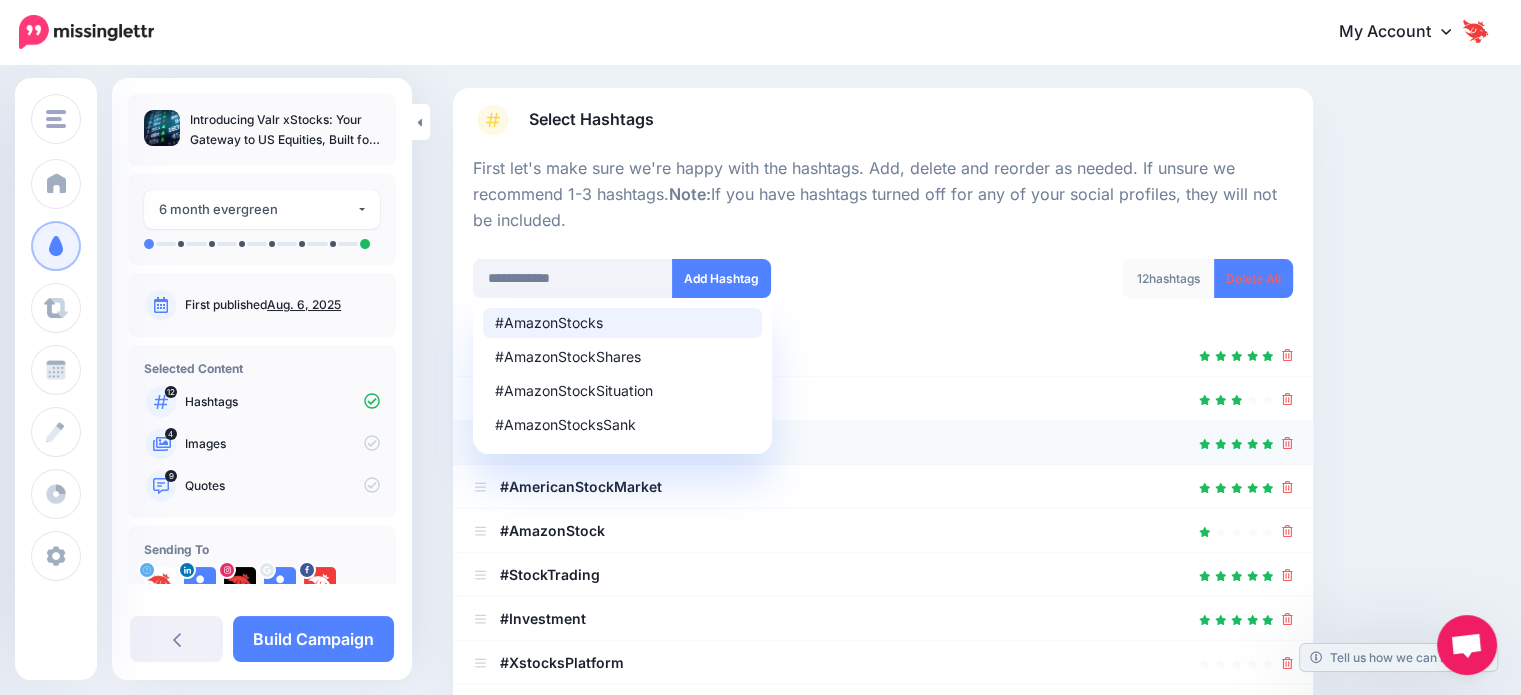 scroll, scrollTop: 48, scrollLeft: 0, axis: vertical 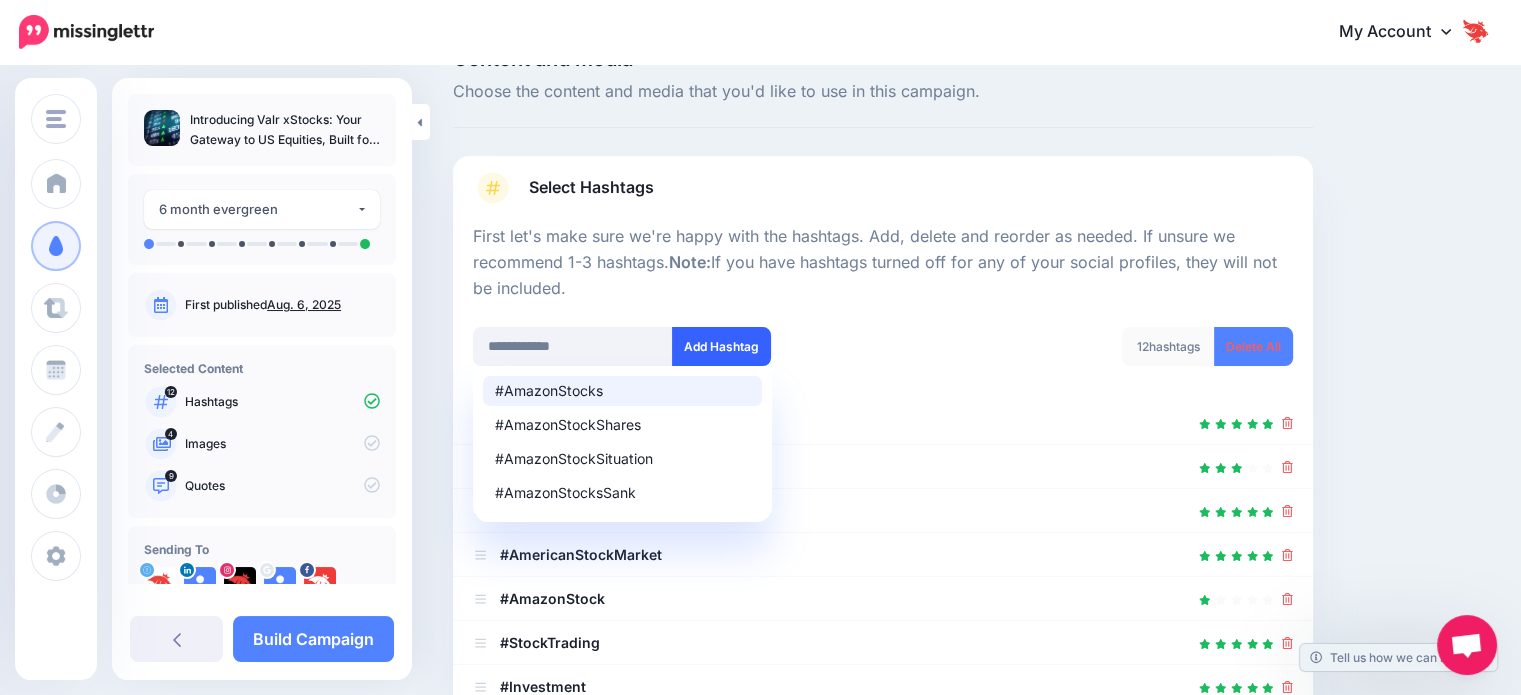 click on "Add Hashtag" at bounding box center [721, 346] 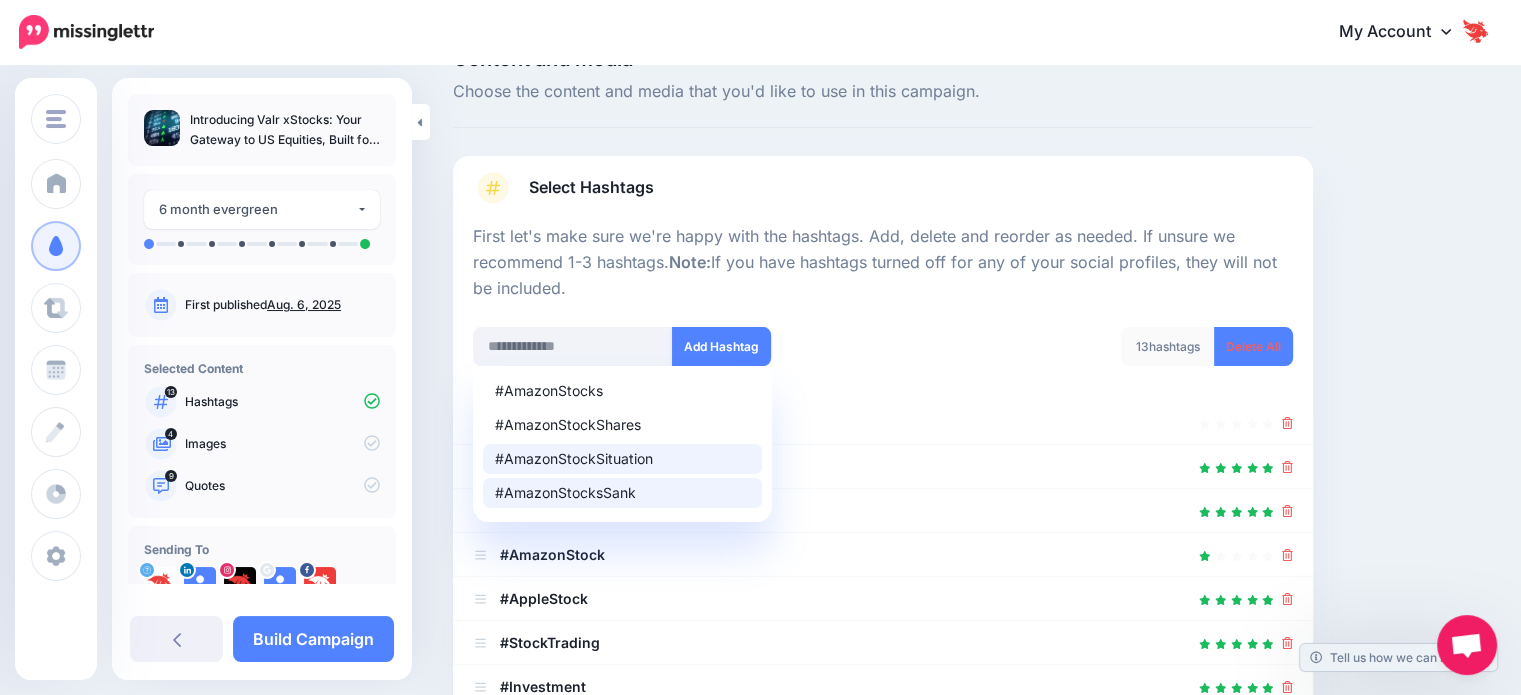scroll, scrollTop: 448, scrollLeft: 0, axis: vertical 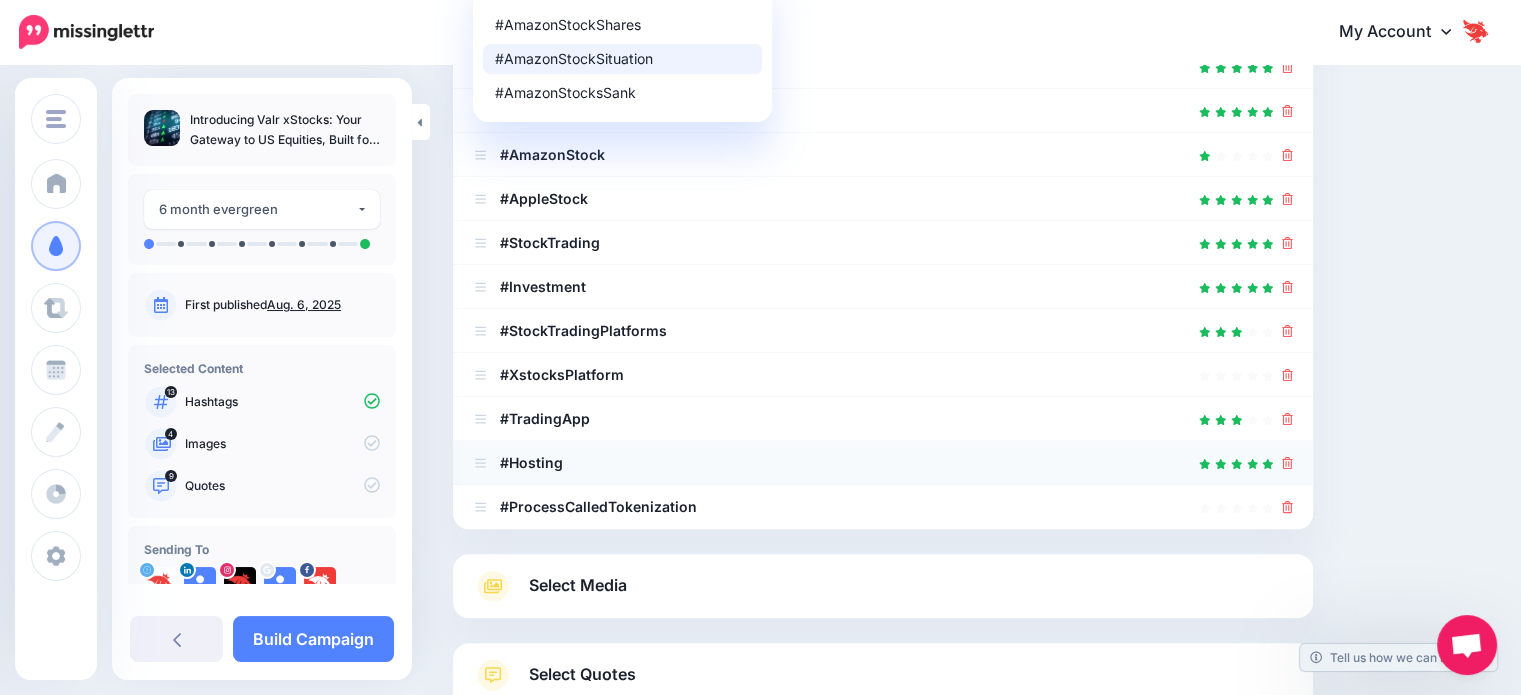 click 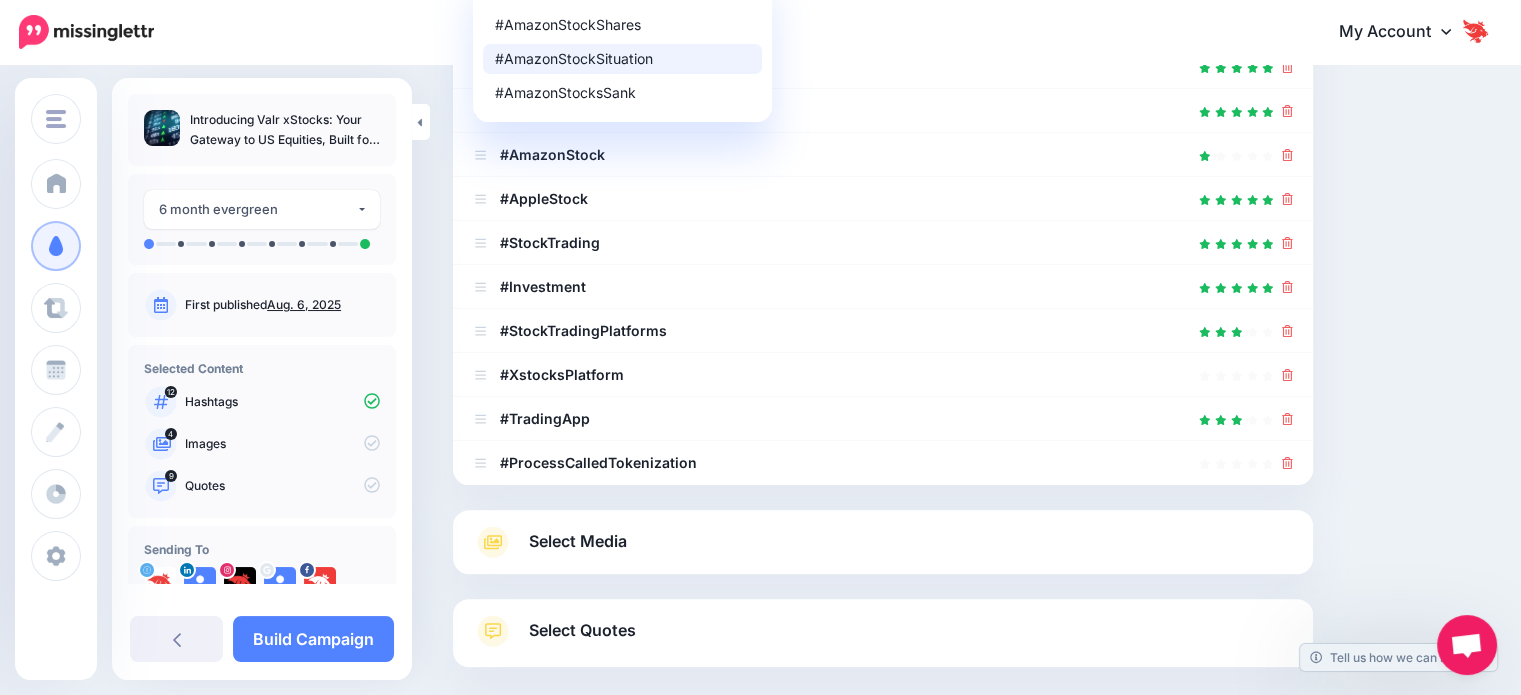 click on "Content and media
Choose the content and media that you'd like to use in this campaign.
Select Hashtags
First let's make sure we're happy with the hashtags. Add, delete and reorder as needed. If unsure we recommend 1-3 hashtags.  Note:  If you have hashtags turned off for any of your social profiles, they will not be included.
#AmazonStocks #AmazonStockShares #AmazonStockSituation #AmazonStocksSank
12" at bounding box center [883, 208] 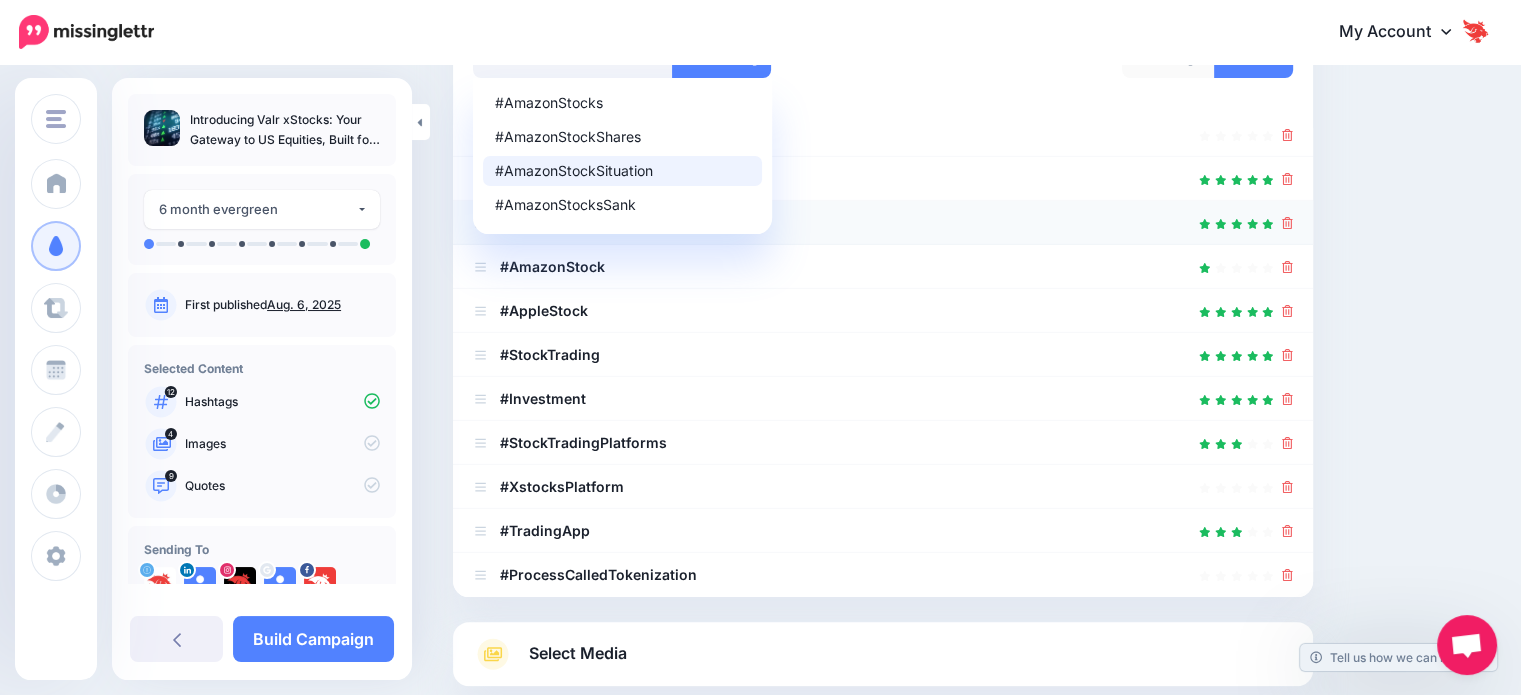scroll, scrollTop: 348, scrollLeft: 0, axis: vertical 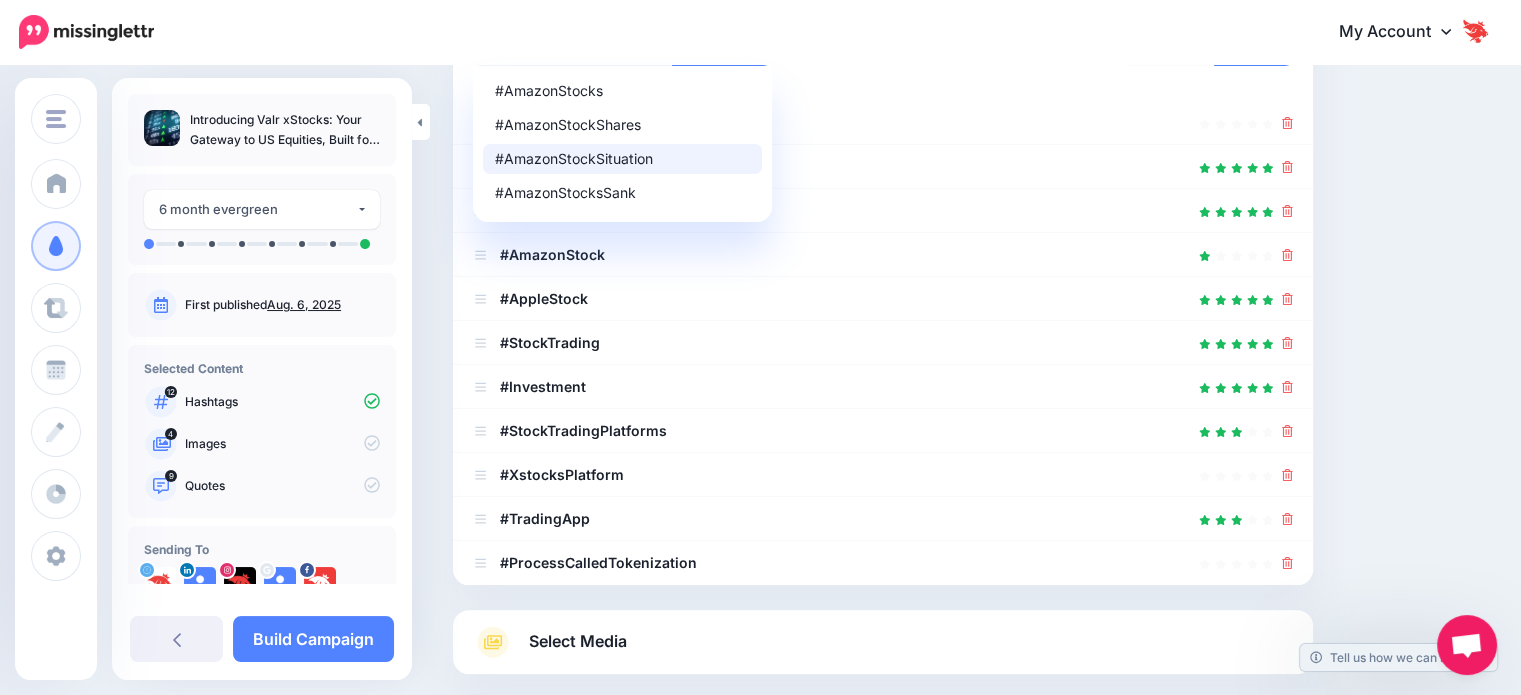 click on "Content and media
Choose the content and media that you'd like to use in this campaign.
Select Hashtags
First let's make sure we're happy with the hashtags. Add, delete and reorder as needed. If unsure we recommend 1-3 hashtags.  Note:  If you have hashtags turned off for any of your social profiles, they will not be included.
#AmazonStocks #AmazonStockShares #AmazonStockSituation #AmazonStocksSank
Add Hashtag" at bounding box center [972, 308] 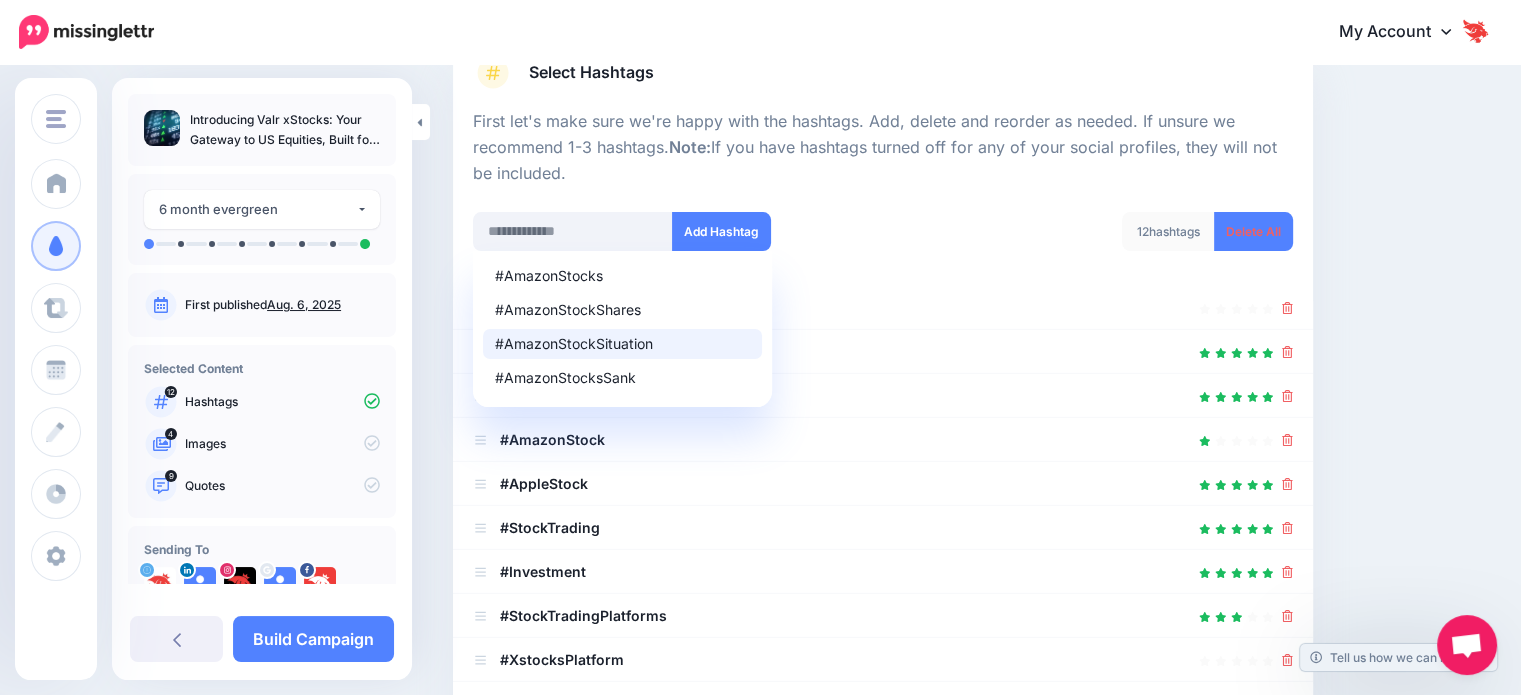 scroll, scrollTop: 148, scrollLeft: 0, axis: vertical 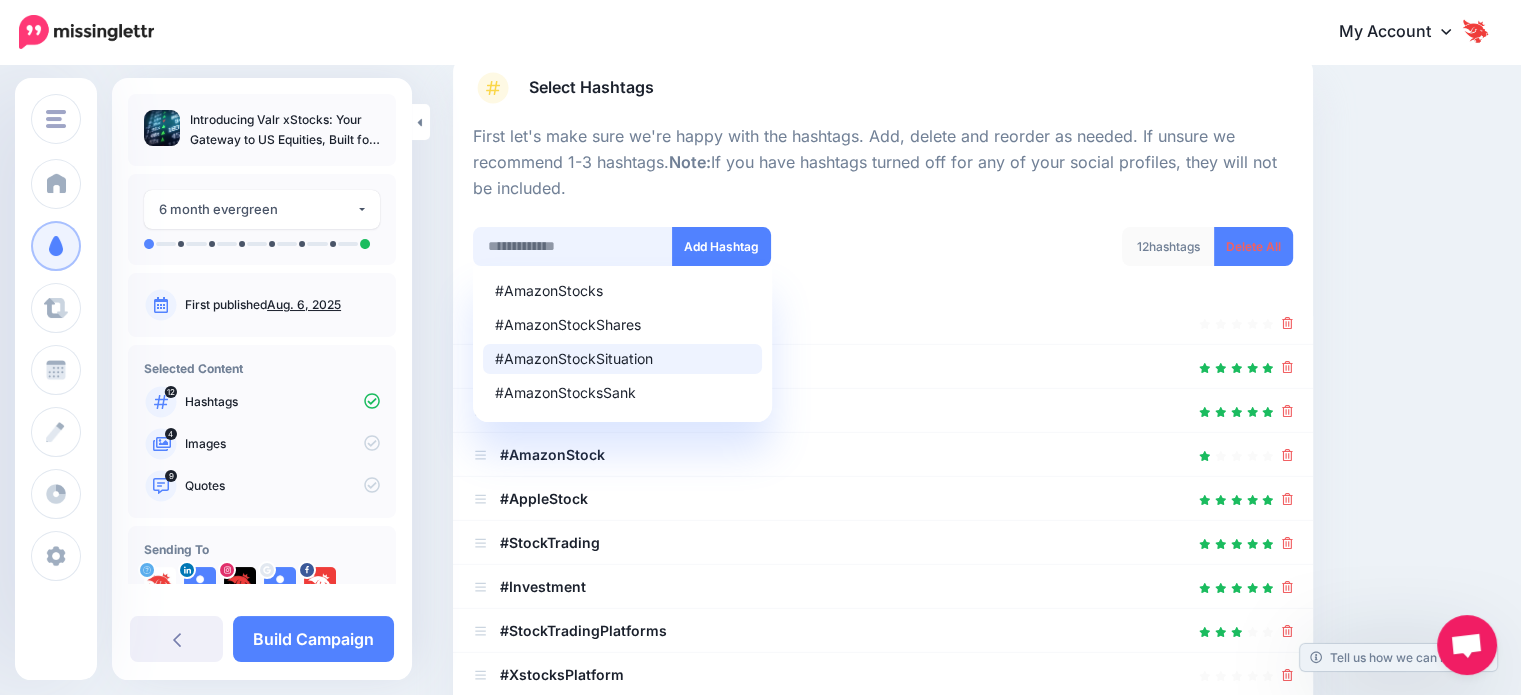 click at bounding box center (573, 246) 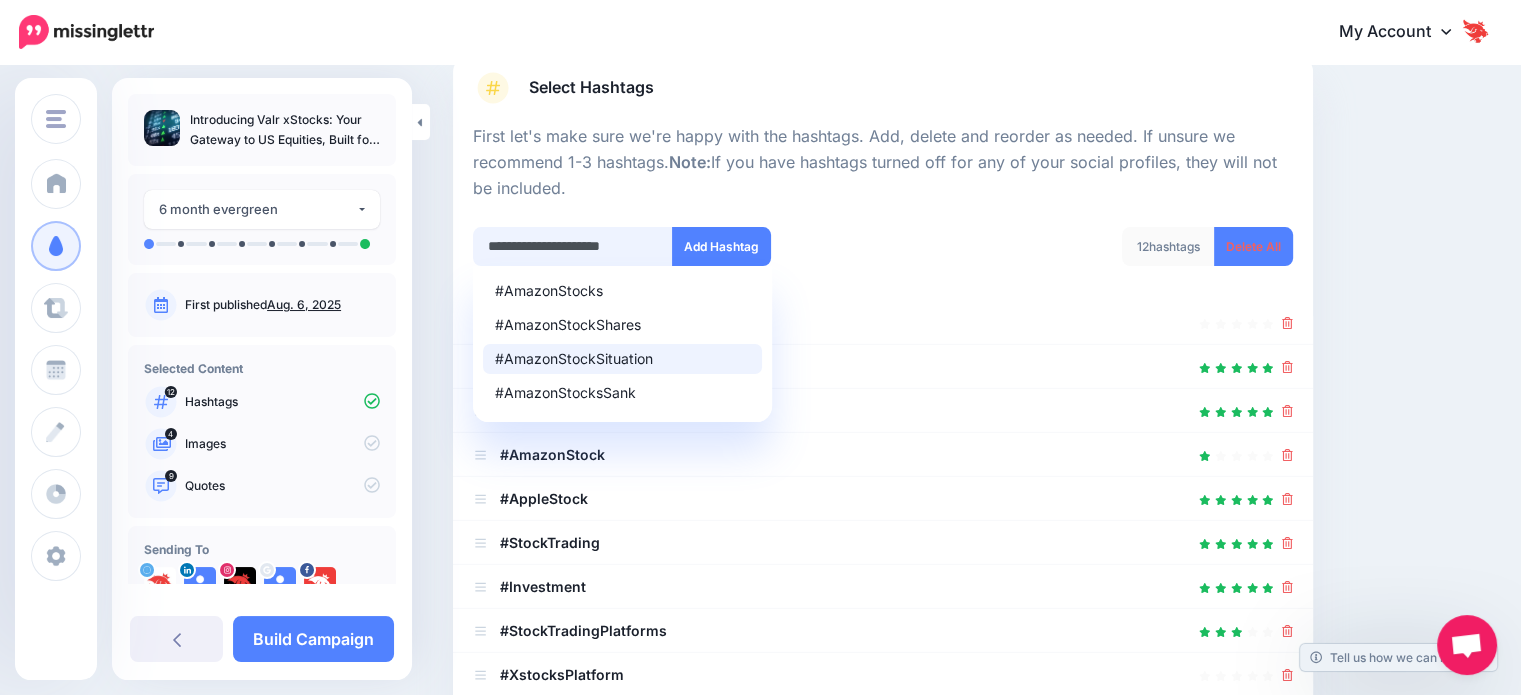 click on "**********" at bounding box center (573, 246) 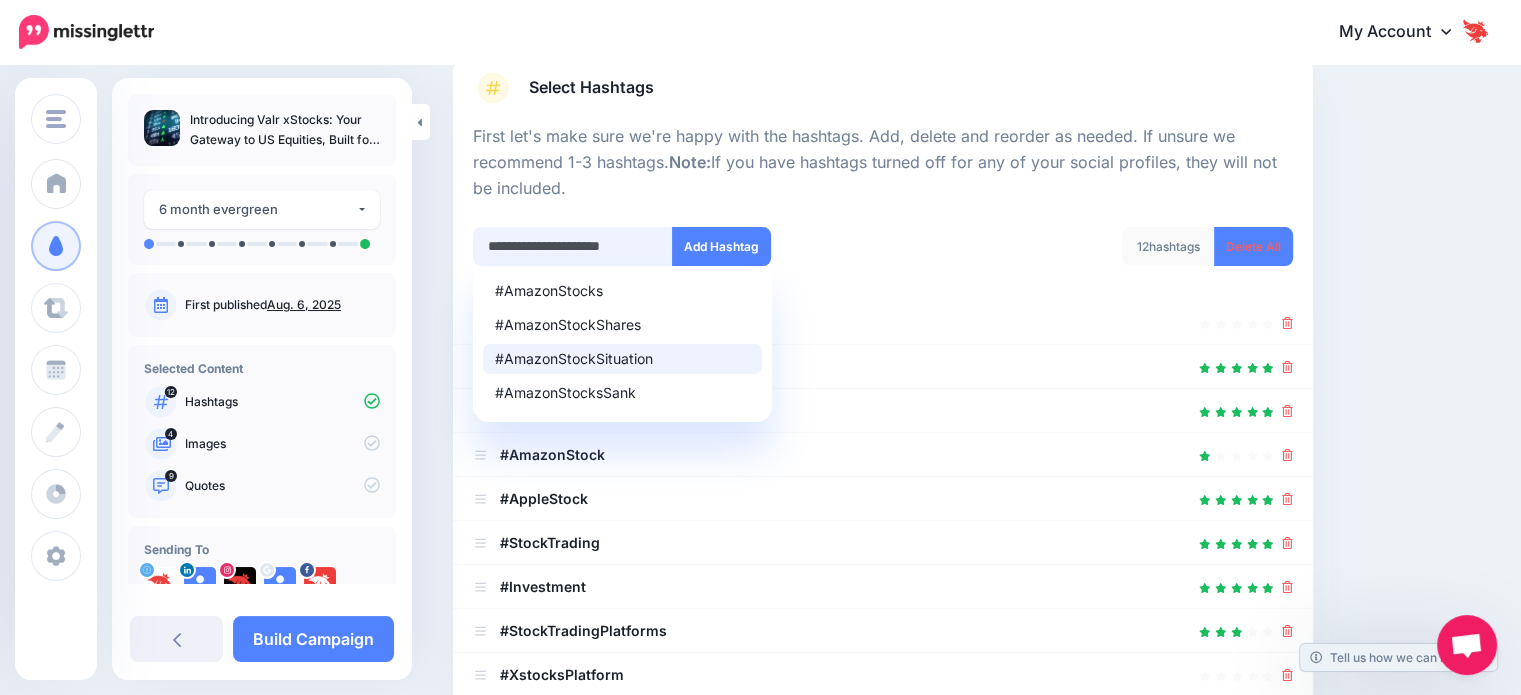 click on "**********" at bounding box center (573, 246) 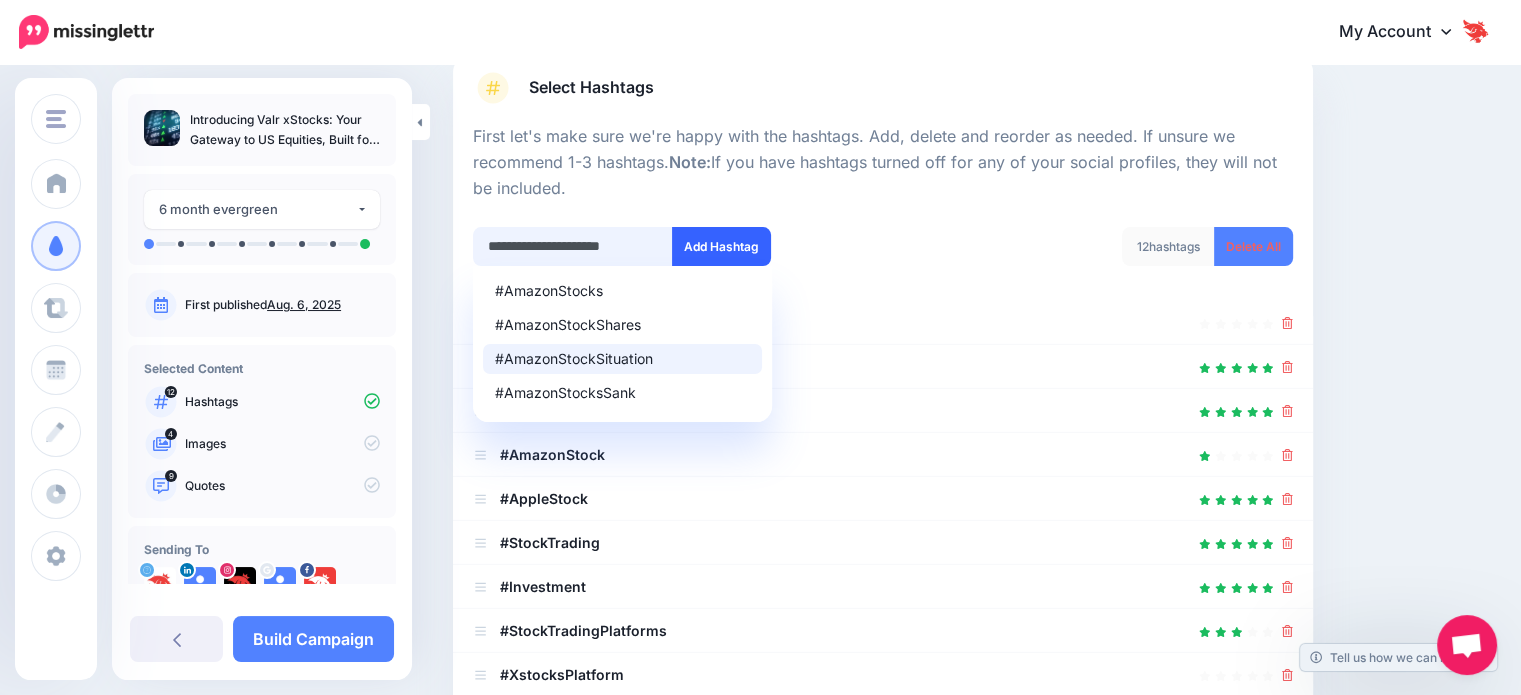 type on "**********" 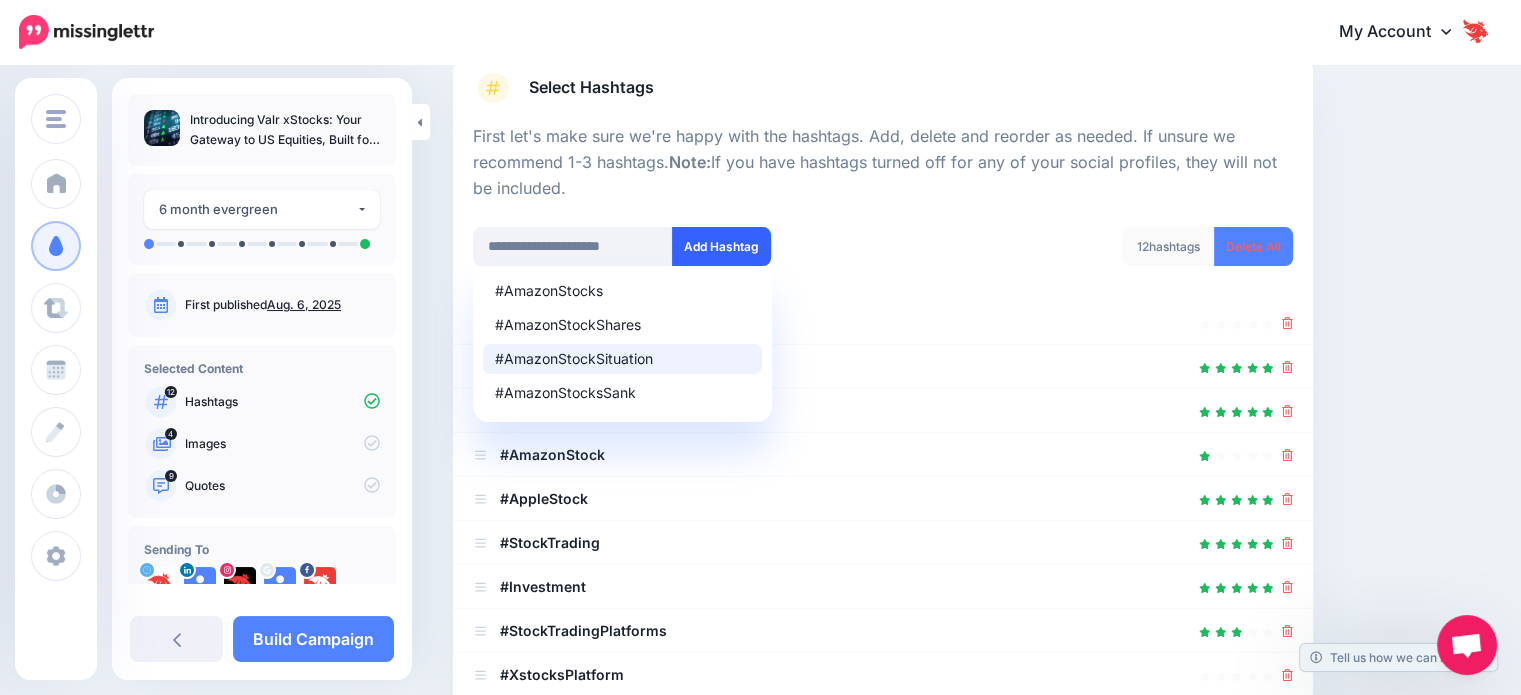 click on "Add Hashtag" at bounding box center [721, 246] 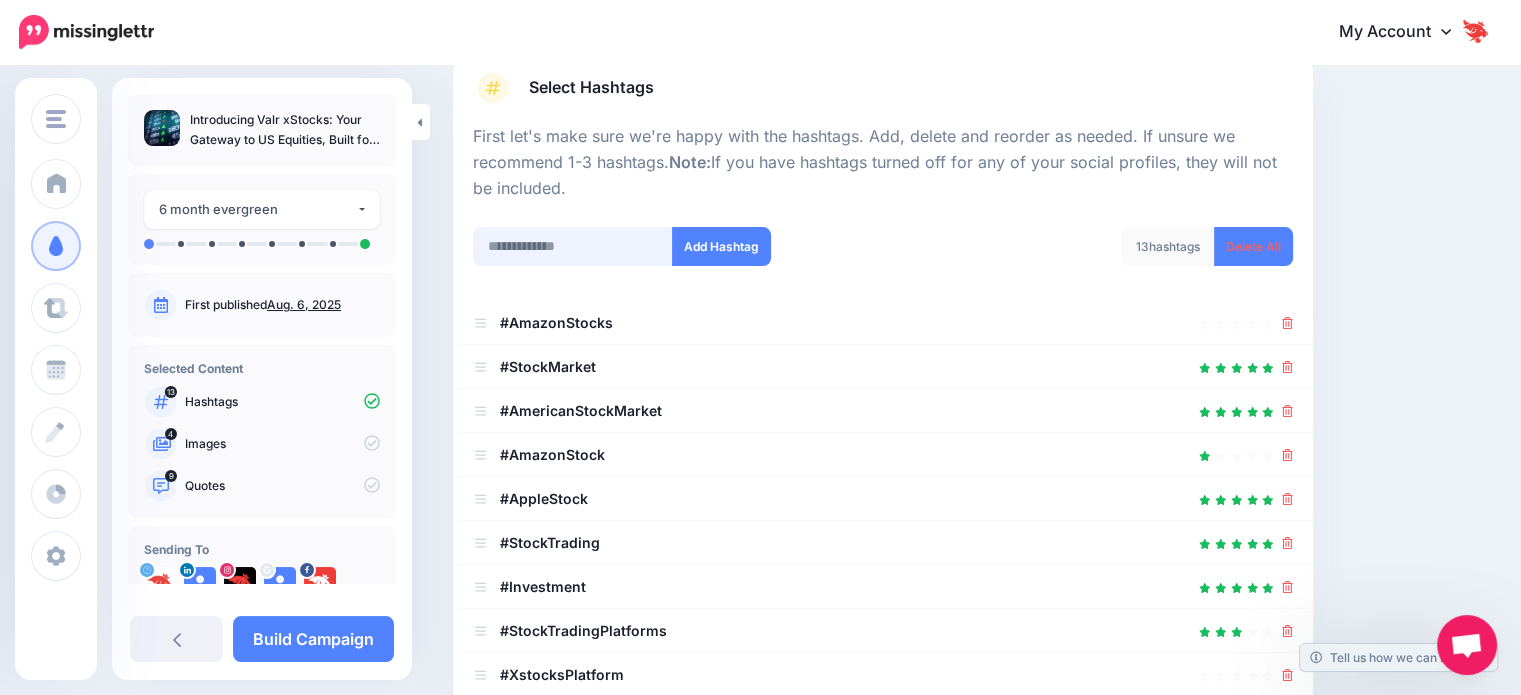 click at bounding box center [573, 246] 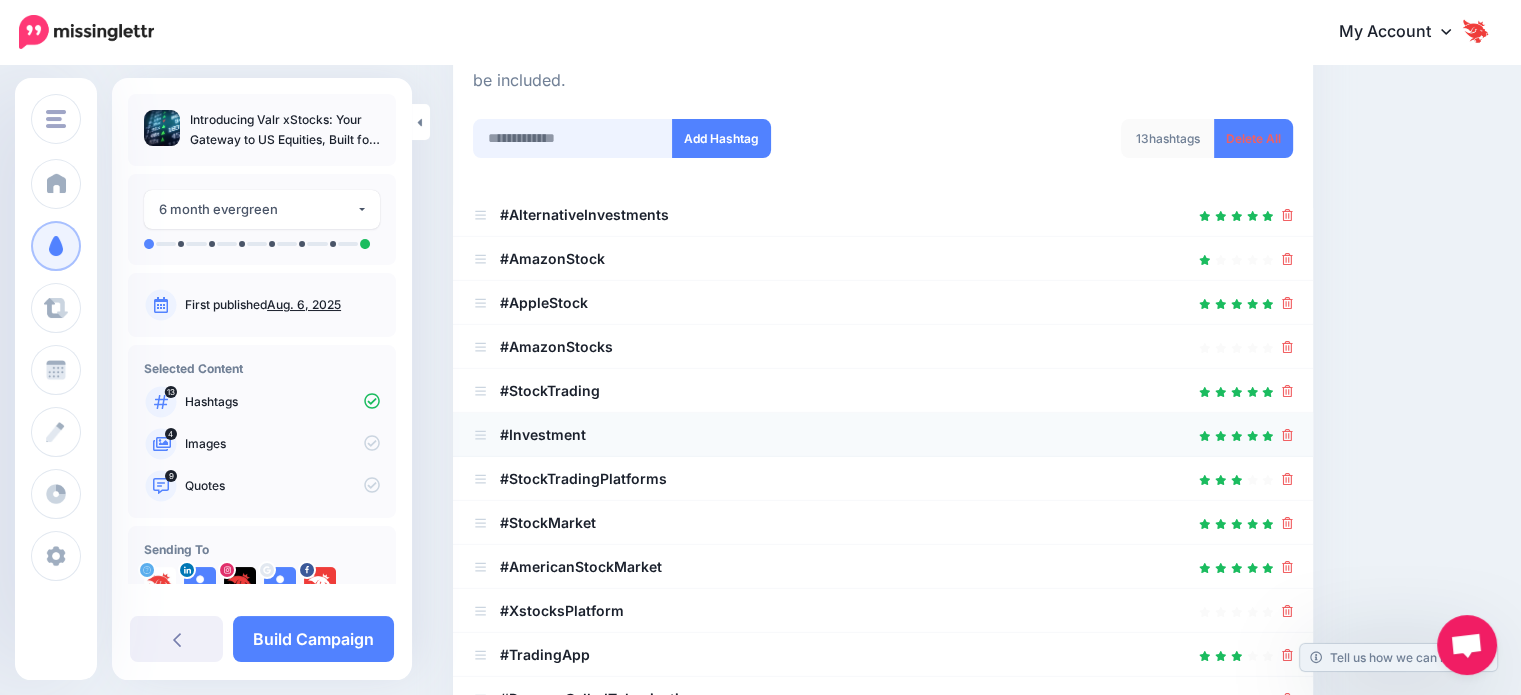 scroll, scrollTop: 248, scrollLeft: 0, axis: vertical 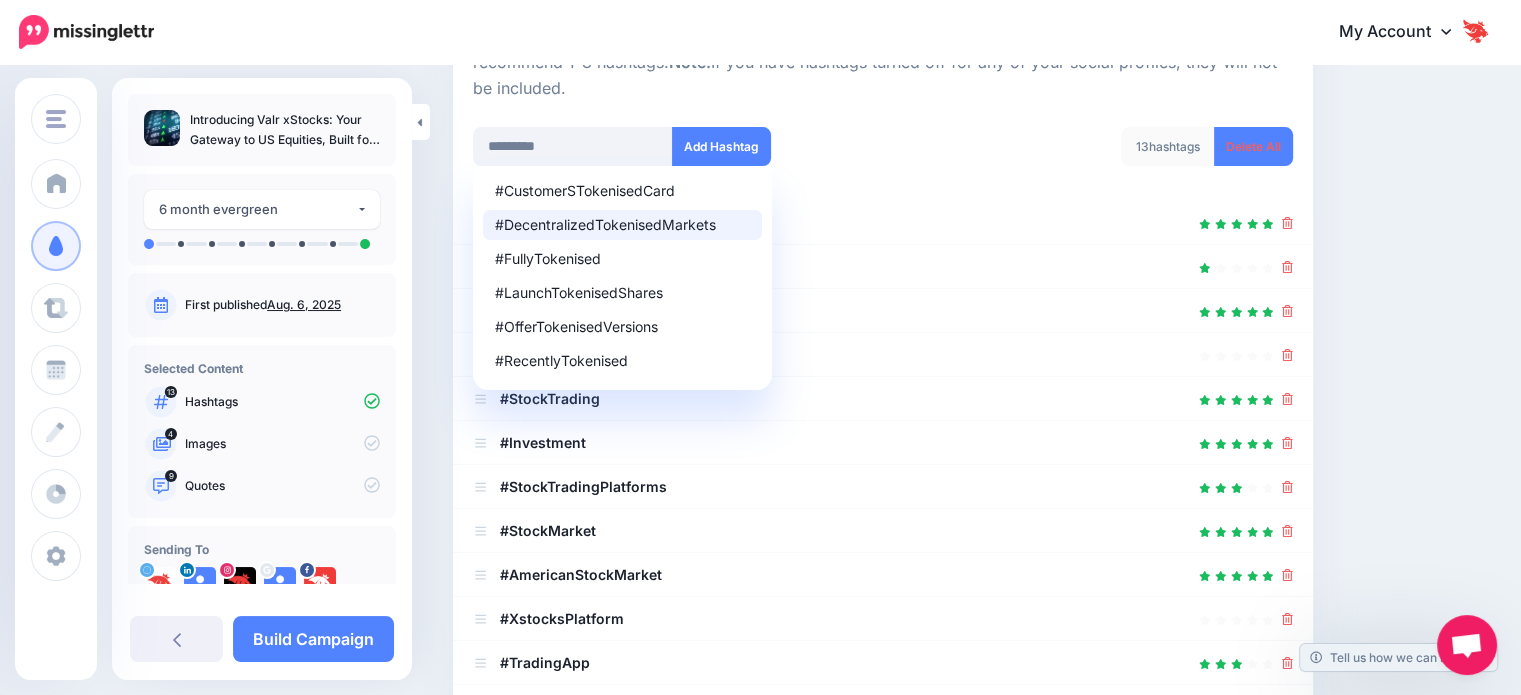 click on "#DecentralizedTokenisedMarkets" at bounding box center (622, 225) 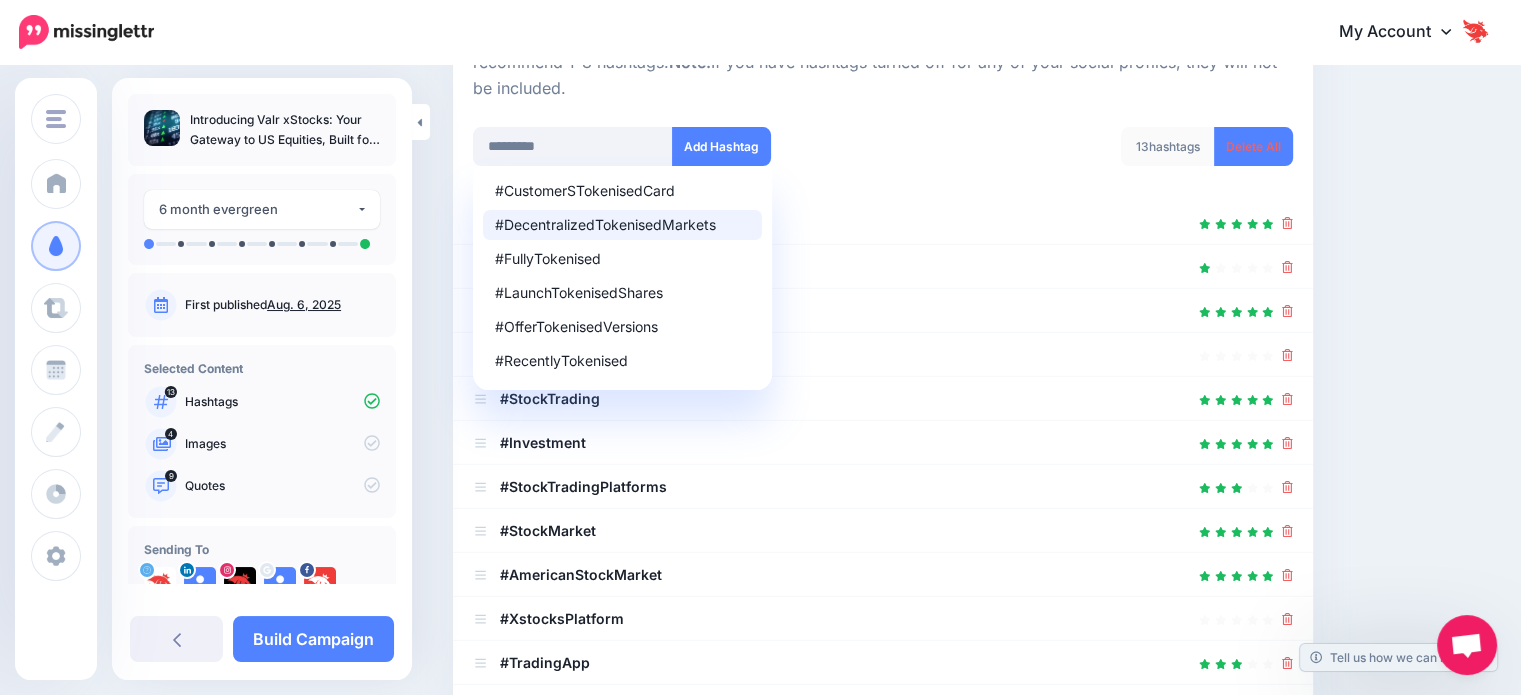 type on "**********" 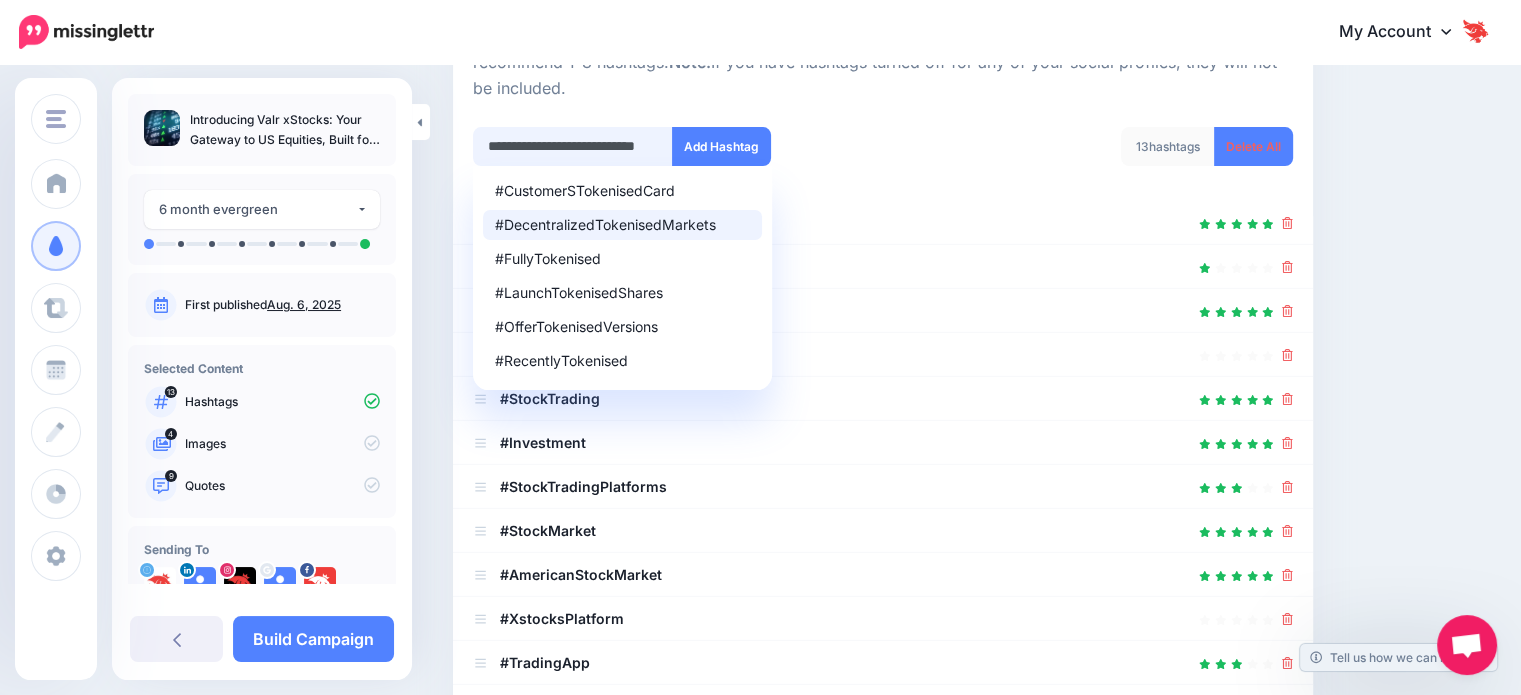 click on "**********" at bounding box center [573, 146] 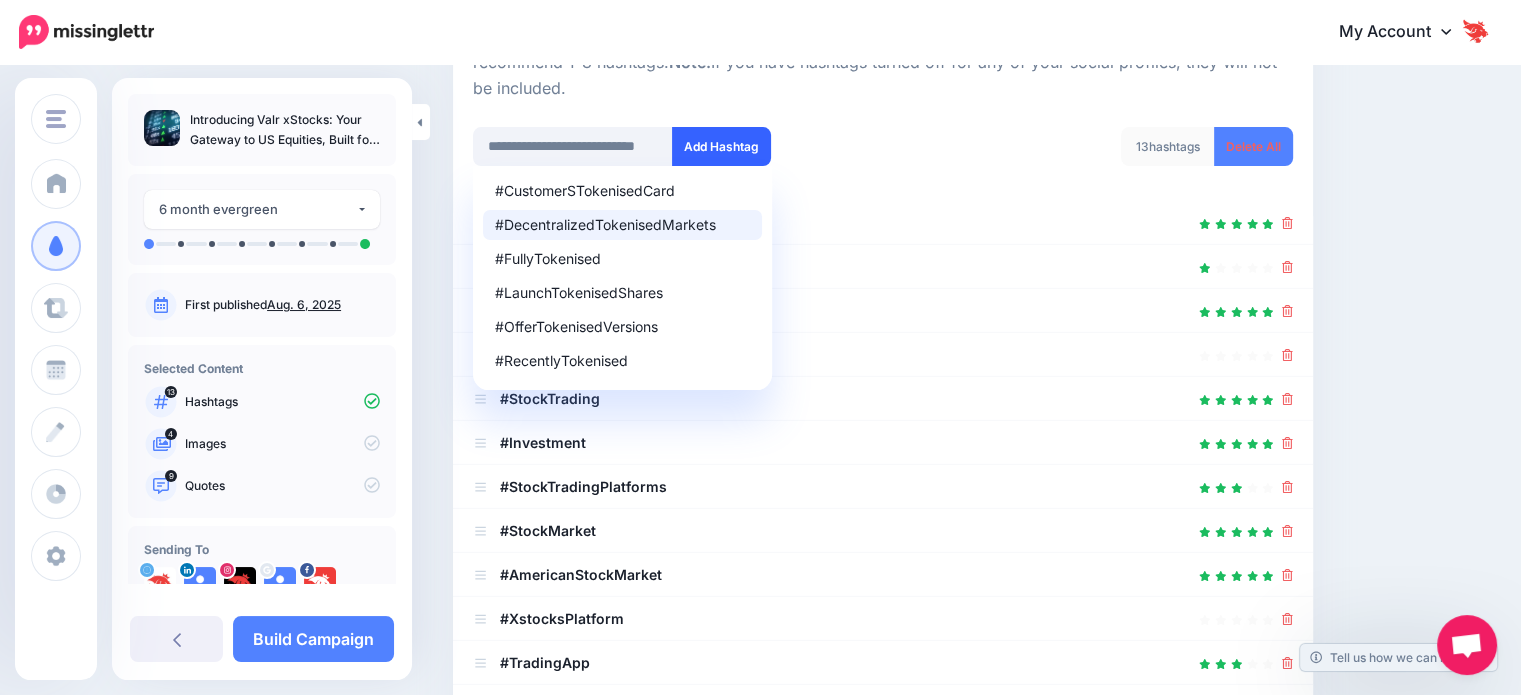 click on "Add Hashtag" at bounding box center (721, 146) 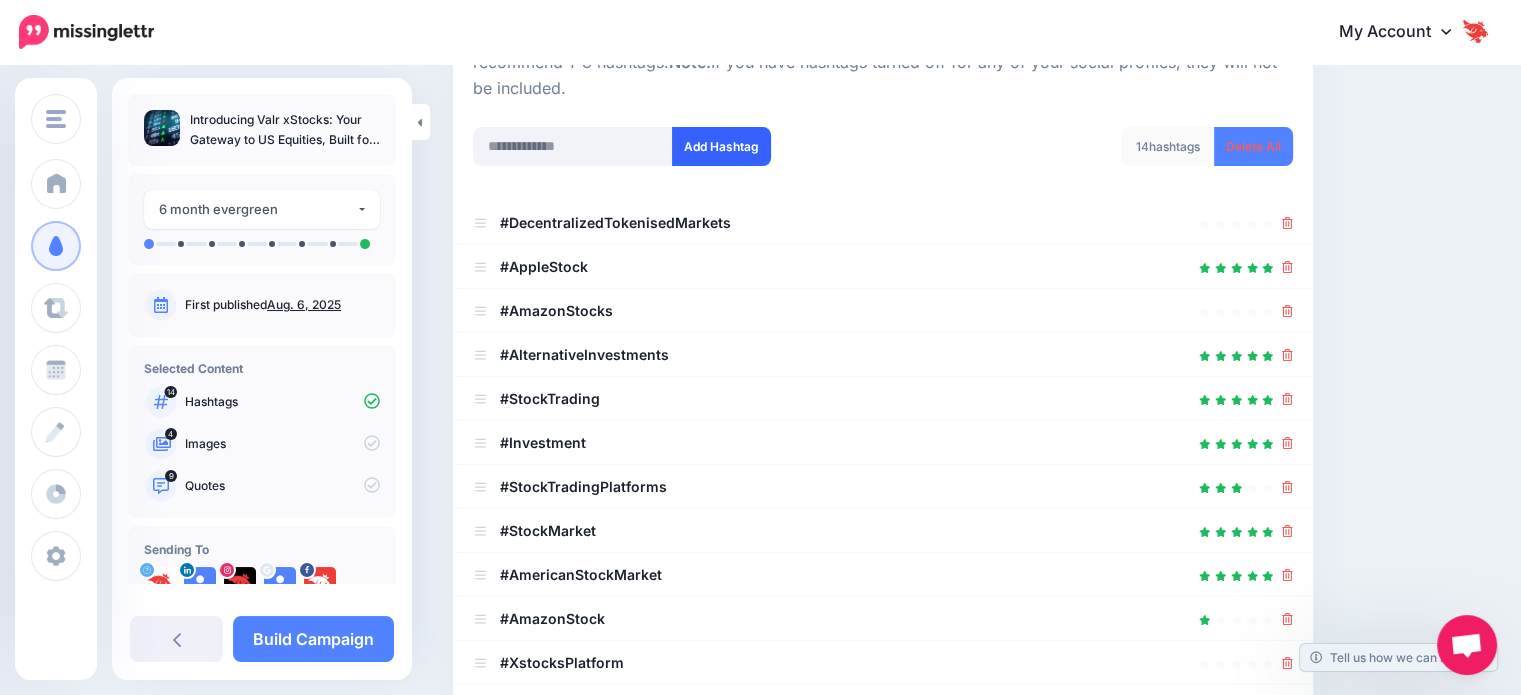 scroll, scrollTop: 448, scrollLeft: 0, axis: vertical 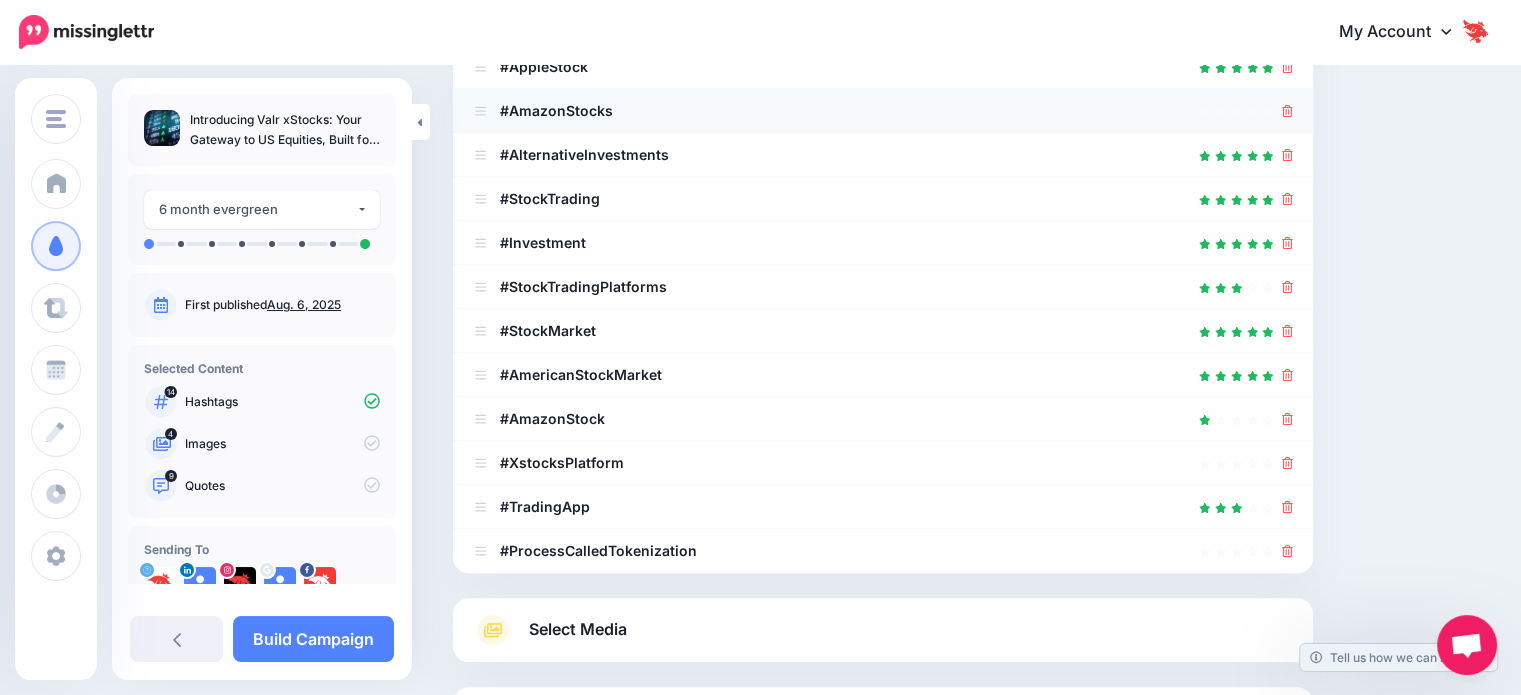 click 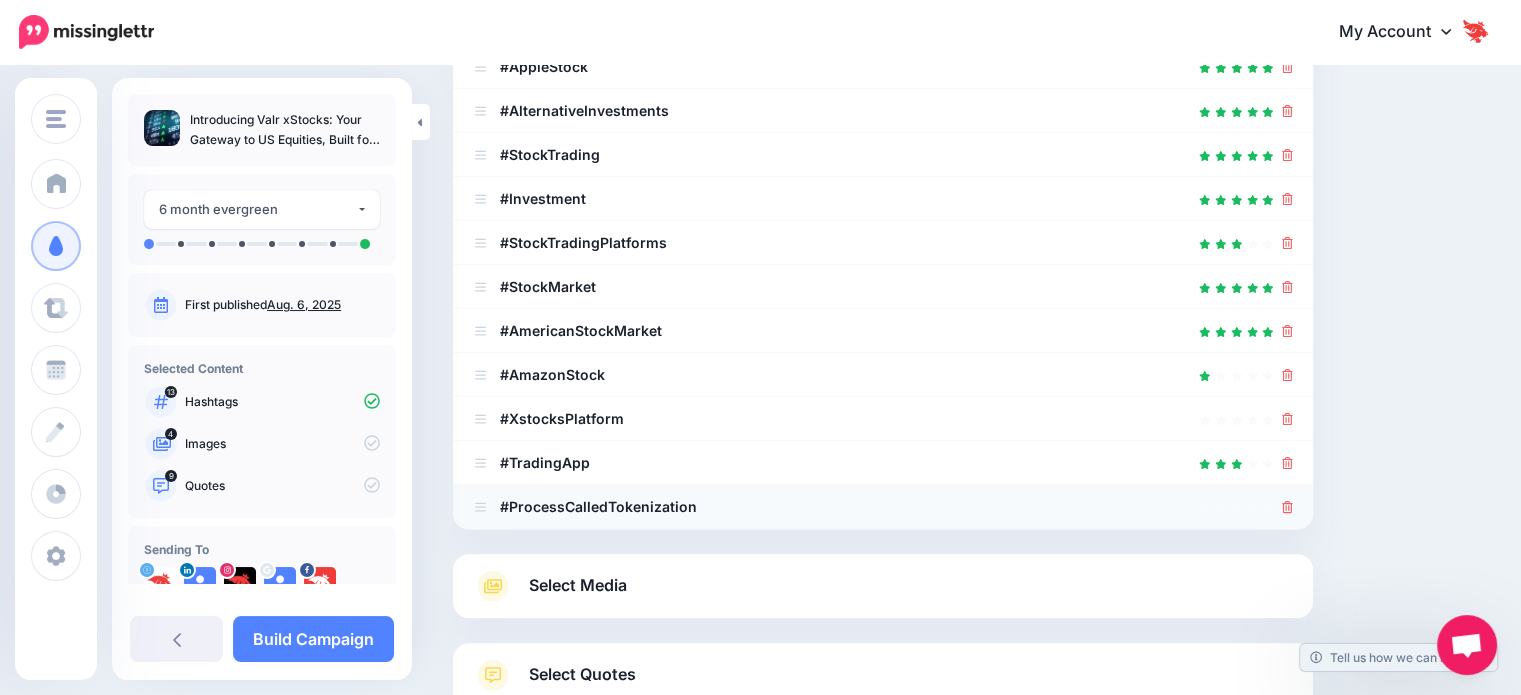 click 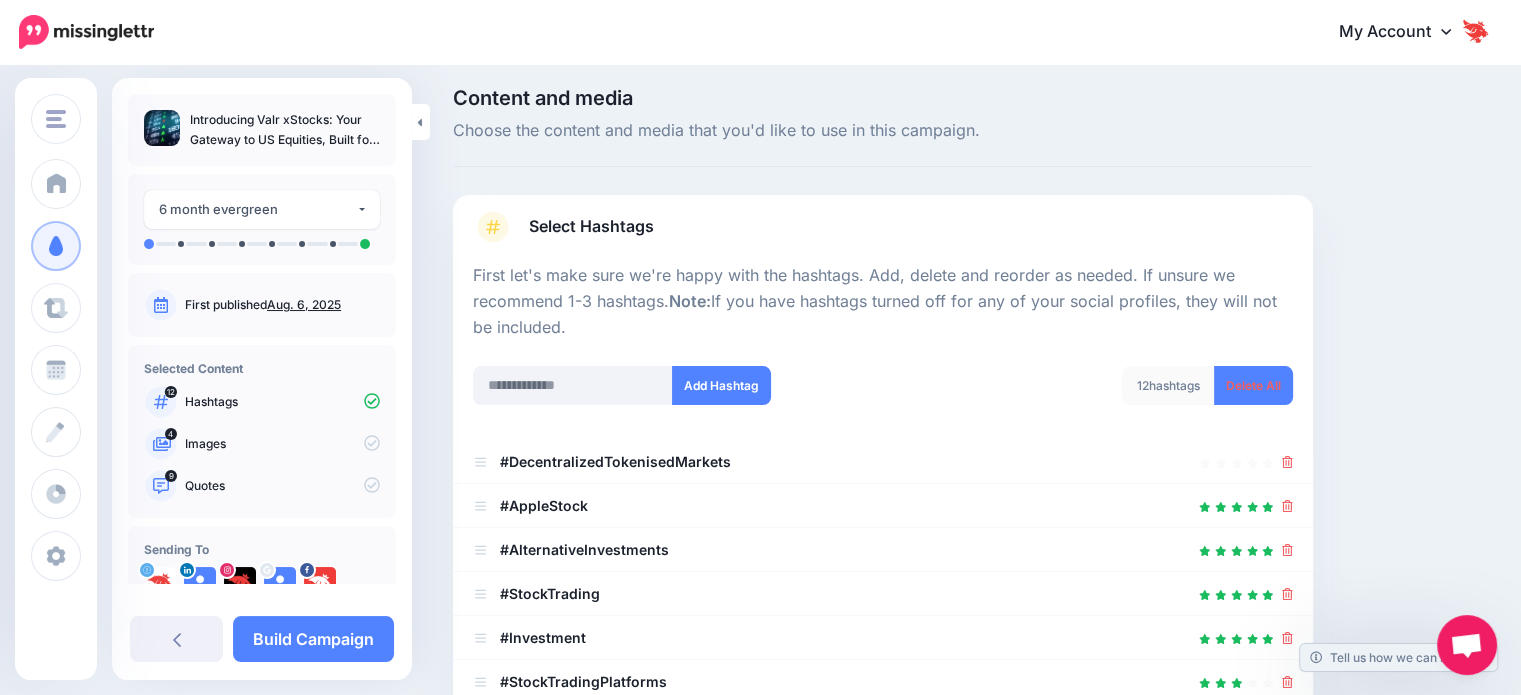 scroll, scrollTop: 0, scrollLeft: 0, axis: both 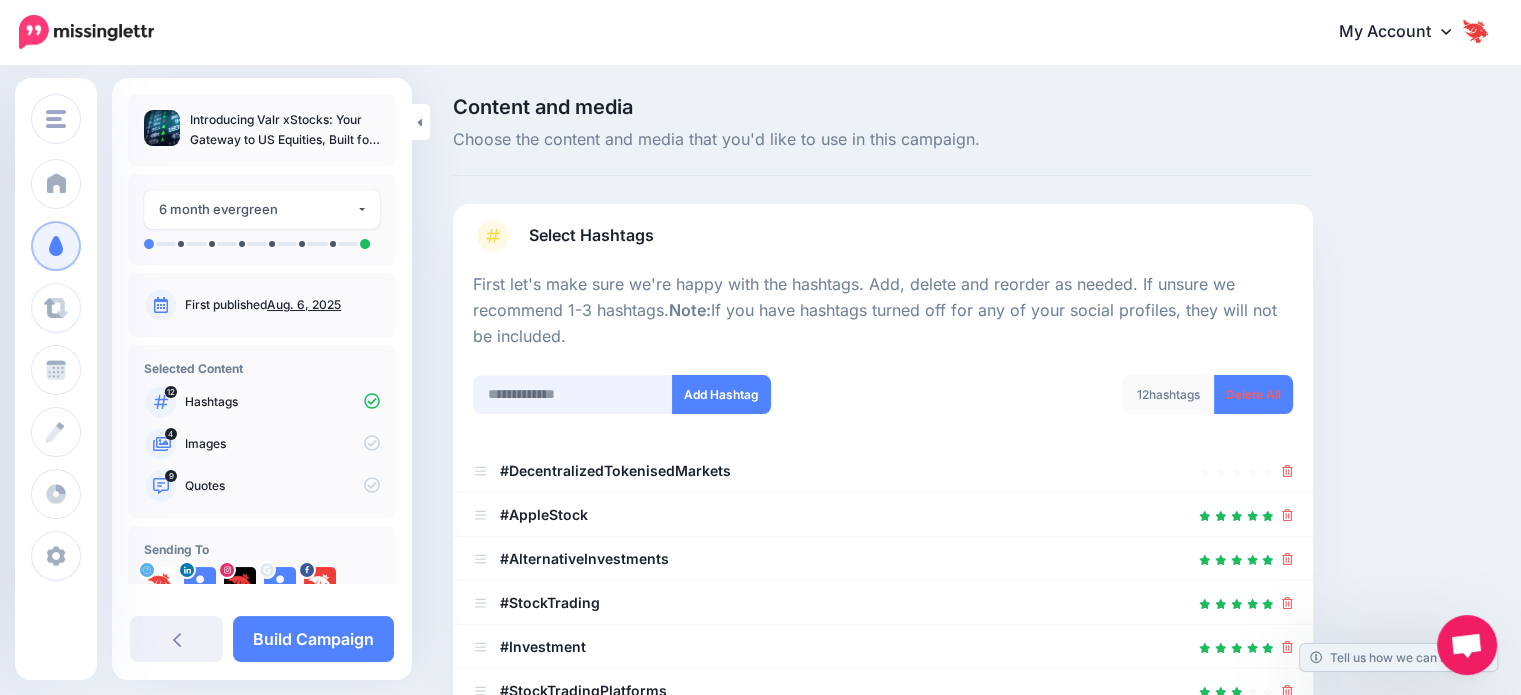click at bounding box center [573, 394] 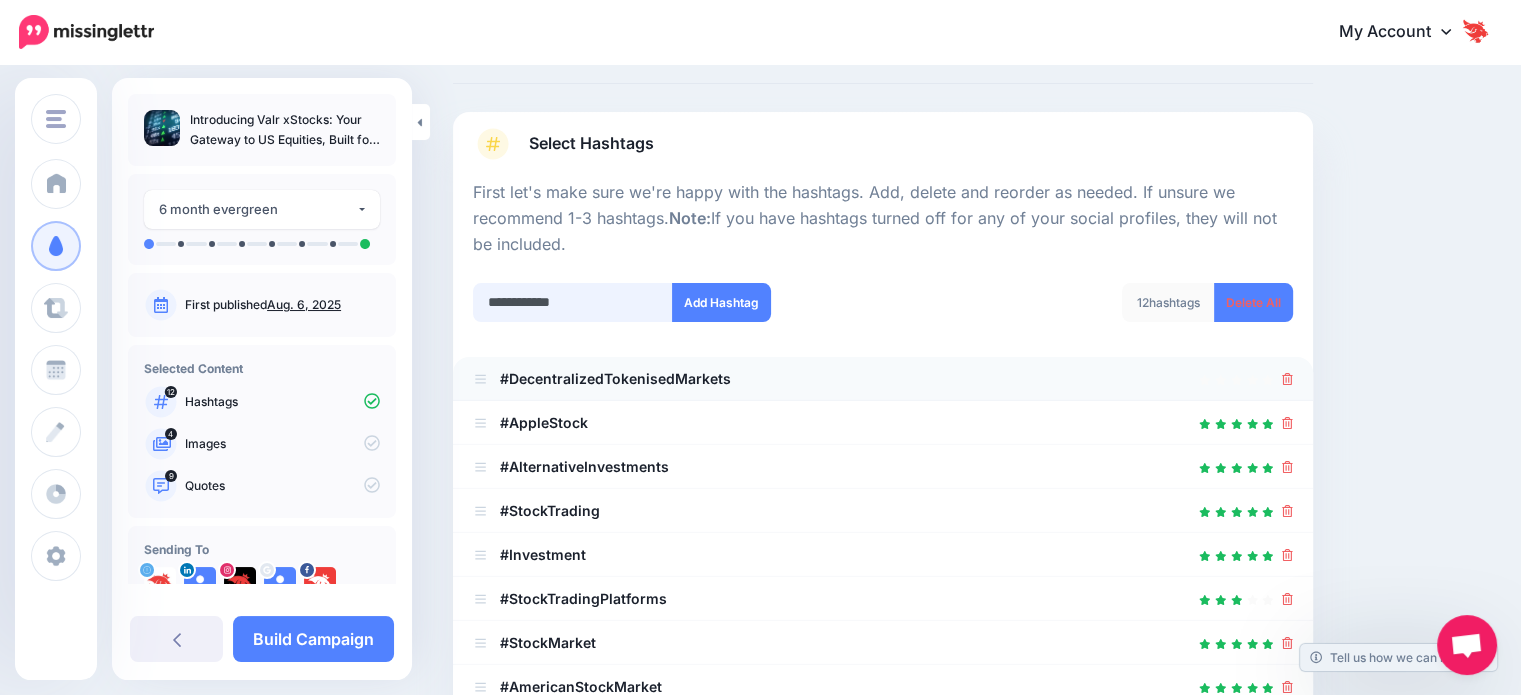 scroll, scrollTop: 100, scrollLeft: 0, axis: vertical 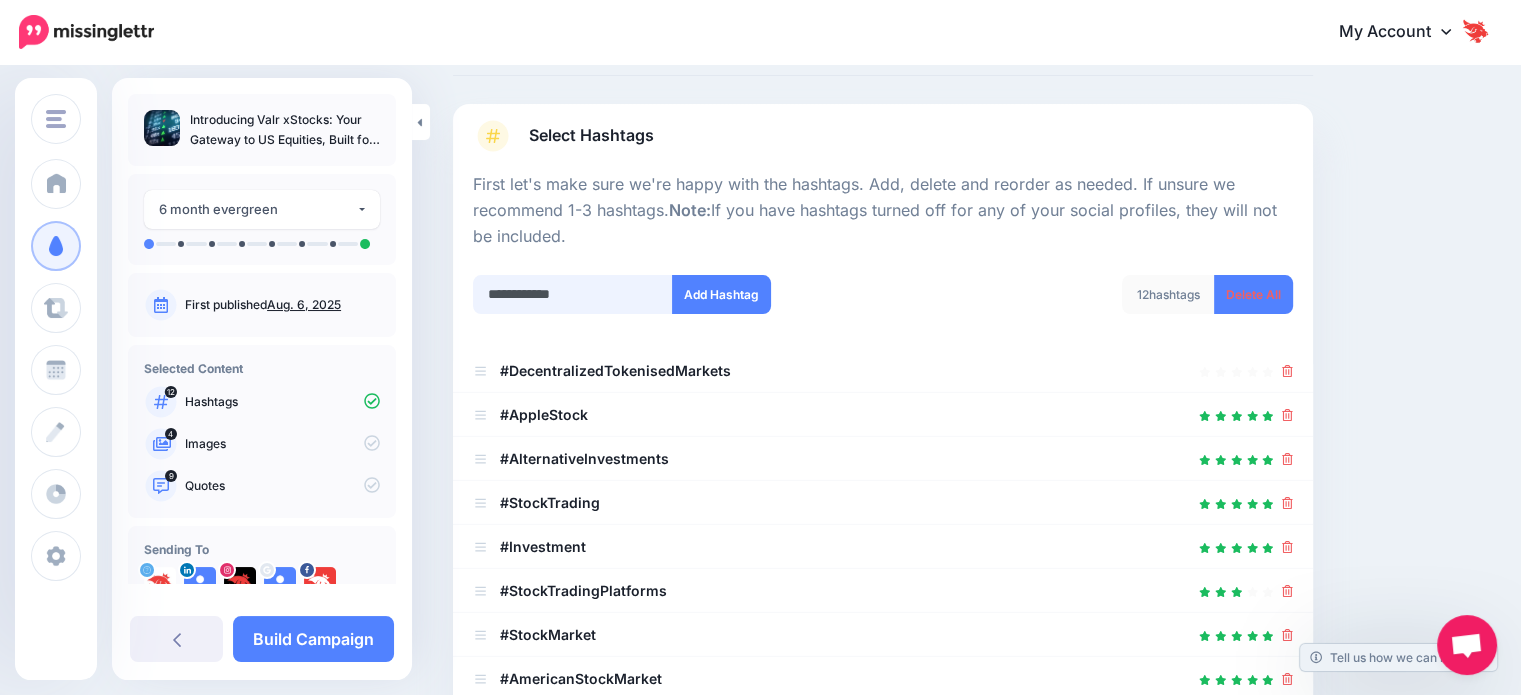click on "**********" at bounding box center [573, 294] 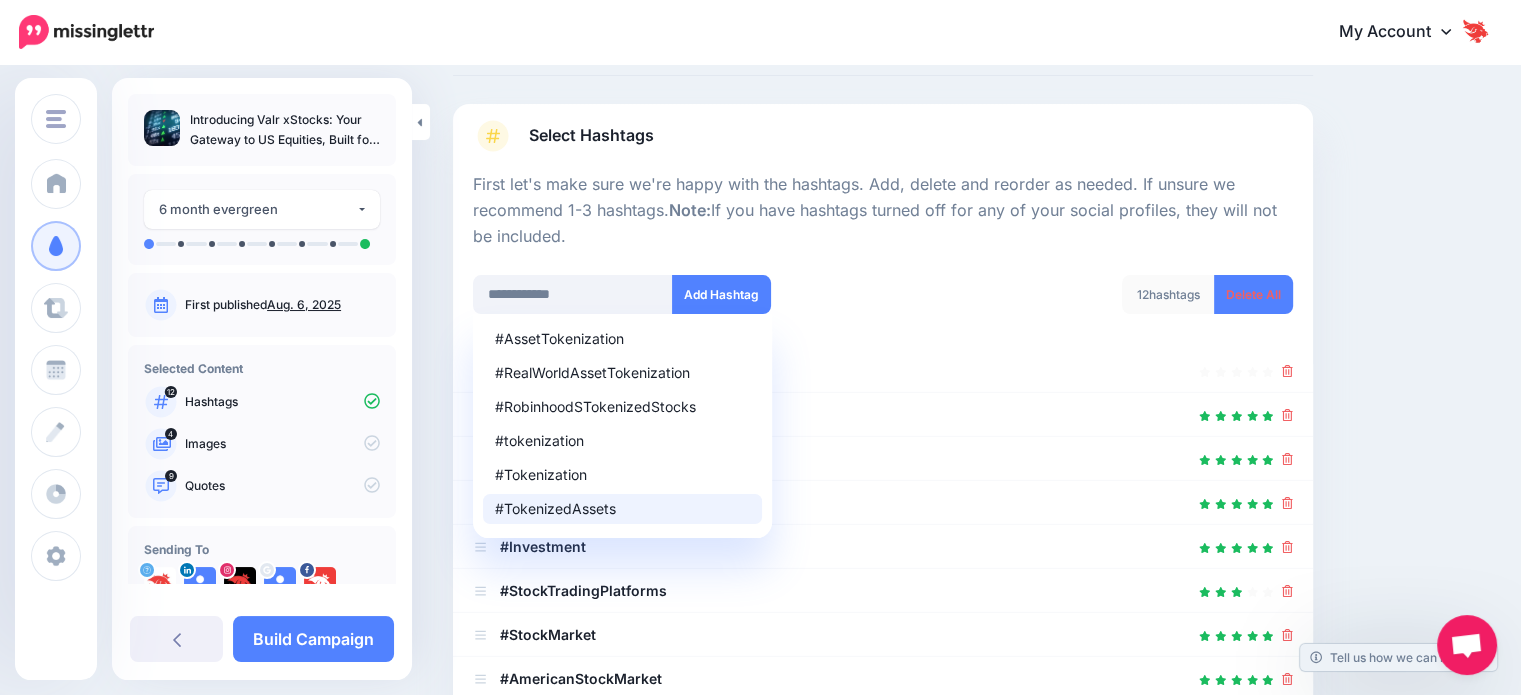 click on "#TokenizedAssets" at bounding box center [622, 509] 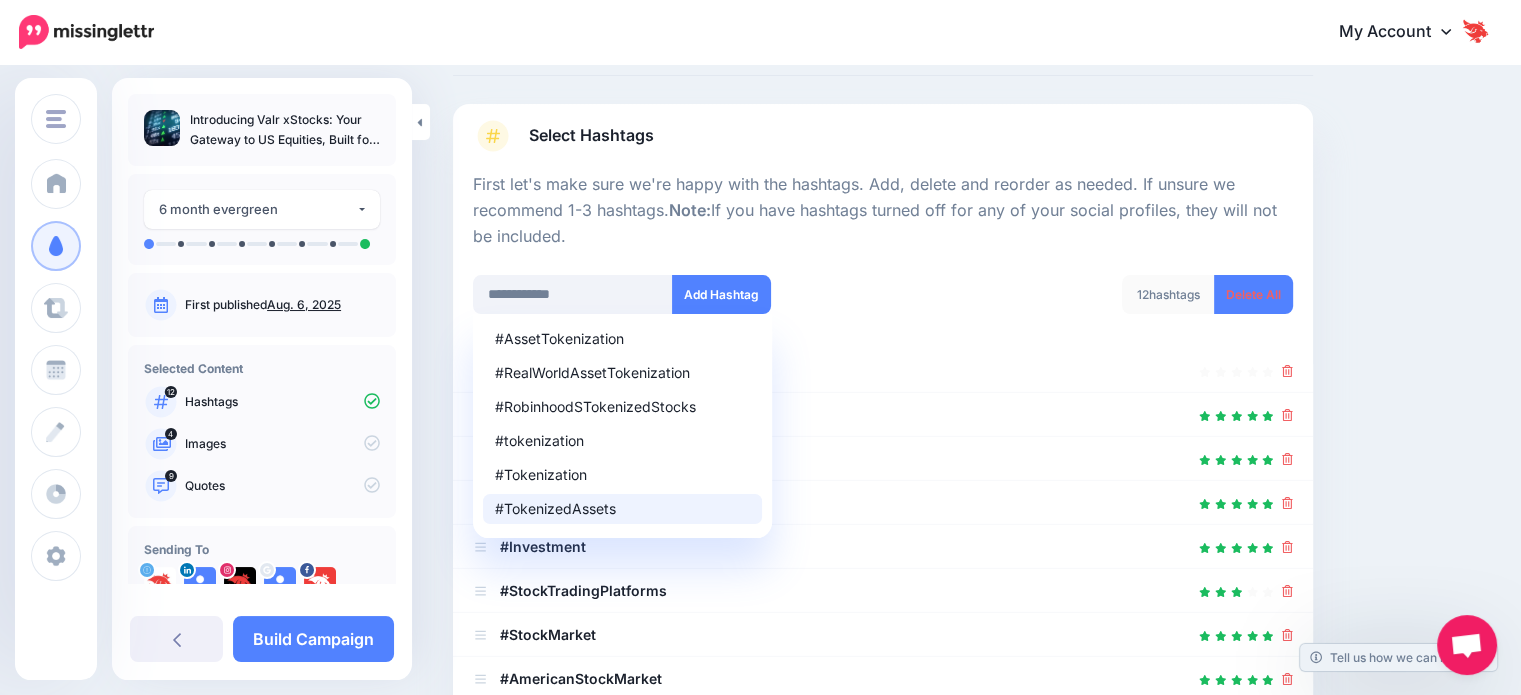 type on "**********" 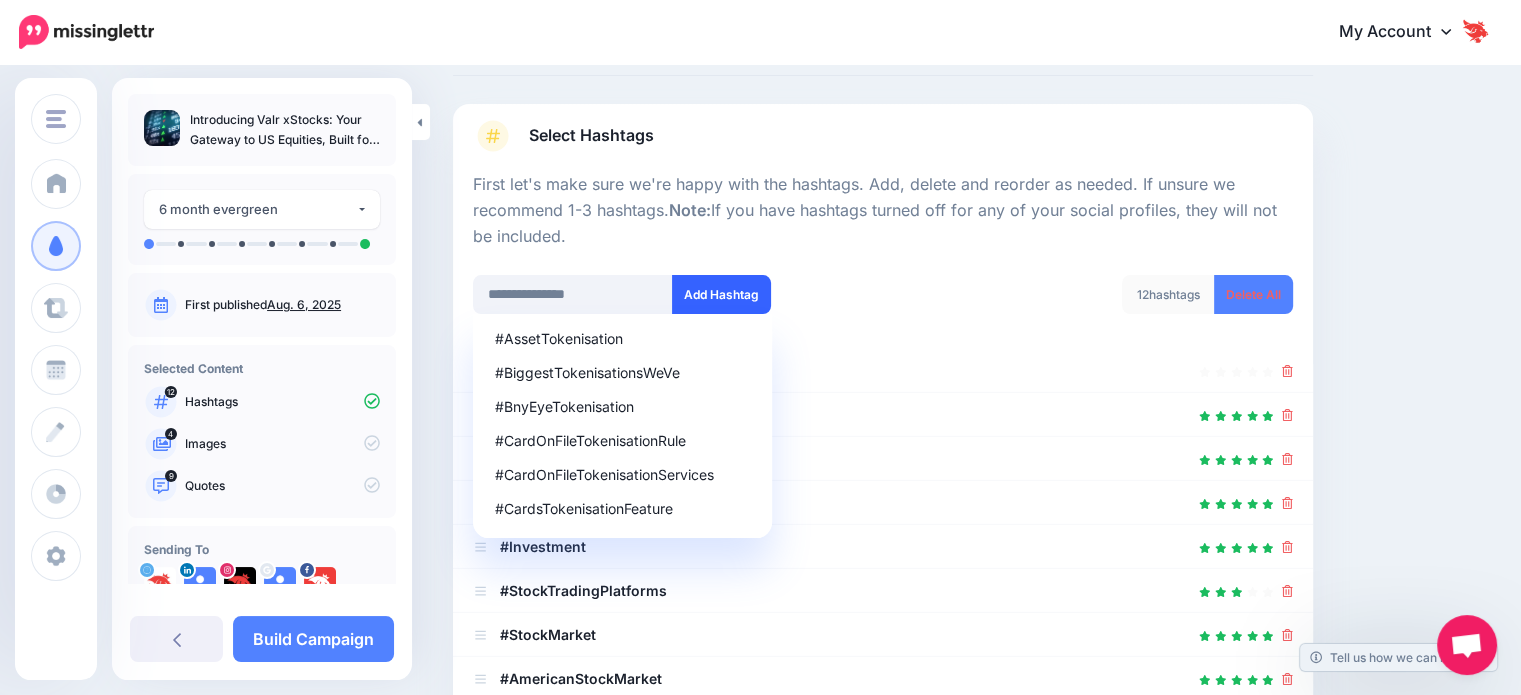 click on "Add Hashtag" at bounding box center (721, 294) 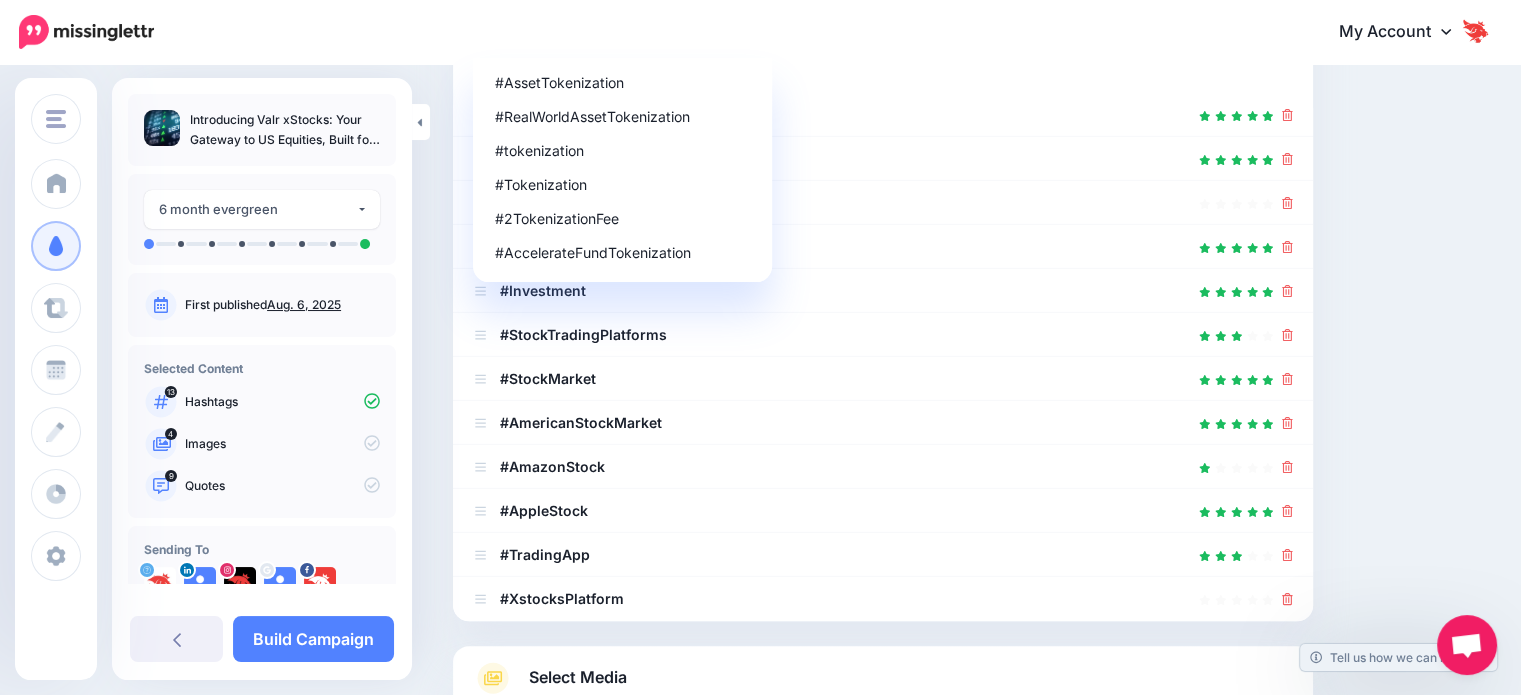 scroll, scrollTop: 348, scrollLeft: 0, axis: vertical 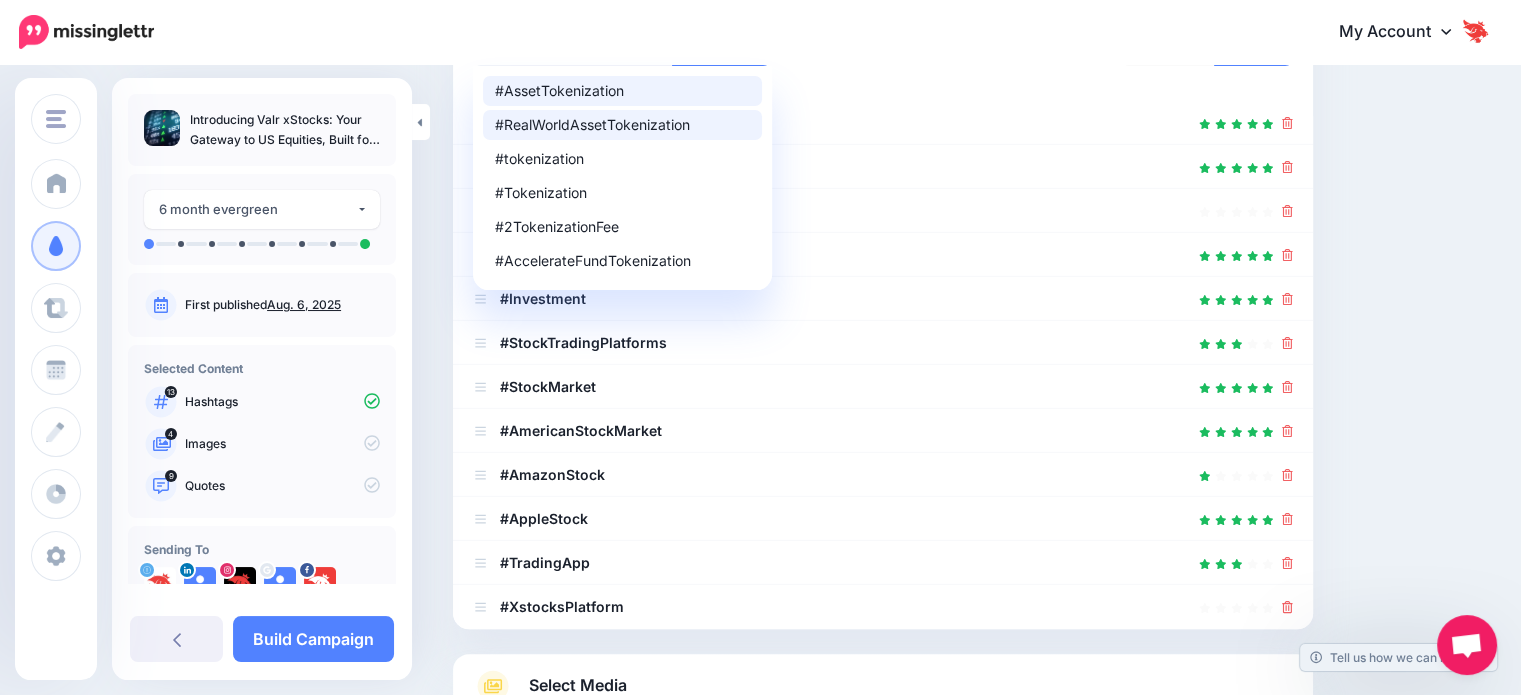 click on "#AssetTokenization" at bounding box center [622, 91] 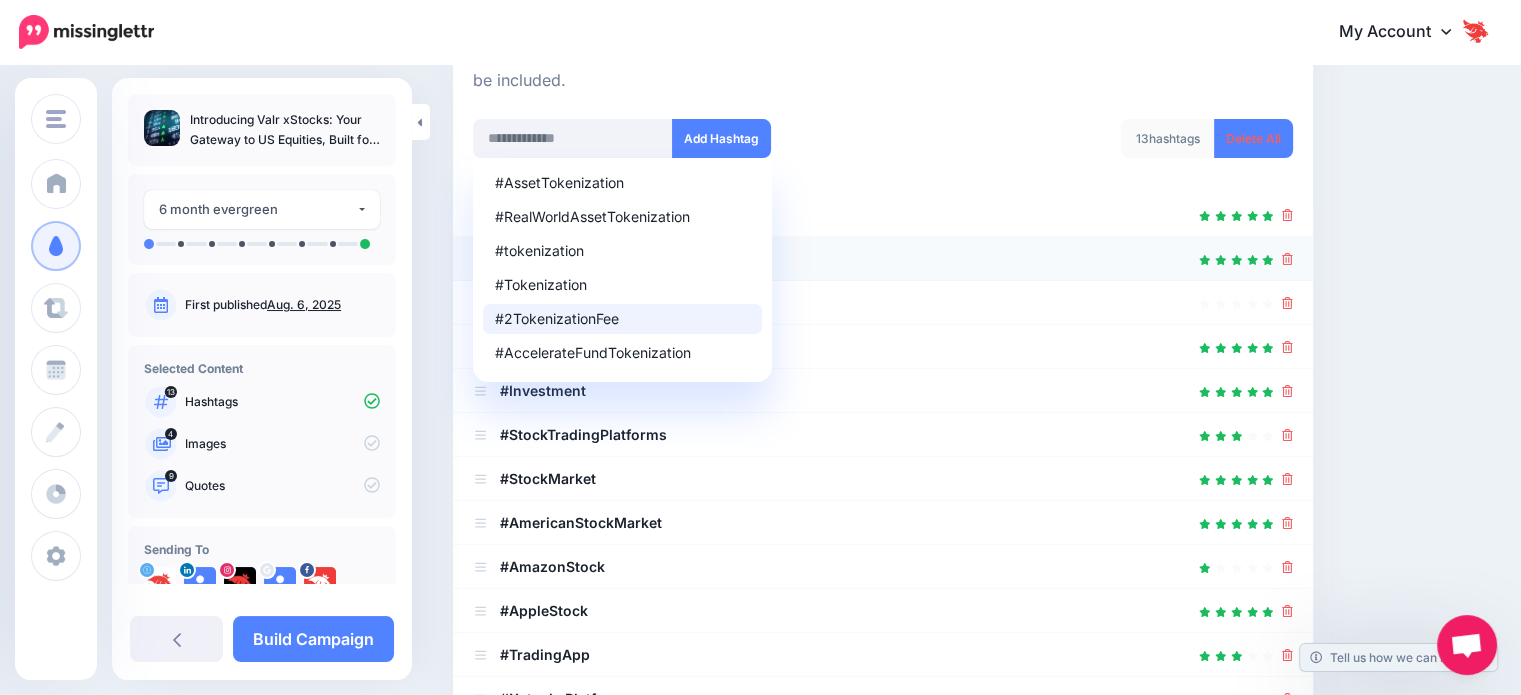 scroll, scrollTop: 248, scrollLeft: 0, axis: vertical 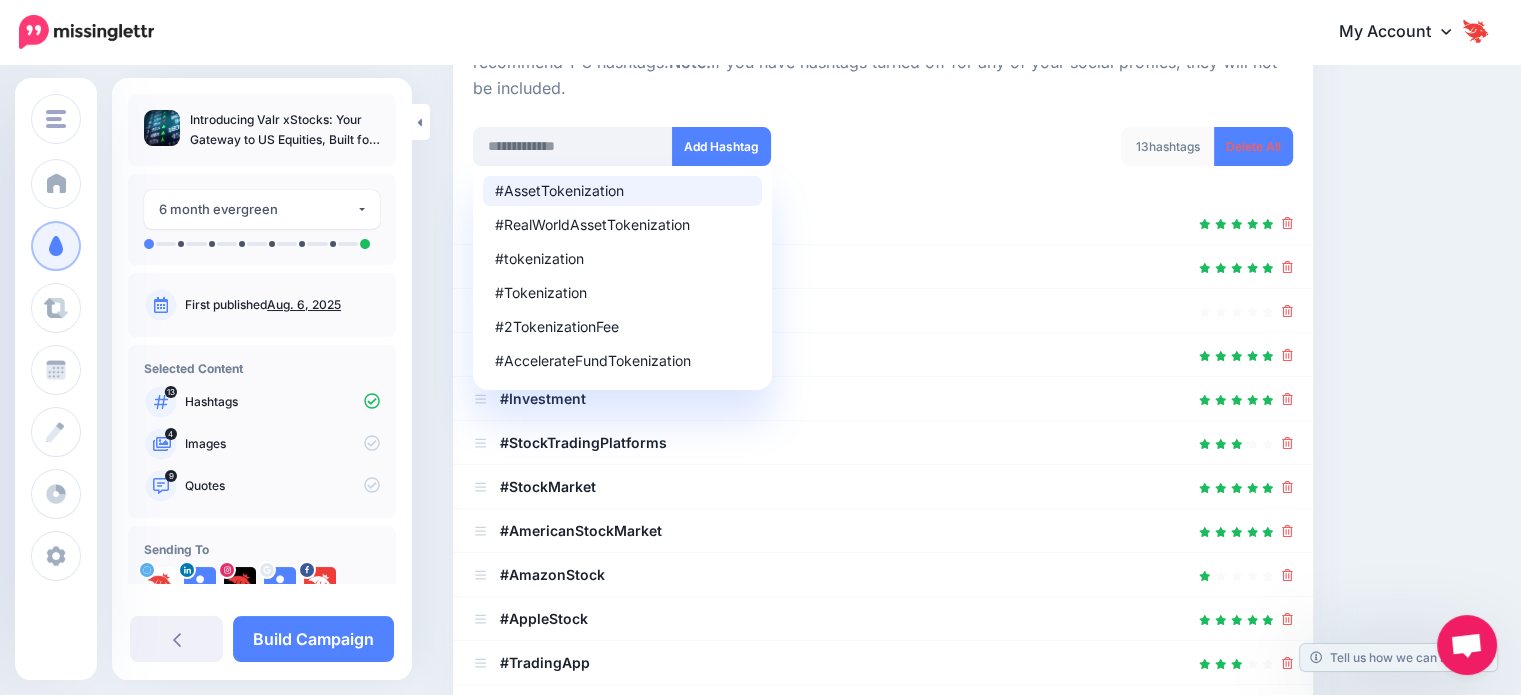 drag, startPoint x: 703, startPoint y: 188, endPoint x: 700, endPoint y: 167, distance: 21.213203 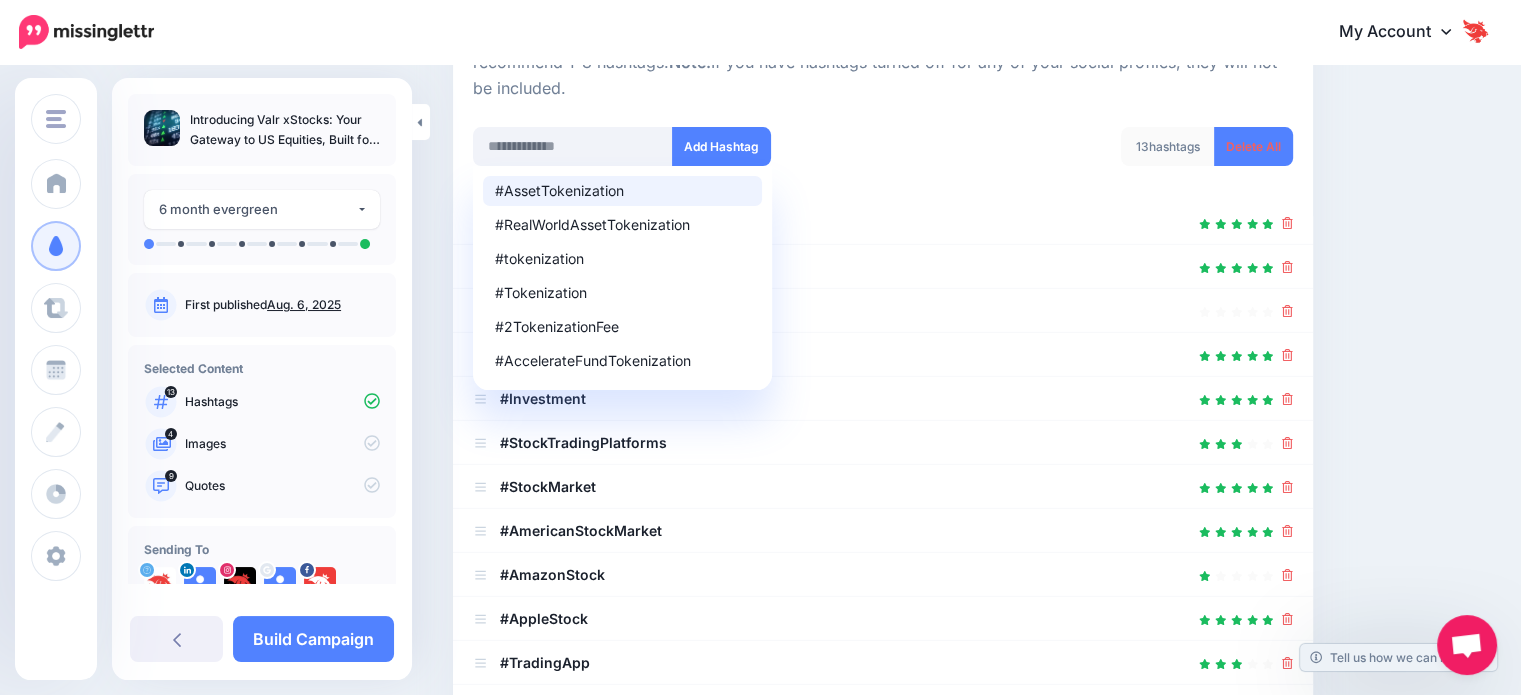 click on "#AssetTokenization" at bounding box center [622, 191] 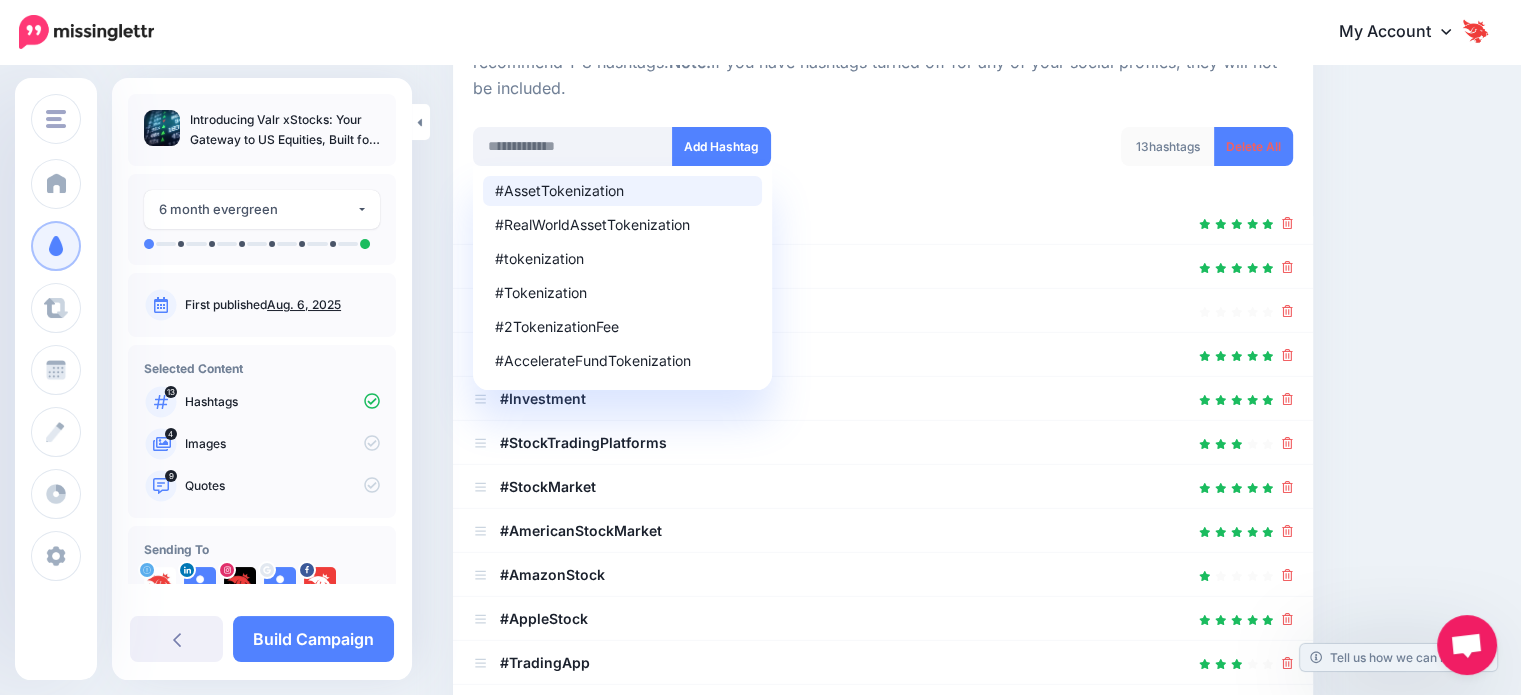 type on "**********" 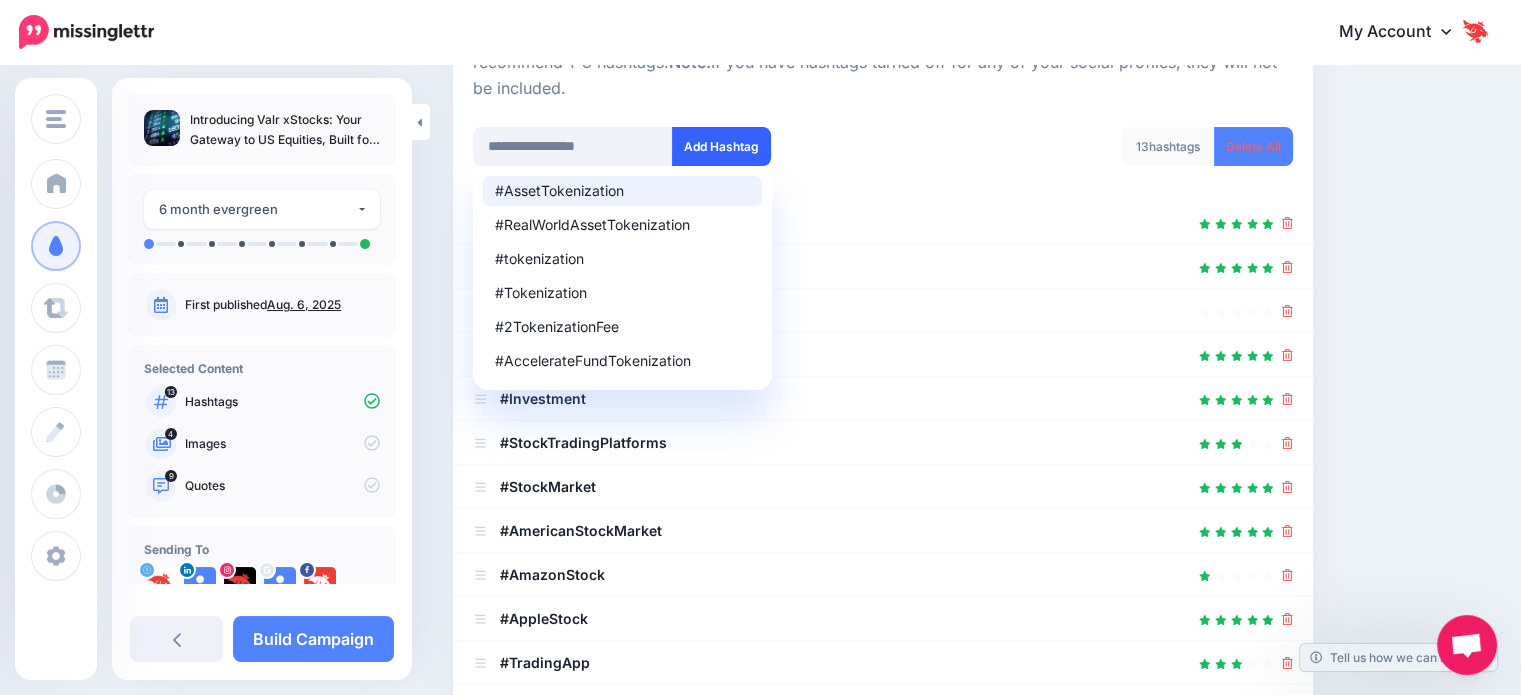 click on "Add Hashtag" at bounding box center (721, 146) 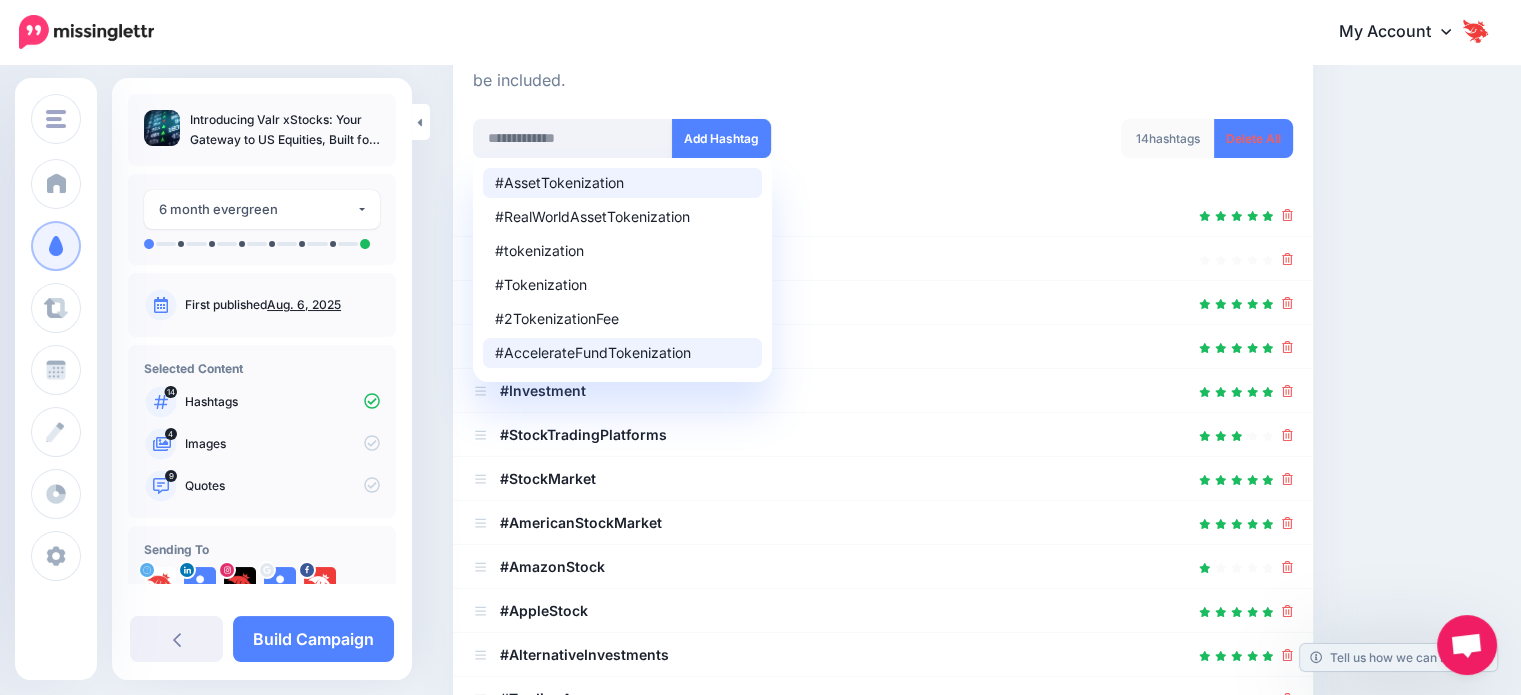 scroll, scrollTop: 248, scrollLeft: 0, axis: vertical 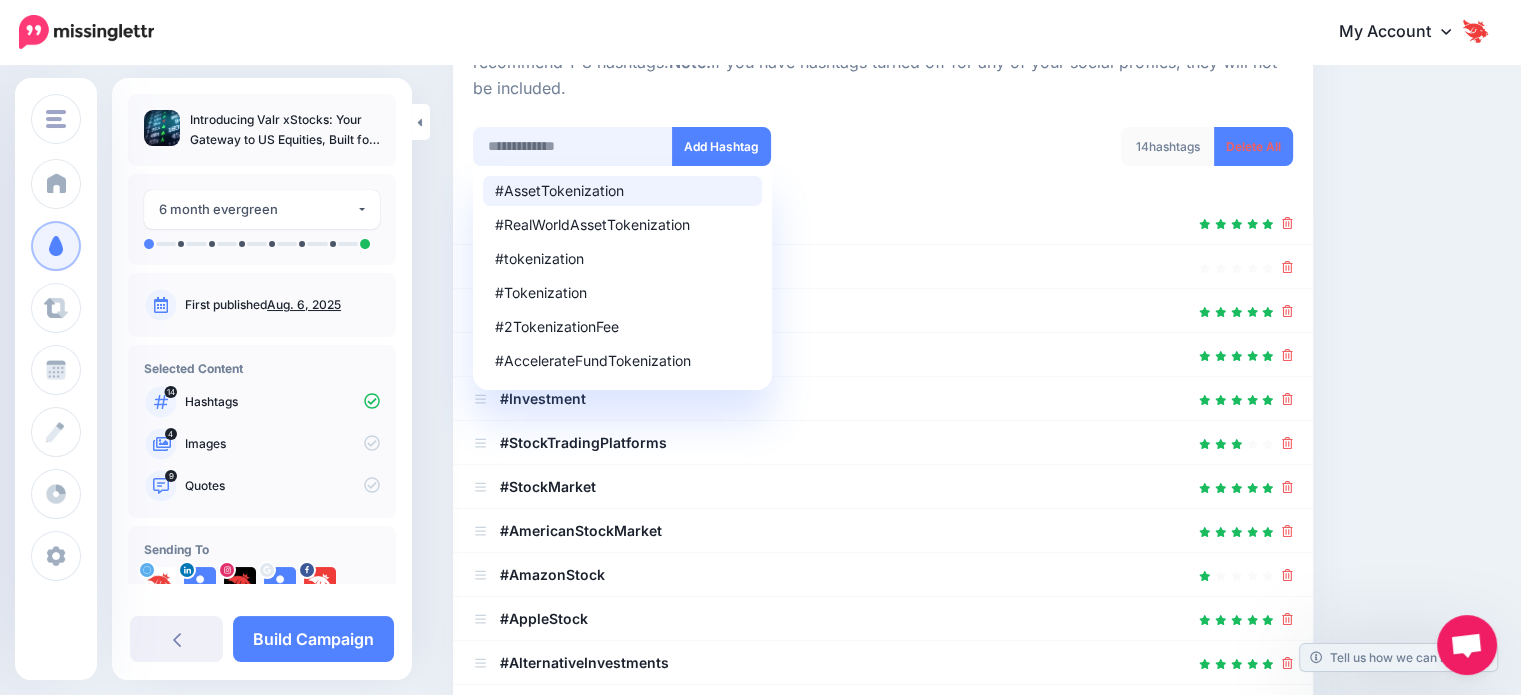 click at bounding box center (573, 146) 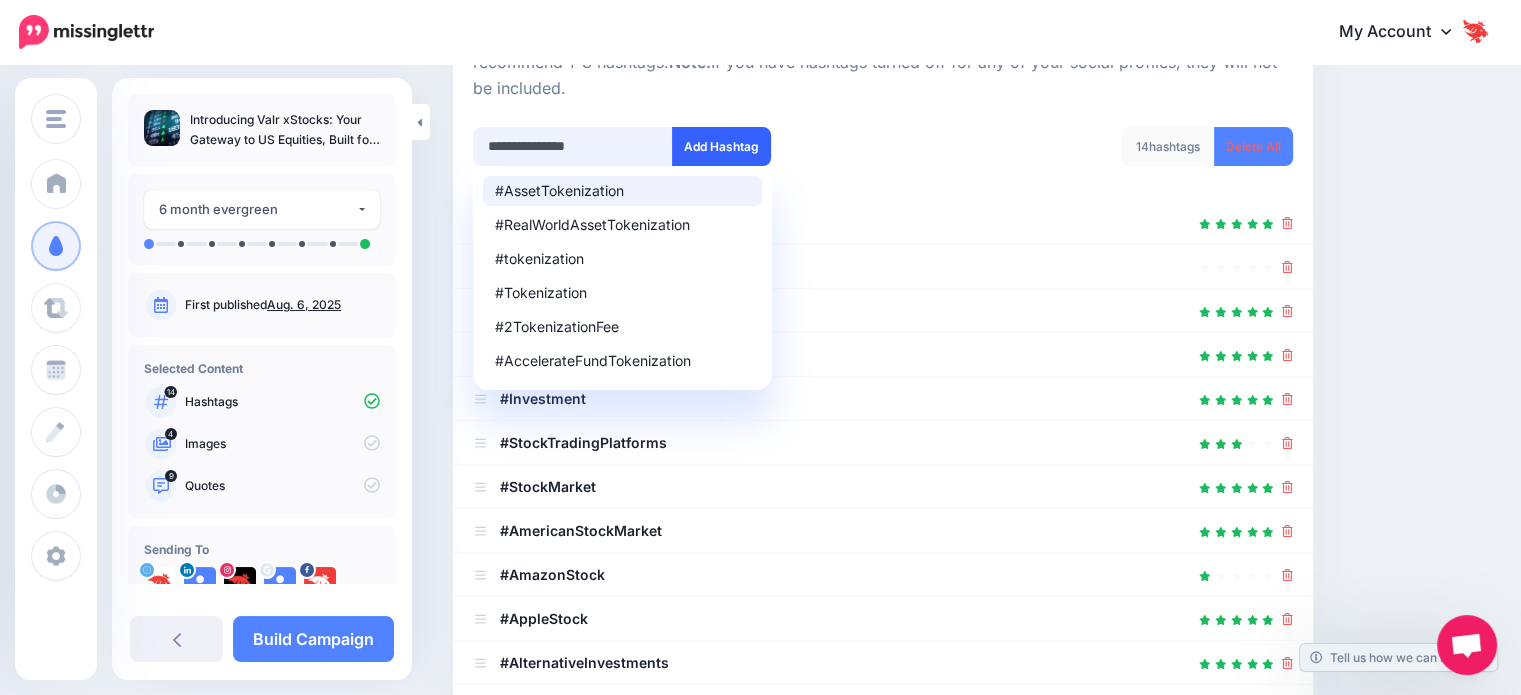 type on "**********" 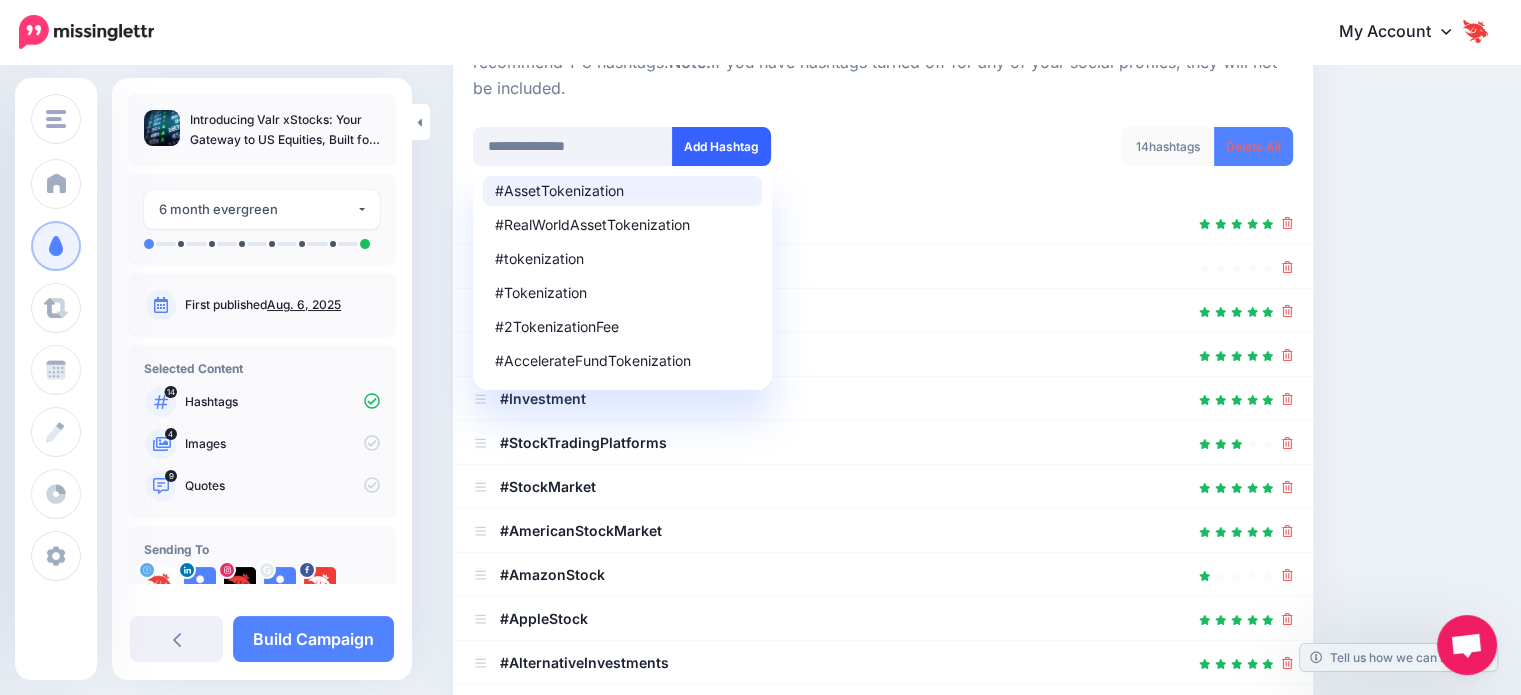 click on "Add Hashtag" at bounding box center (721, 146) 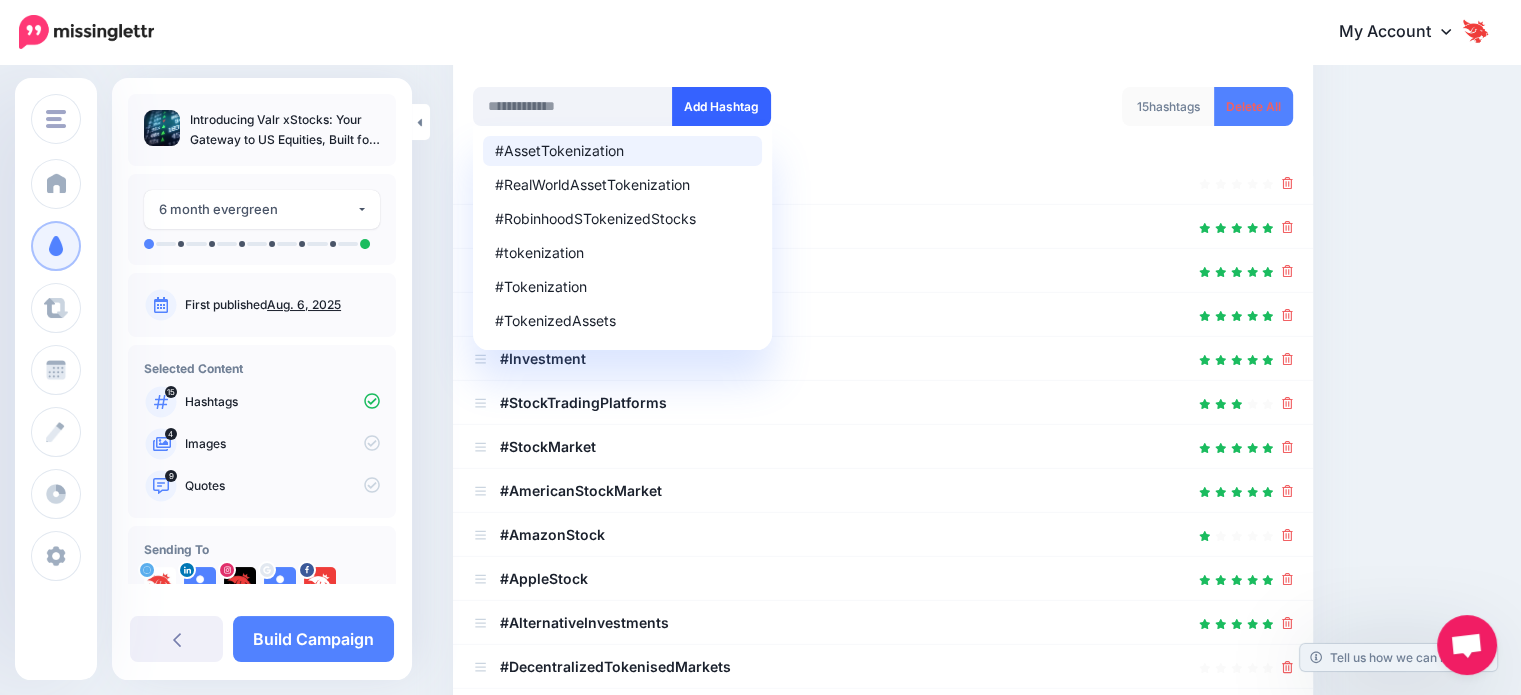 scroll, scrollTop: 248, scrollLeft: 0, axis: vertical 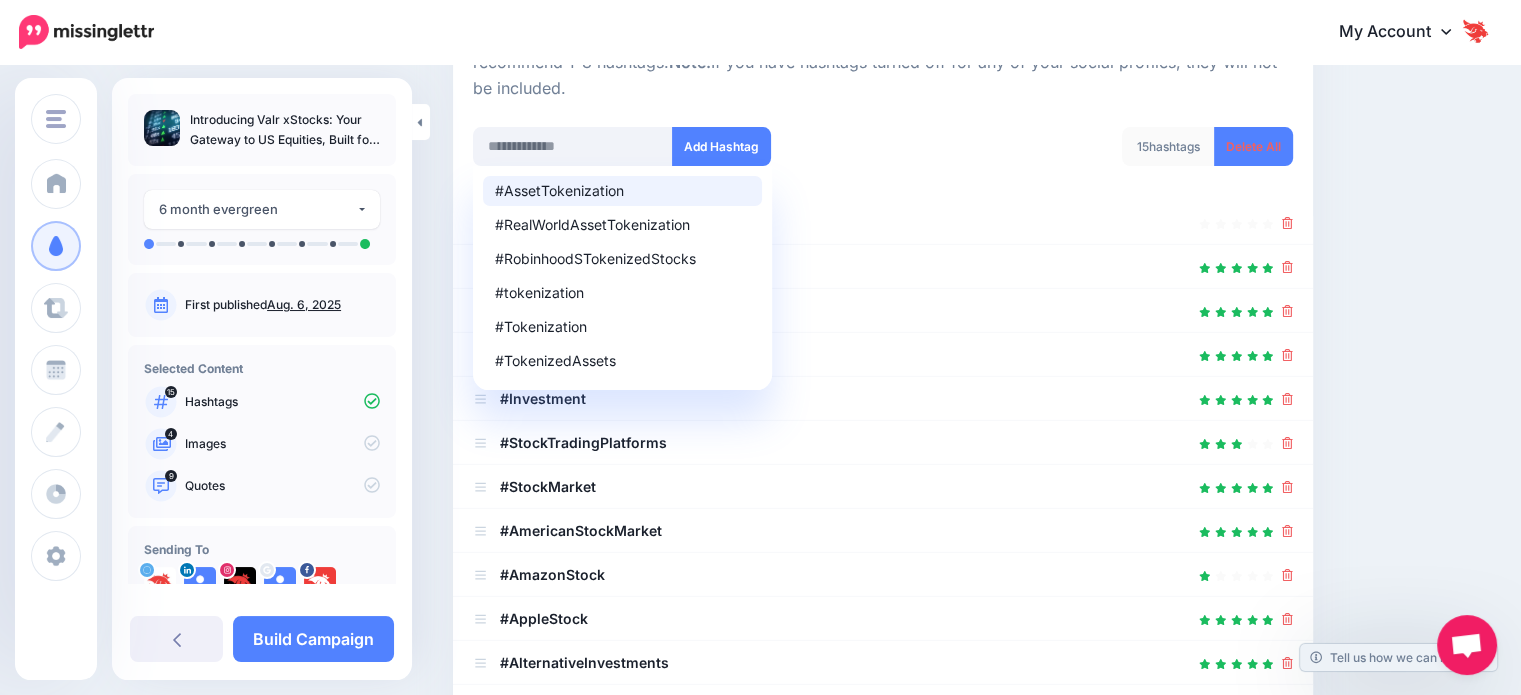 click on "Content and media
Choose the content and media that you'd like to use in this campaign.
Select Hashtags
First let's make sure we're happy with the hashtags. Add, delete and reorder as needed. If unsure we recommend 1-3 hashtags.  Note:  If you have hashtags turned off for any of your social profiles, they will not be included.
#AssetTokenization #RealWorldAssetTokenization #RobinhoodSTokenizedStocks #tokenization #Tokenization 15" at bounding box center (972, 474) 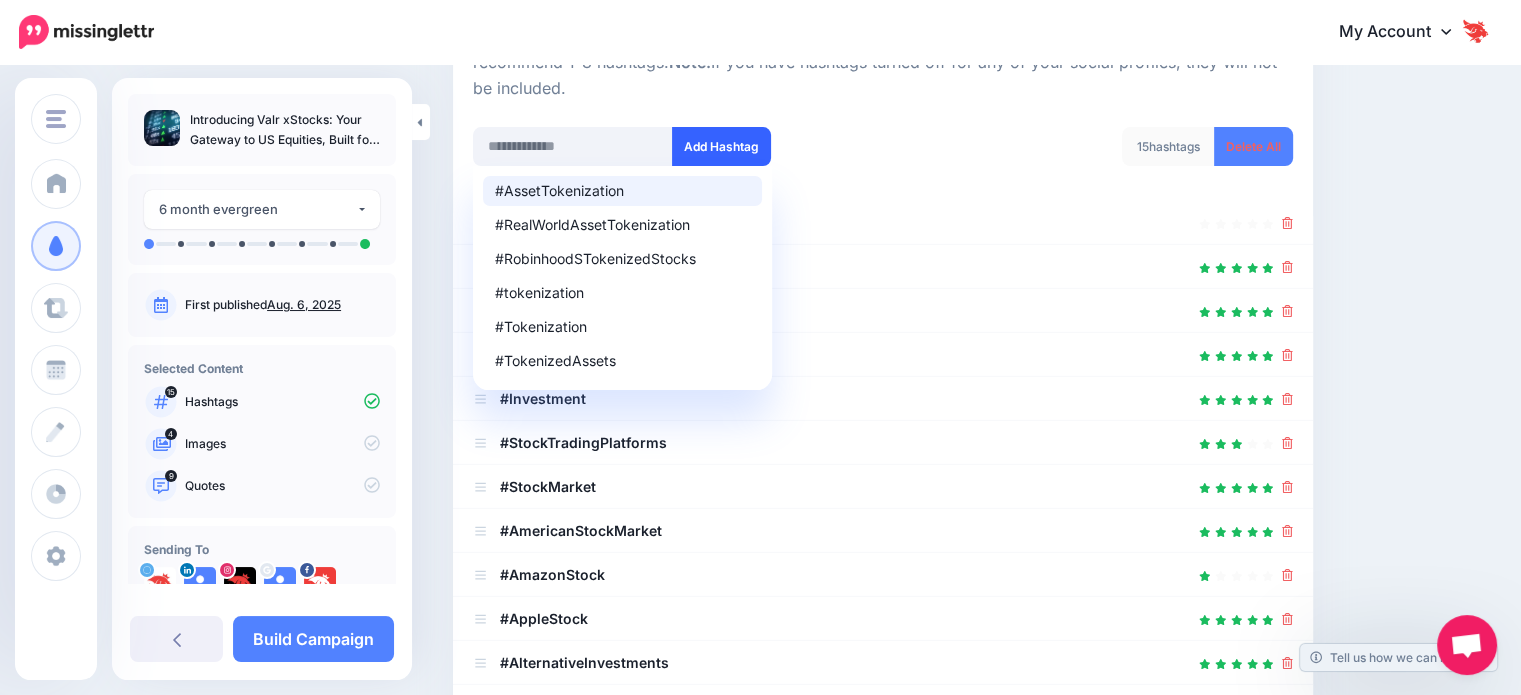 click on "Add Hashtag" at bounding box center [721, 146] 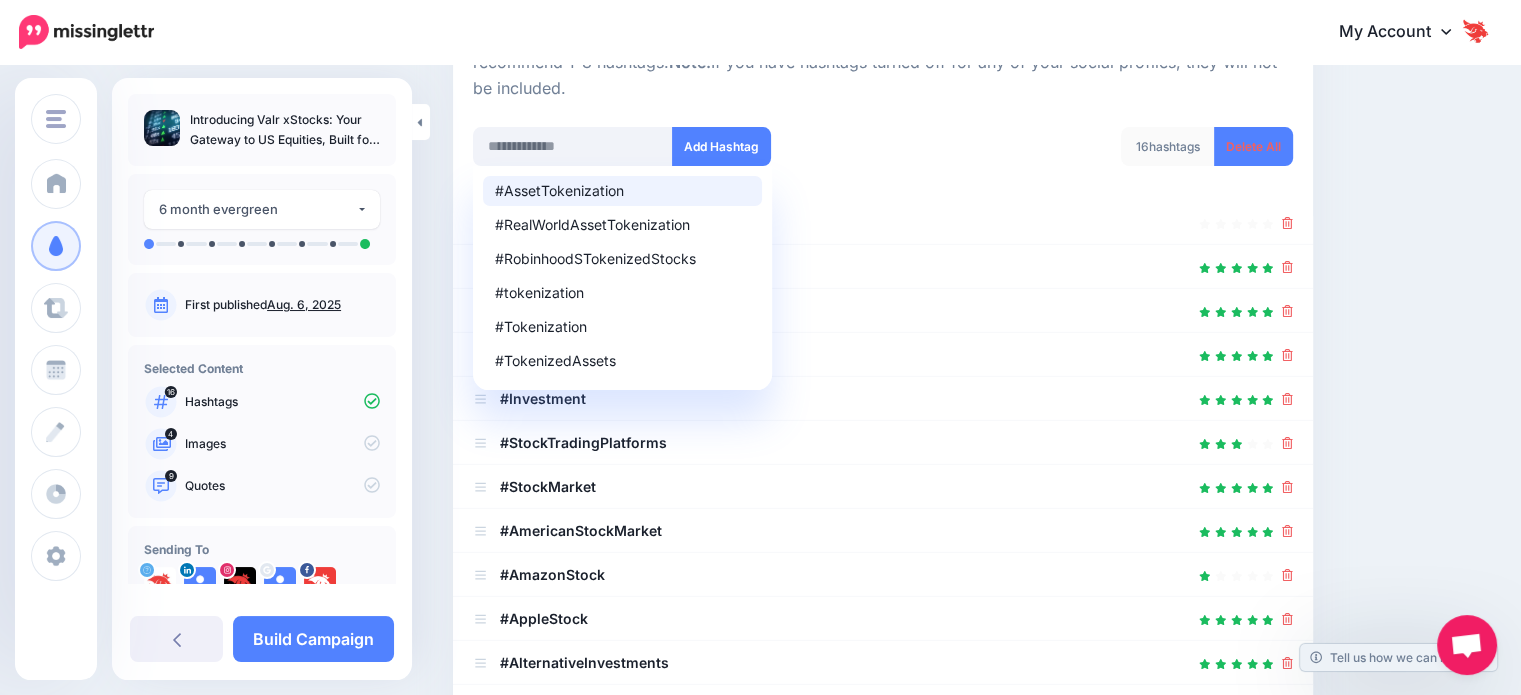 click on "#AssetTokenization #RealWorldAssetTokenization #RobinhoodSTokenizedStocks #tokenization #Tokenization #TokenizedAssets
Add Hashtag" at bounding box center [670, 159] 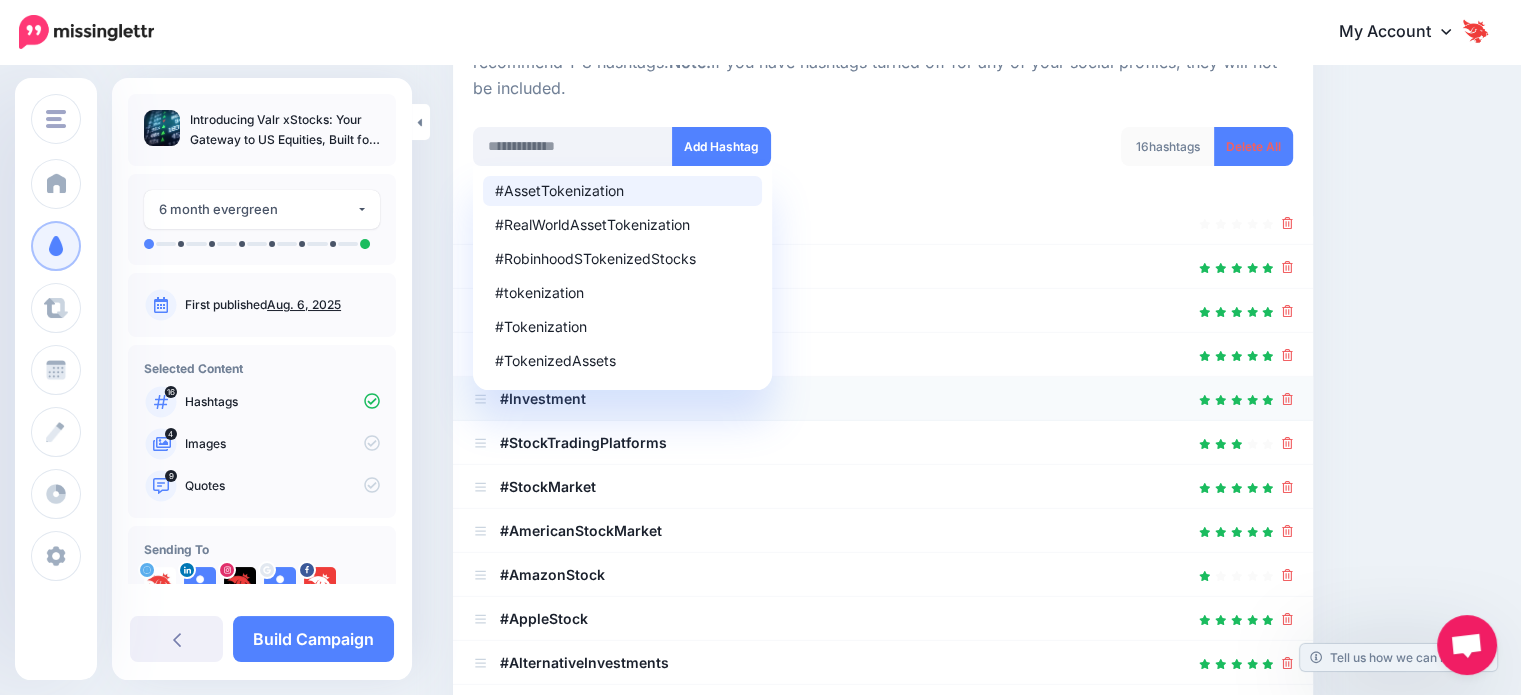 scroll, scrollTop: 448, scrollLeft: 0, axis: vertical 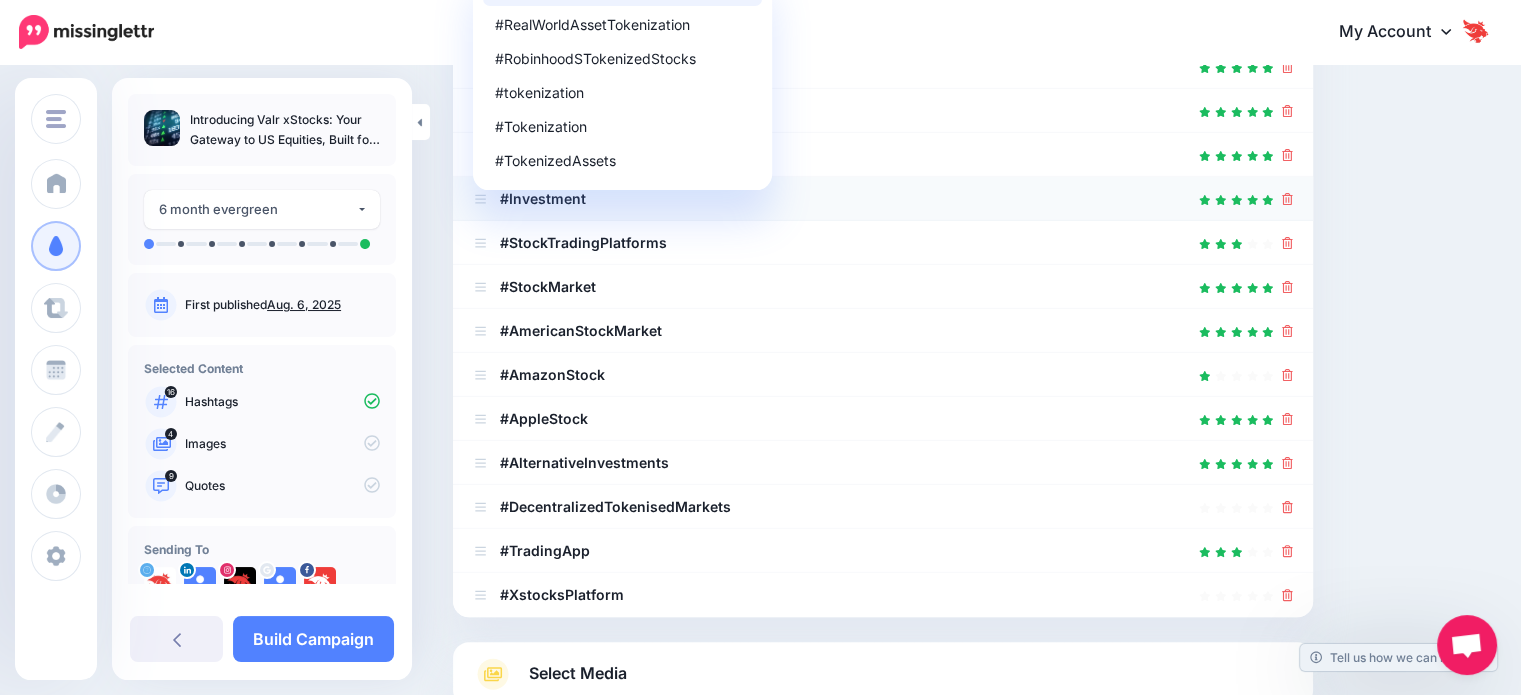 click at bounding box center [883, 199] 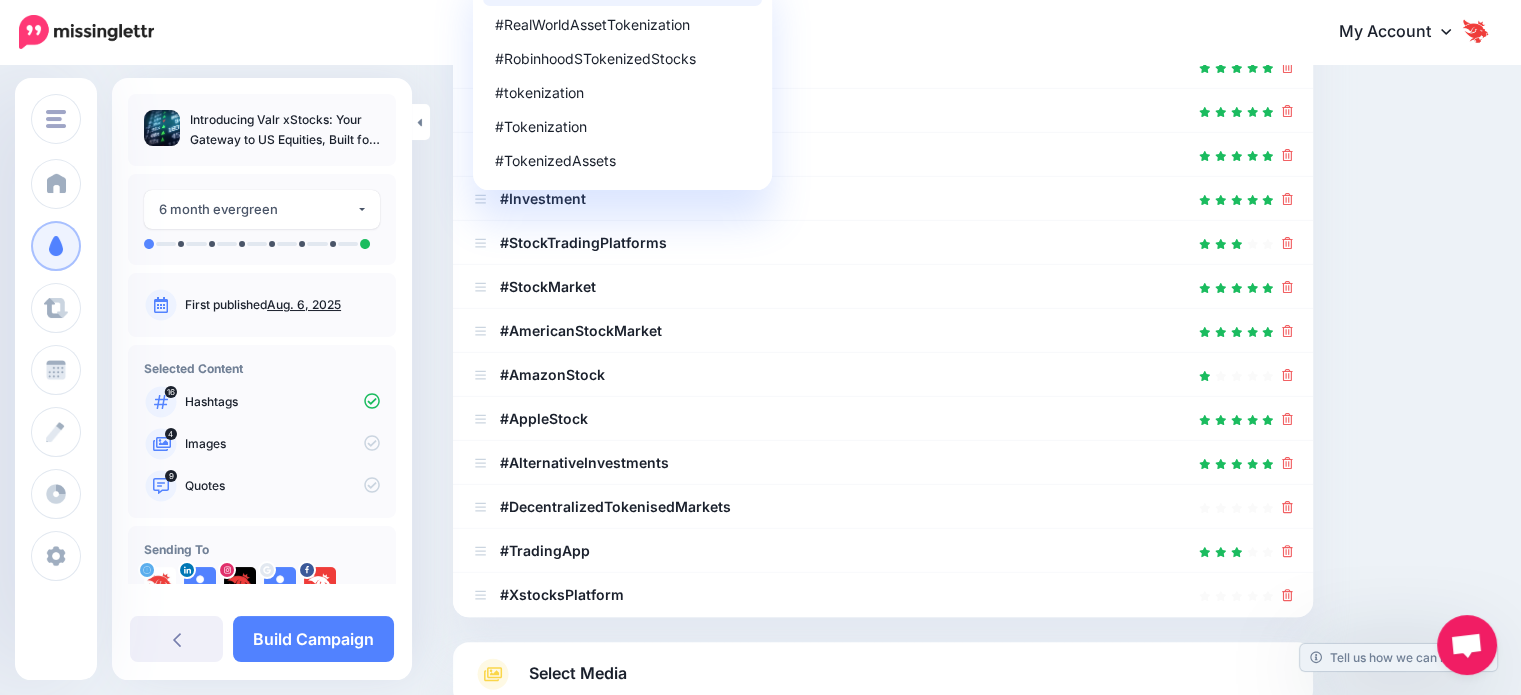 click on "Select Media
Next, let's make sure we have the best media for this campaign. Delete those you don't want or upload new ones. You can even crop, add text and stickers if needed(Not available for videos/gifs).
Add Media
What media would you like to add?
Upload" at bounding box center [883, 674] 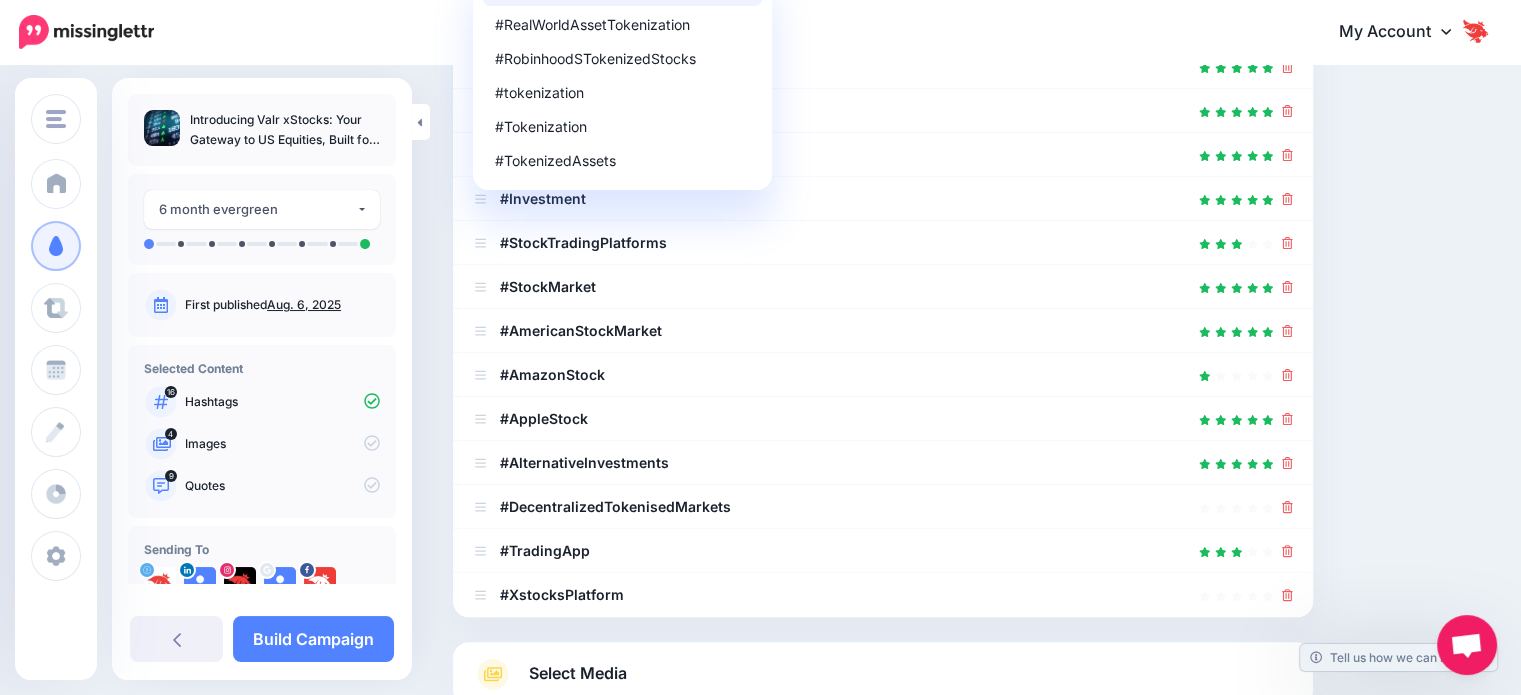click on "Select Media" at bounding box center [578, 673] 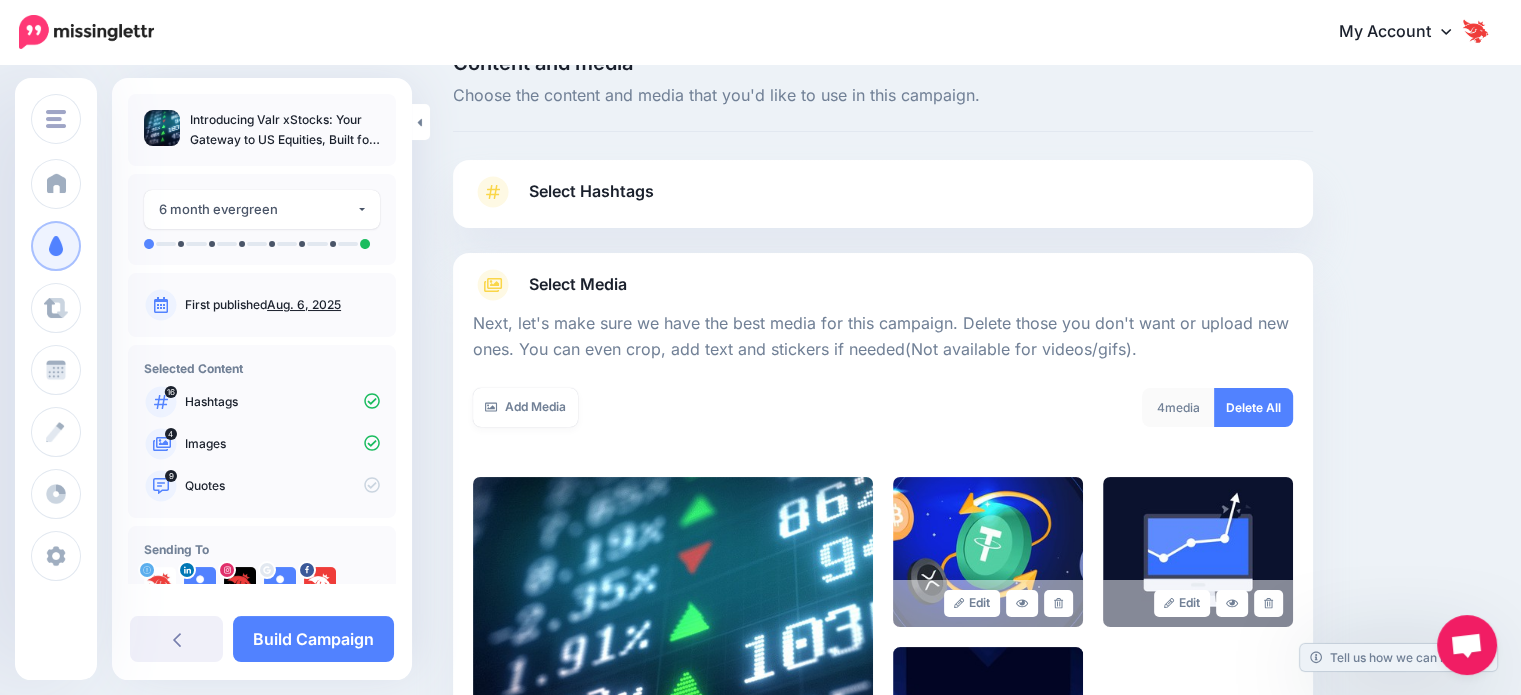 scroll, scrollTop: 0, scrollLeft: 0, axis: both 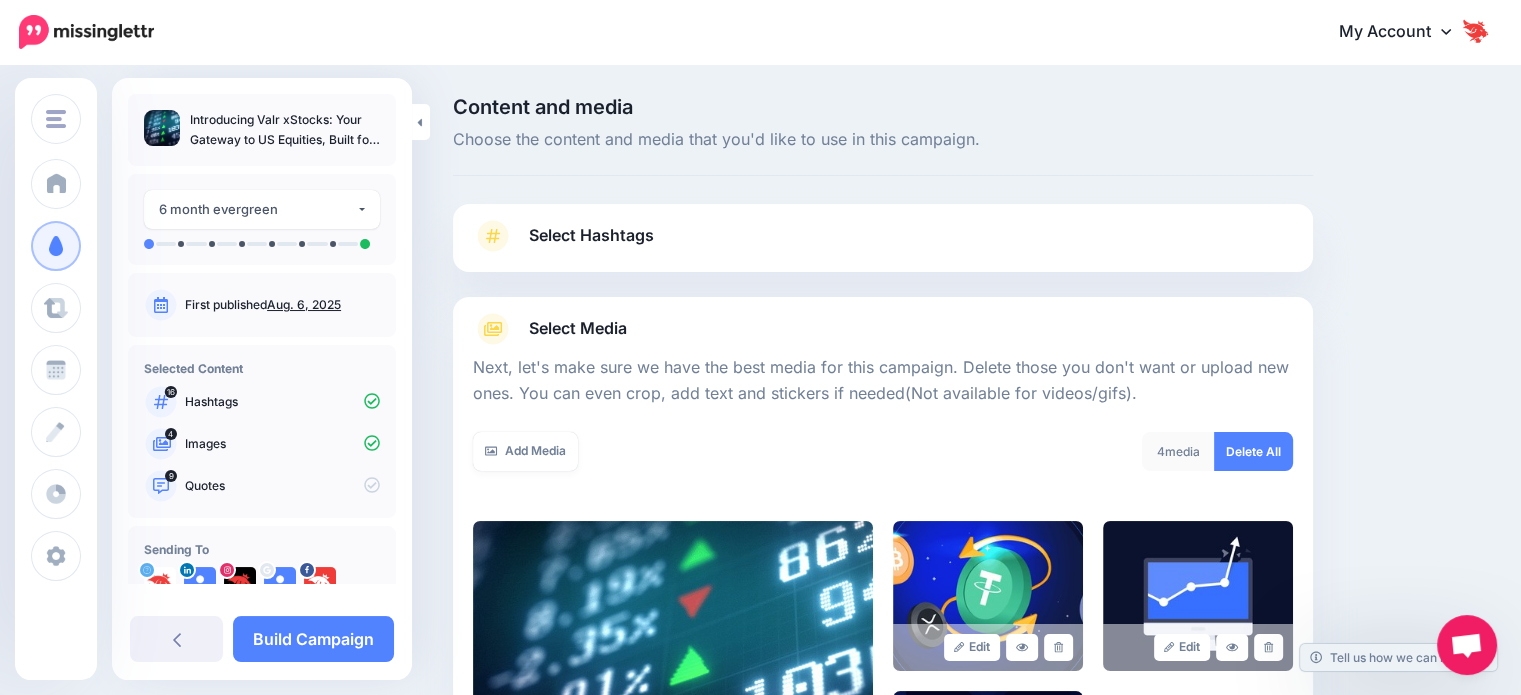 click on "Select Hashtags" at bounding box center [883, 246] 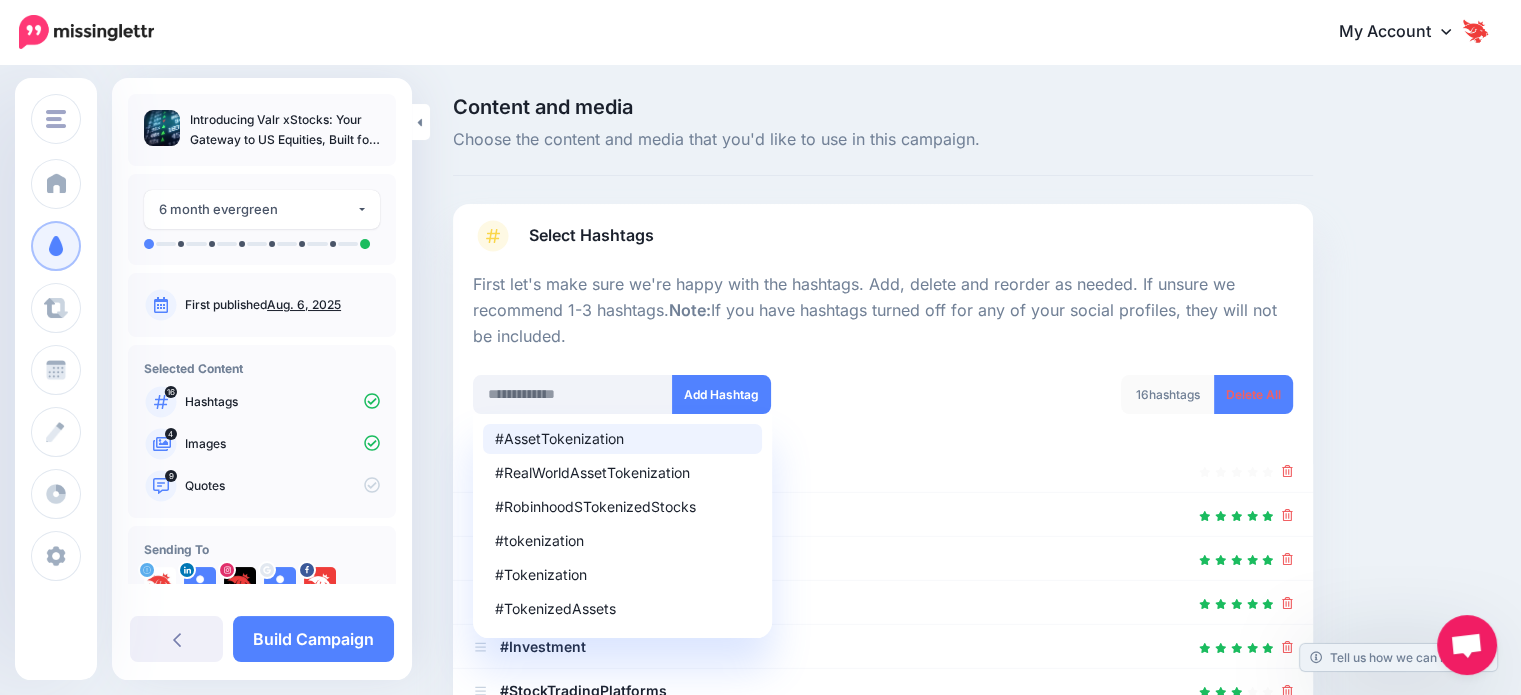 click on "First let's make sure we're happy with the hashtags. Add, delete and reorder as needed. If unsure we recommend 1-3 hashtags.  Note:  If you have hashtags turned off for any of your social profiles, they will not be included." at bounding box center [883, 311] 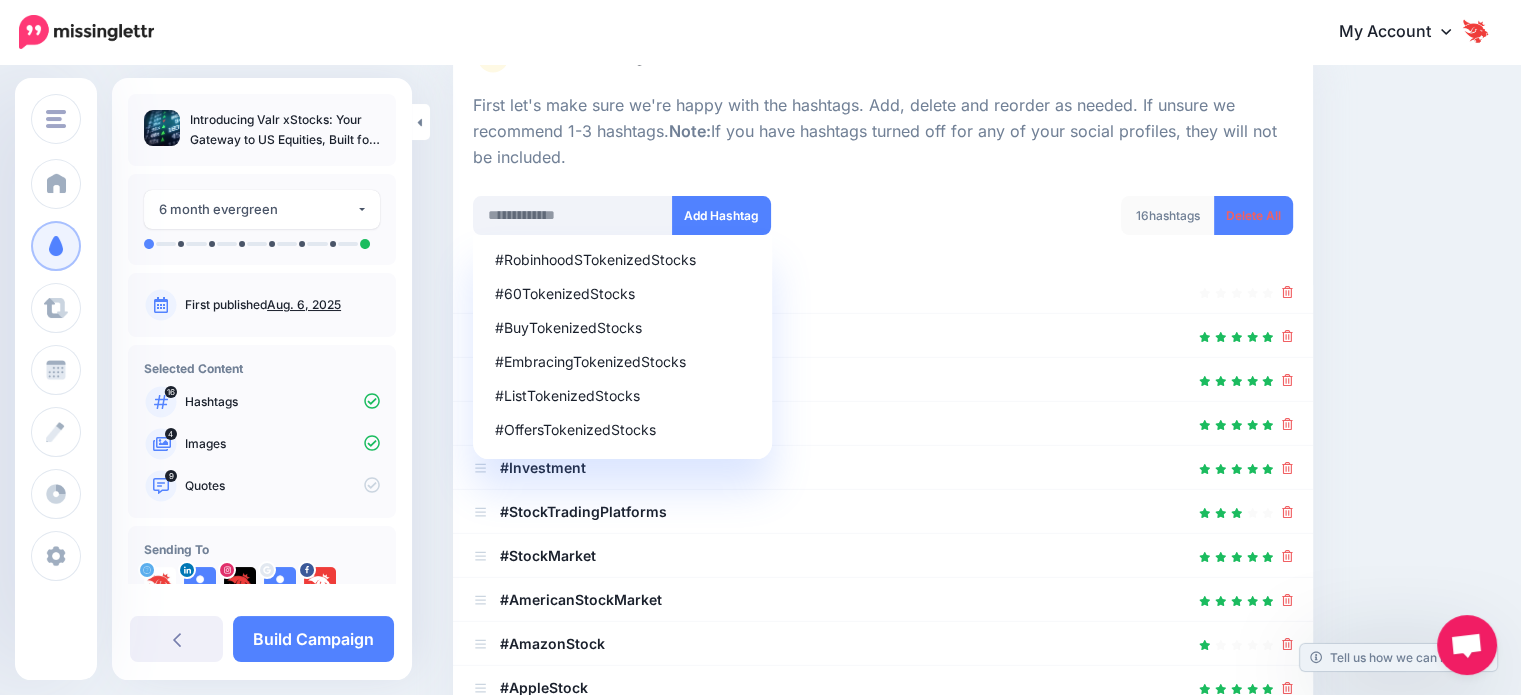 scroll, scrollTop: 200, scrollLeft: 0, axis: vertical 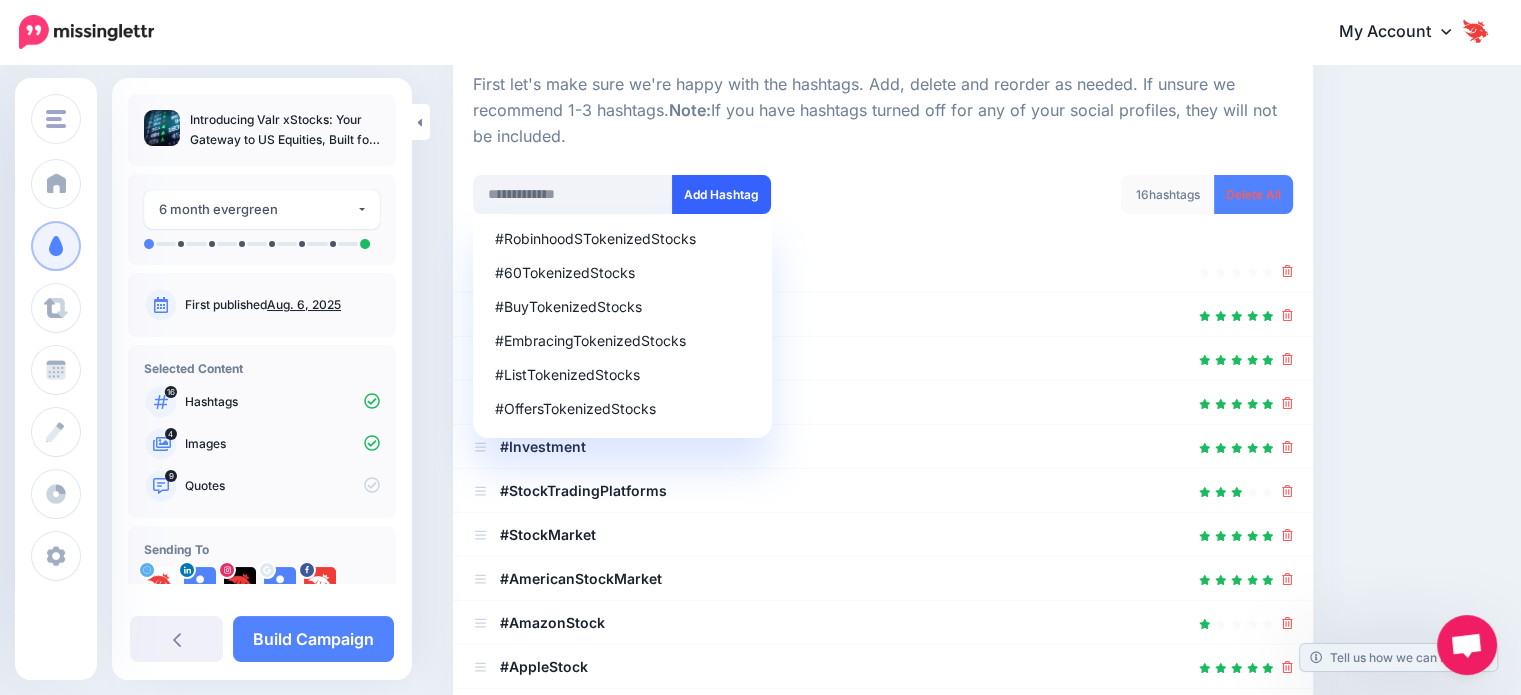 click on "Add Hashtag" at bounding box center [721, 194] 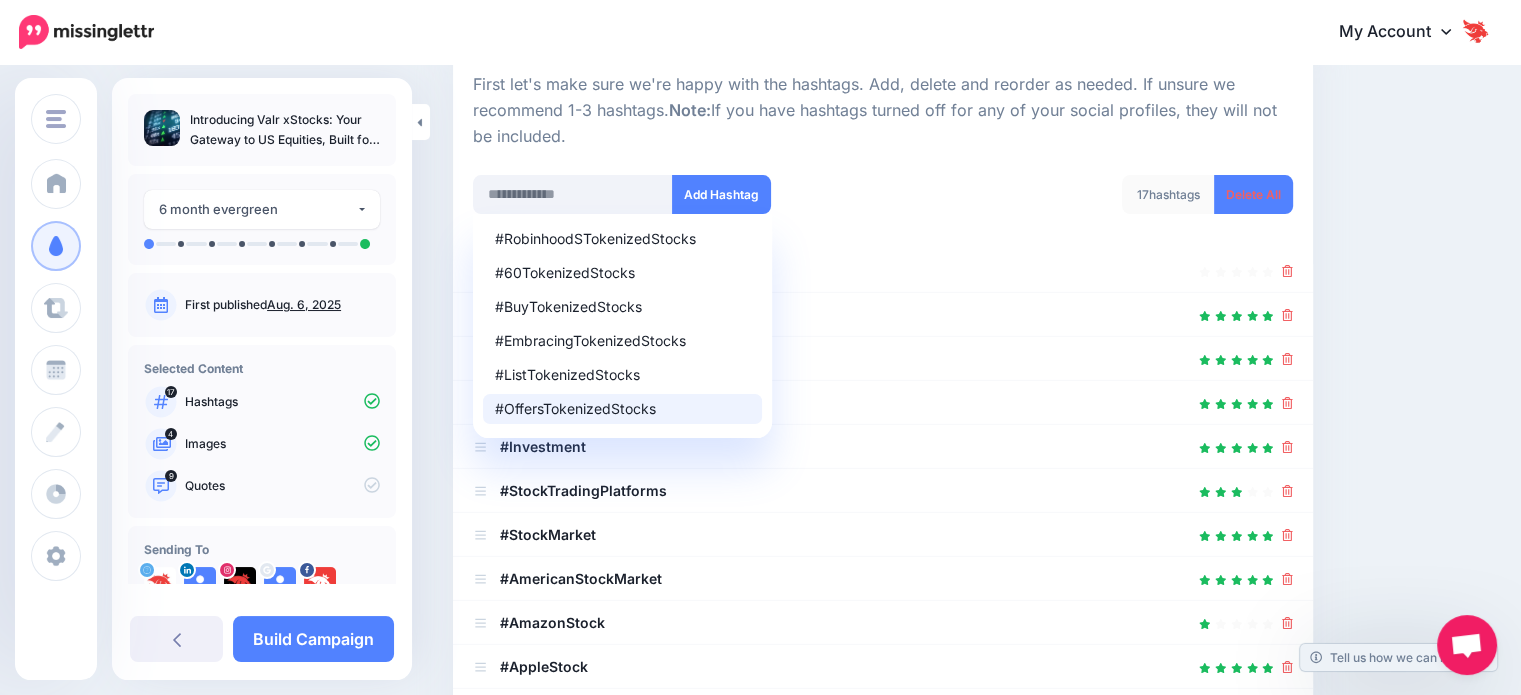 click on "#OffersTokenizedStocks" at bounding box center [622, 409] 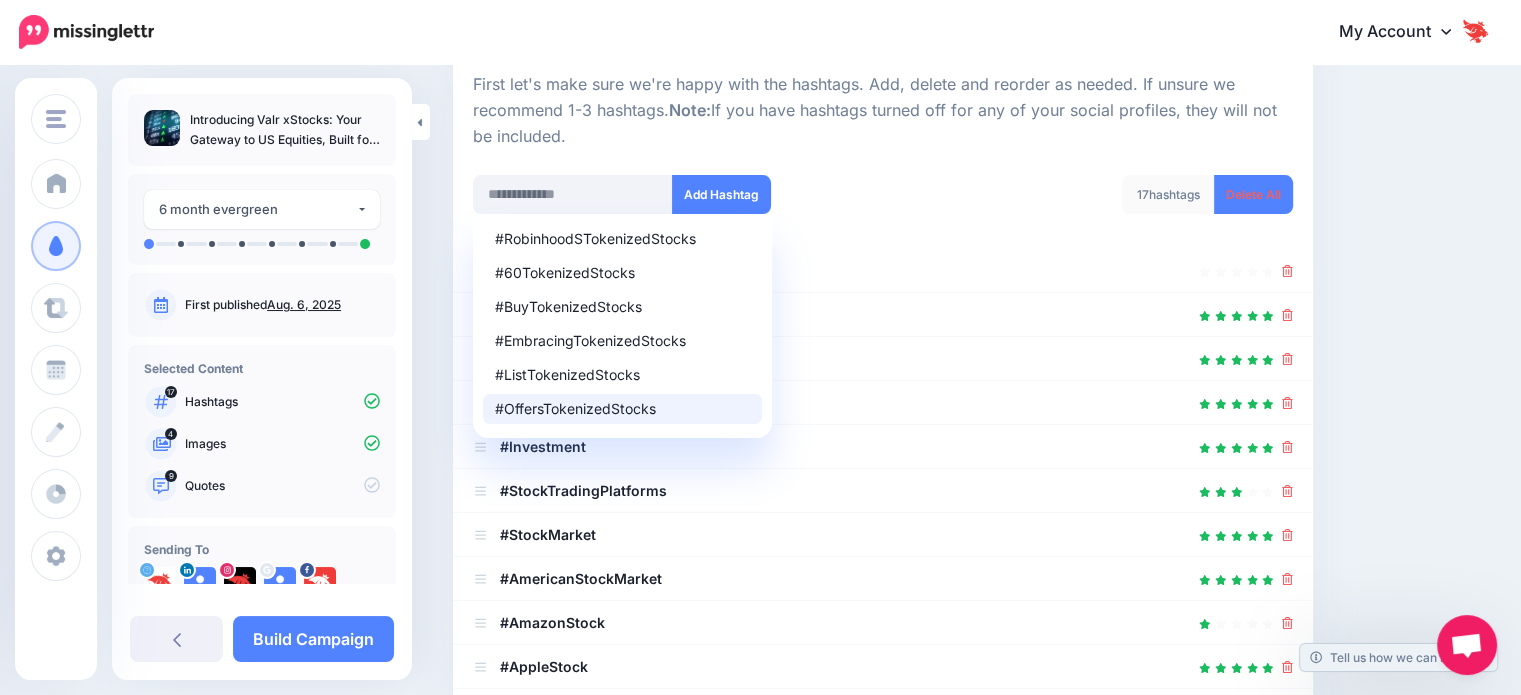 type on "**********" 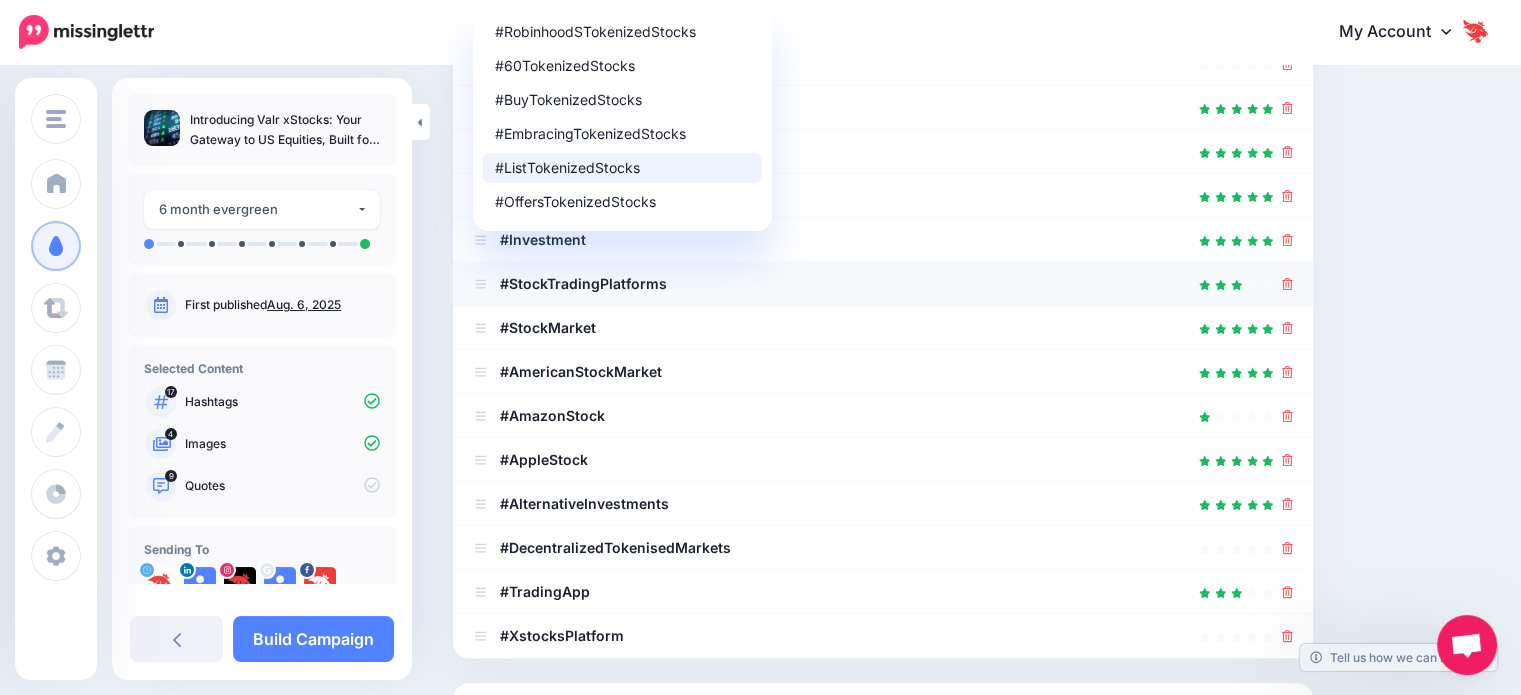 scroll, scrollTop: 248, scrollLeft: 0, axis: vertical 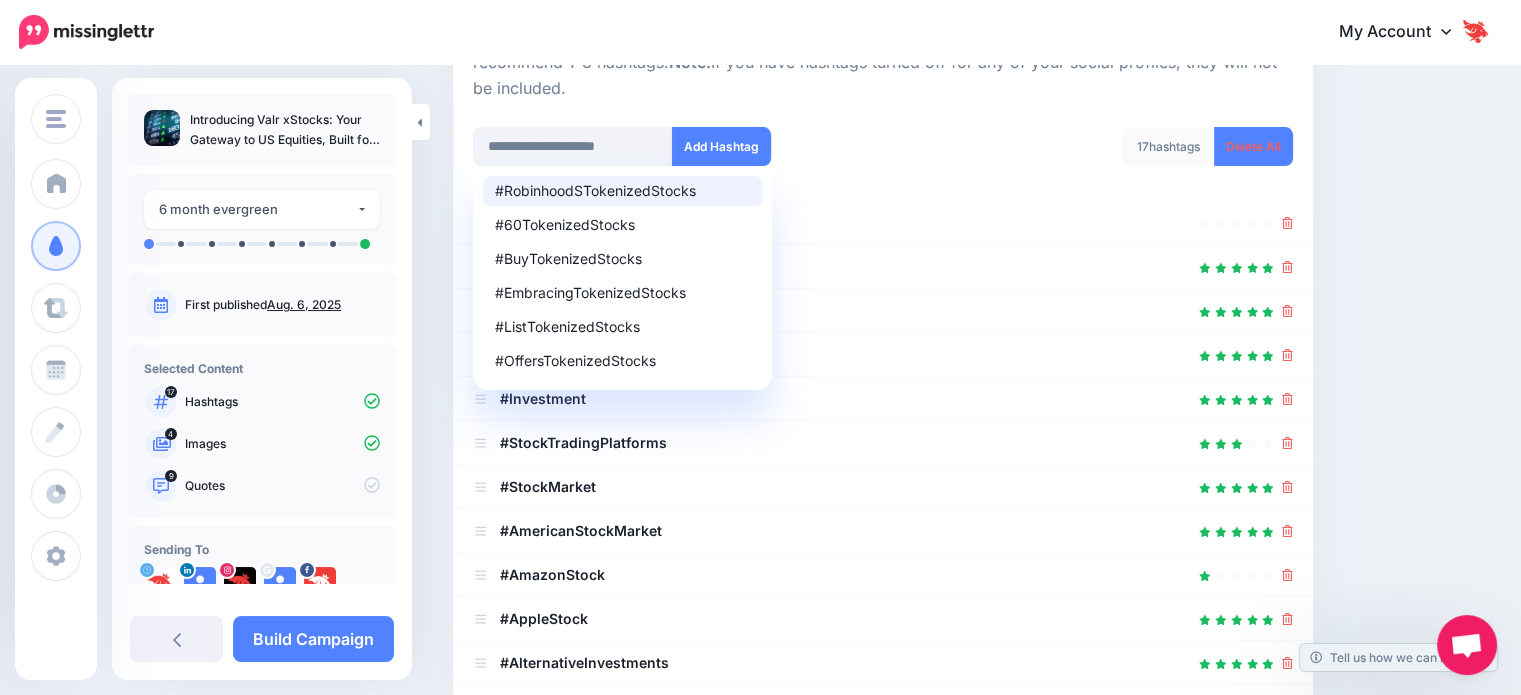click on "Add Hashtag" at bounding box center (721, 146) 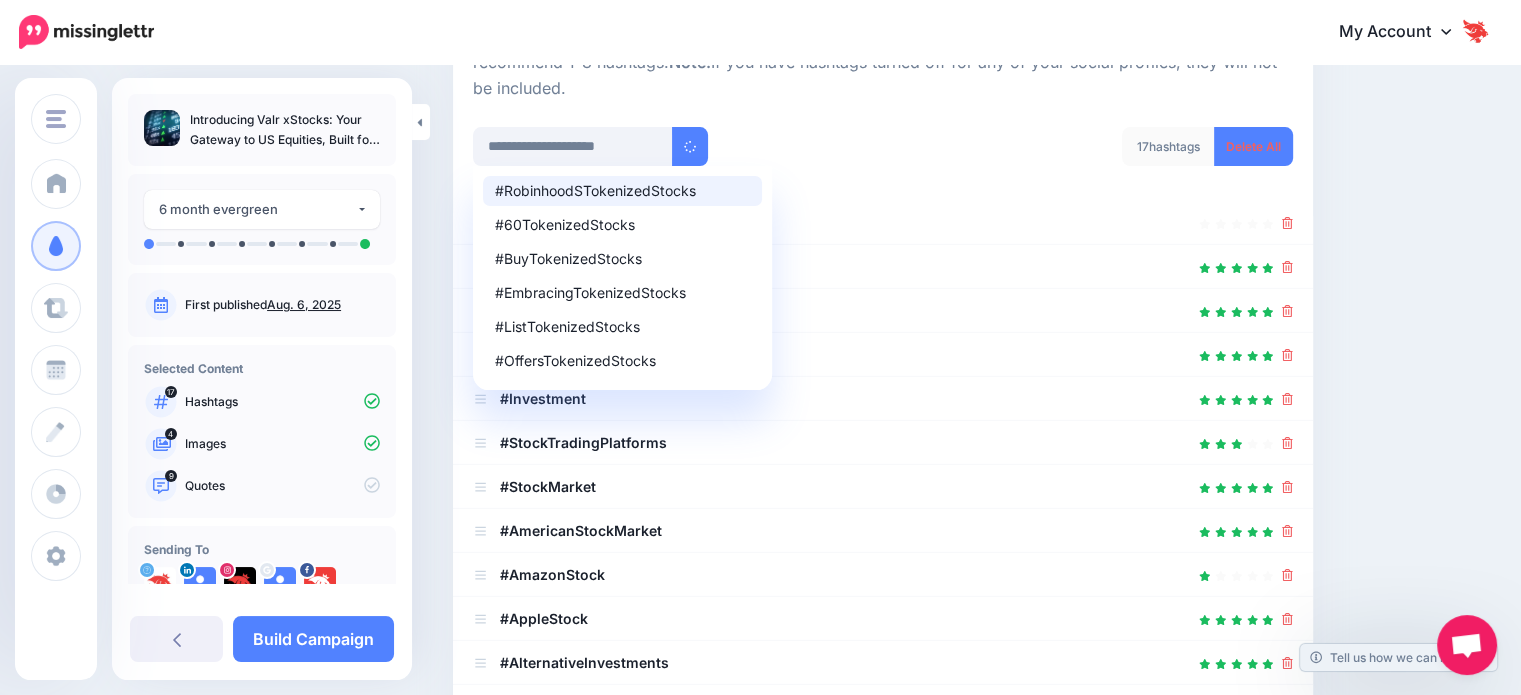 click at bounding box center (883, 196) 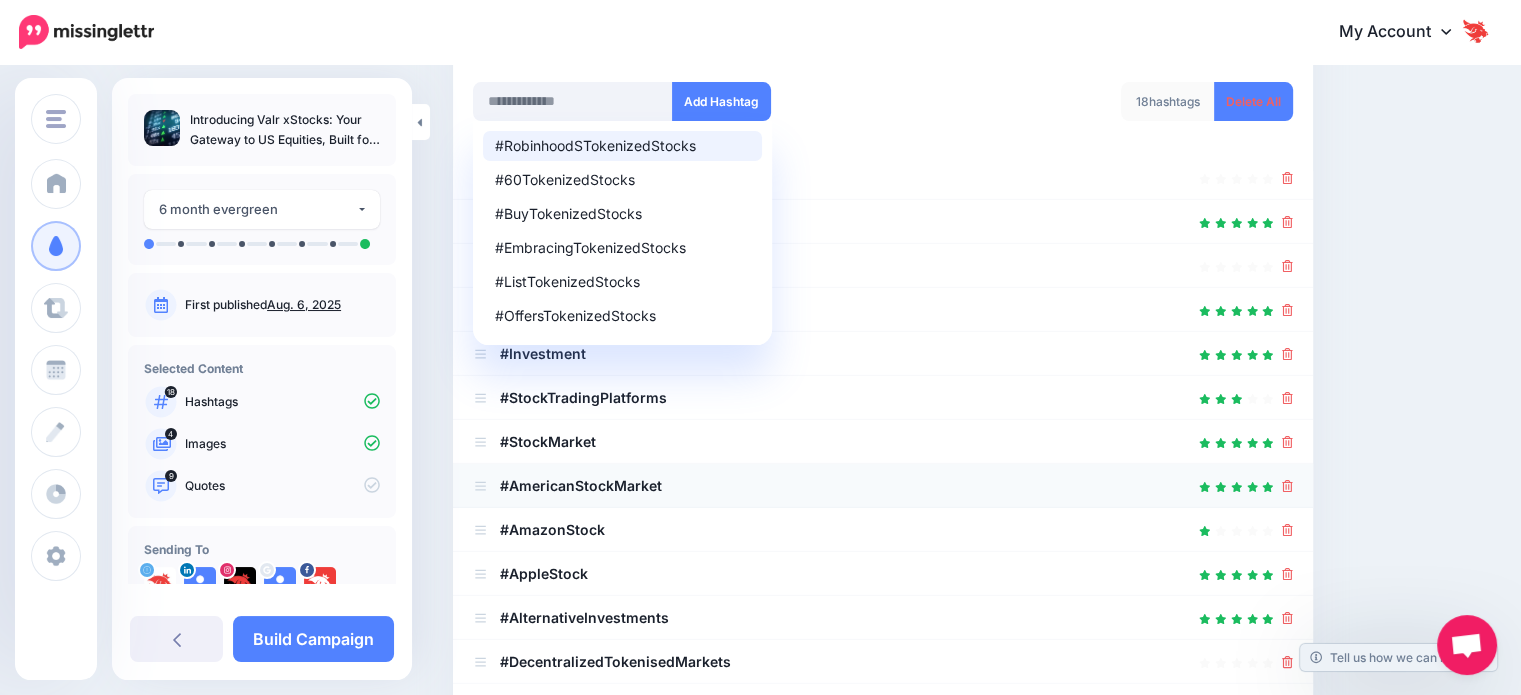 scroll, scrollTop: 290, scrollLeft: 0, axis: vertical 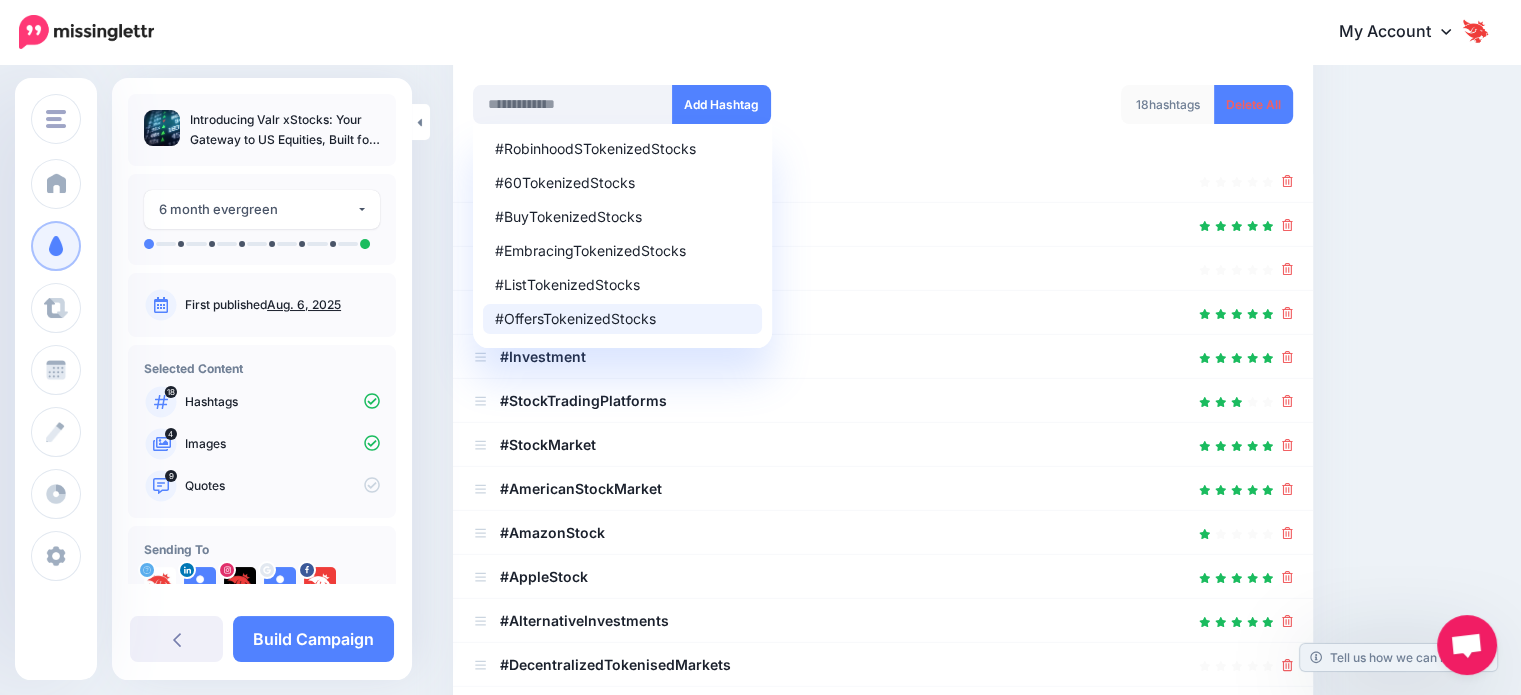 click on "#OffersTokenizedStocks" at bounding box center [622, 319] 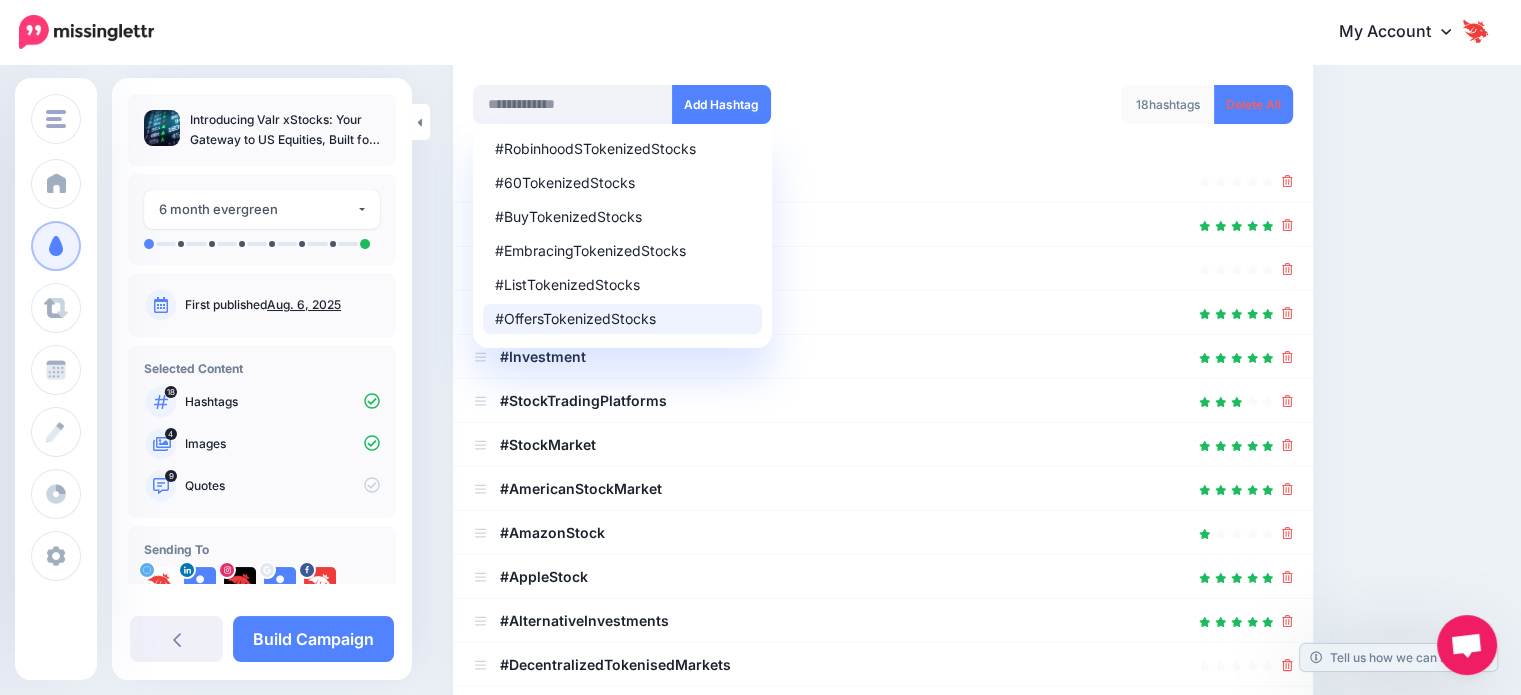 type on "**********" 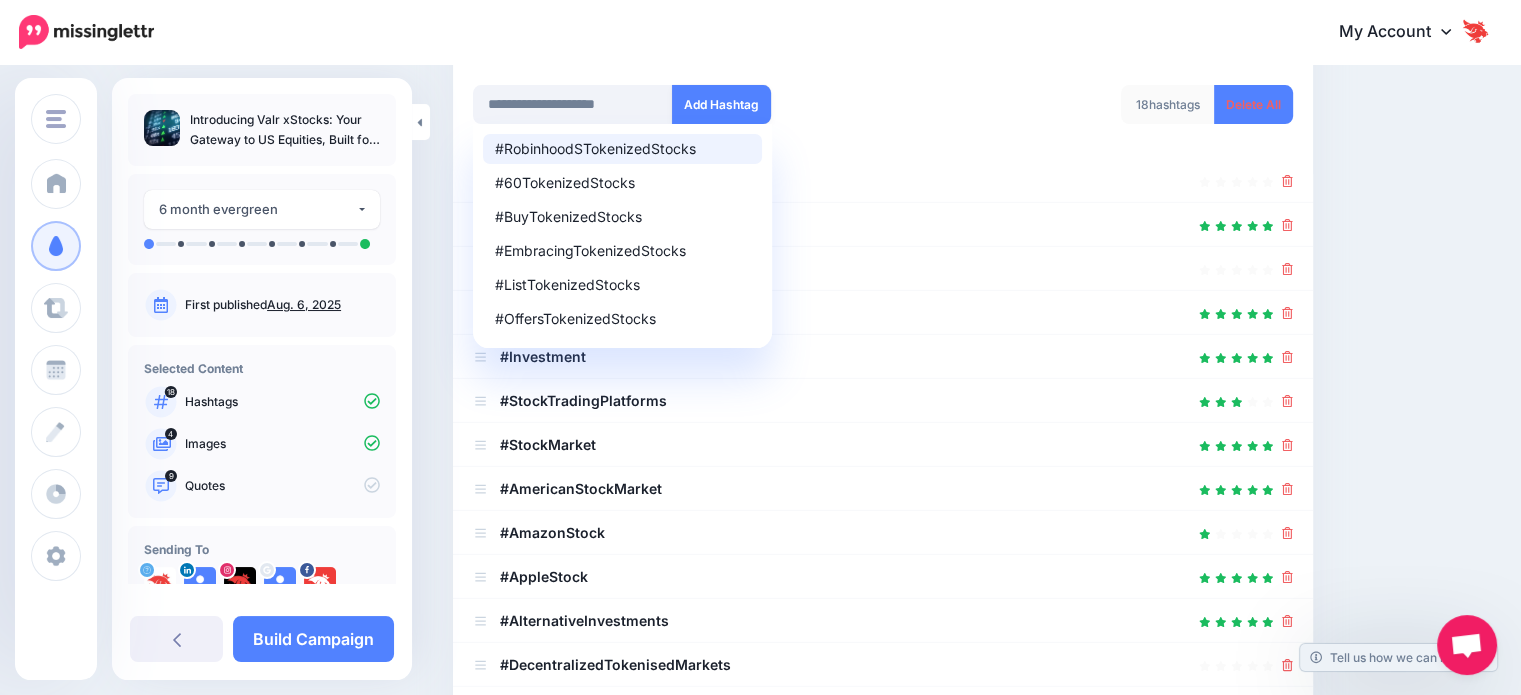 click on "Add Hashtag" at bounding box center [721, 104] 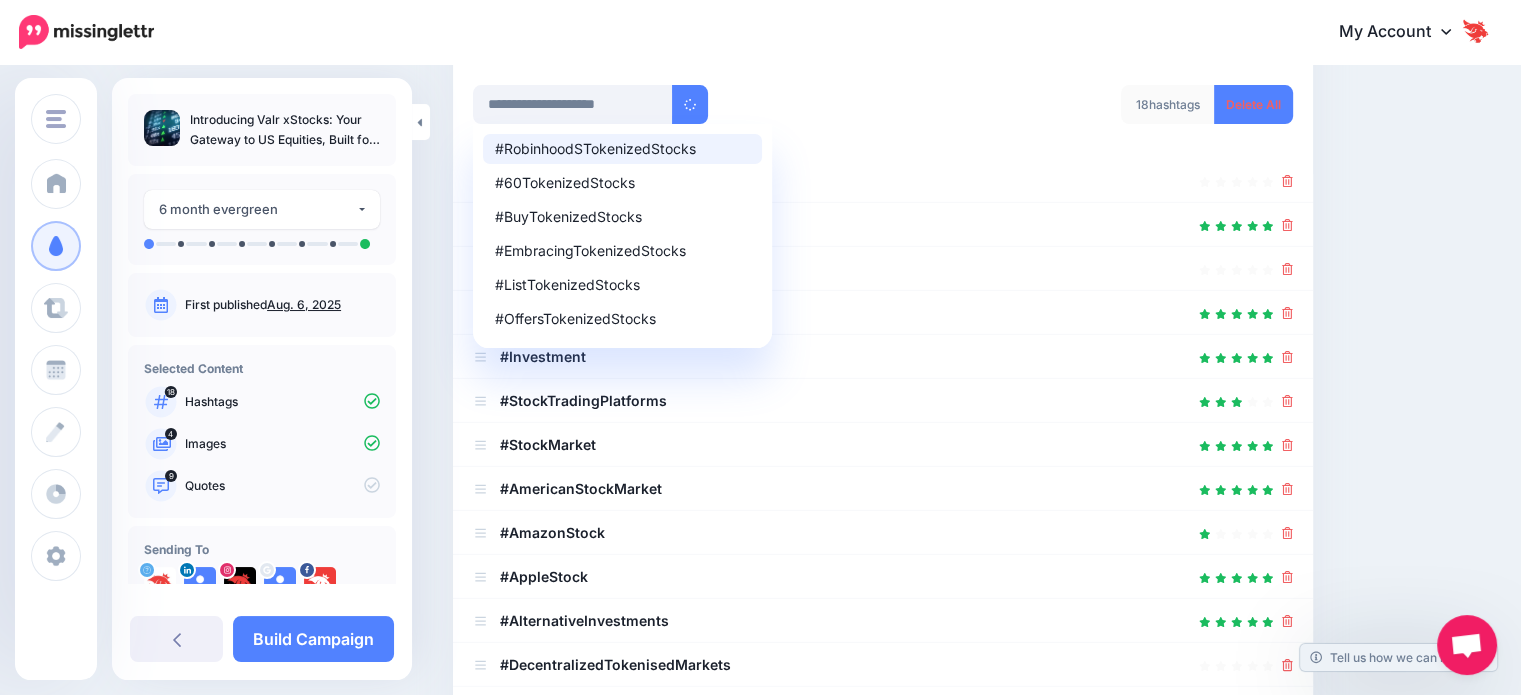 click on "**********" at bounding box center [670, 104] 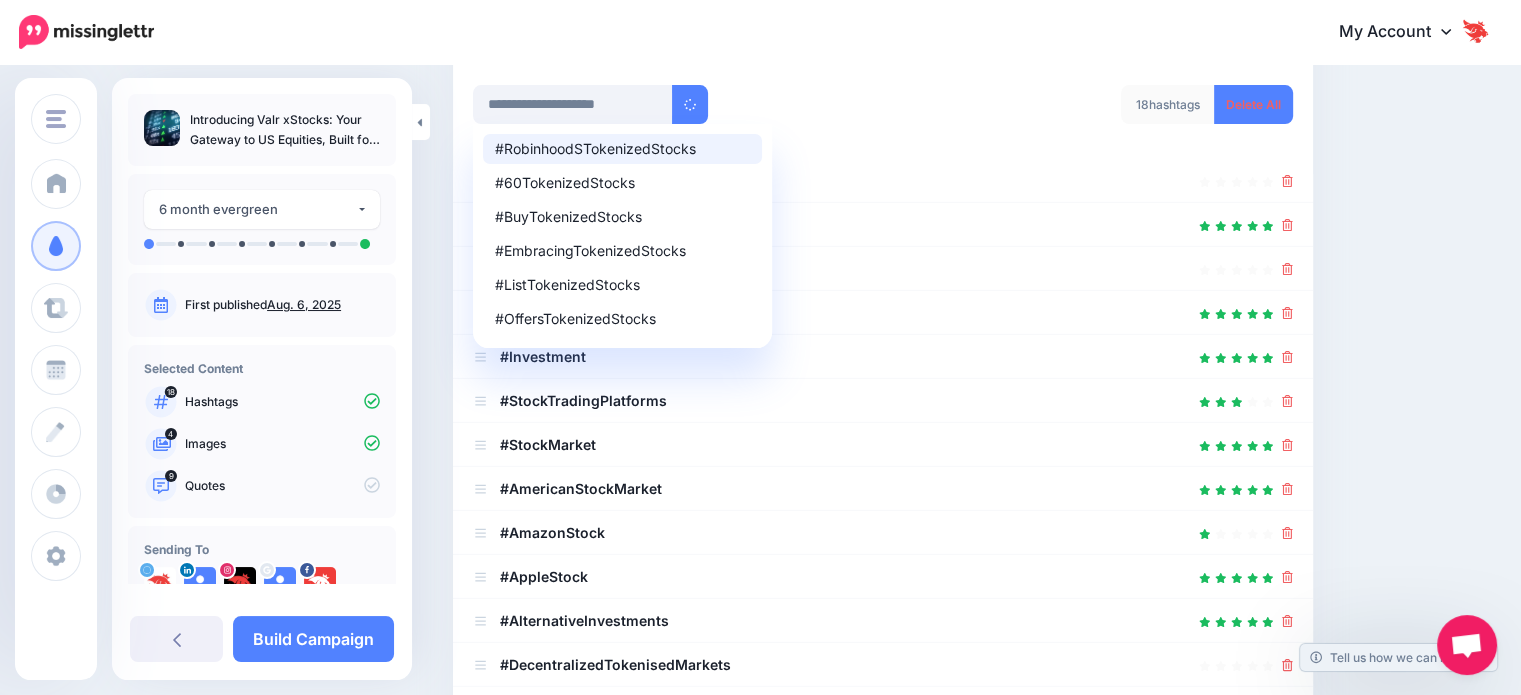 type 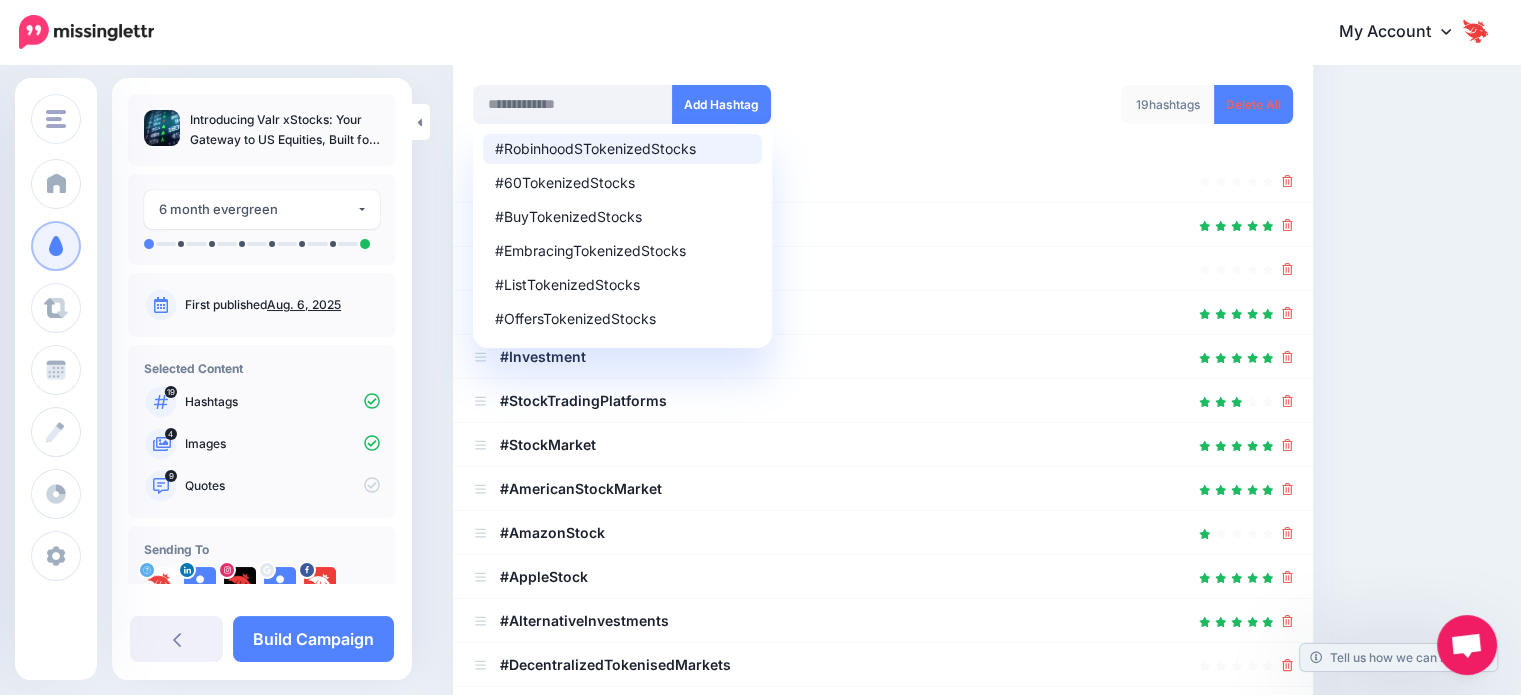 scroll, scrollTop: 448, scrollLeft: 0, axis: vertical 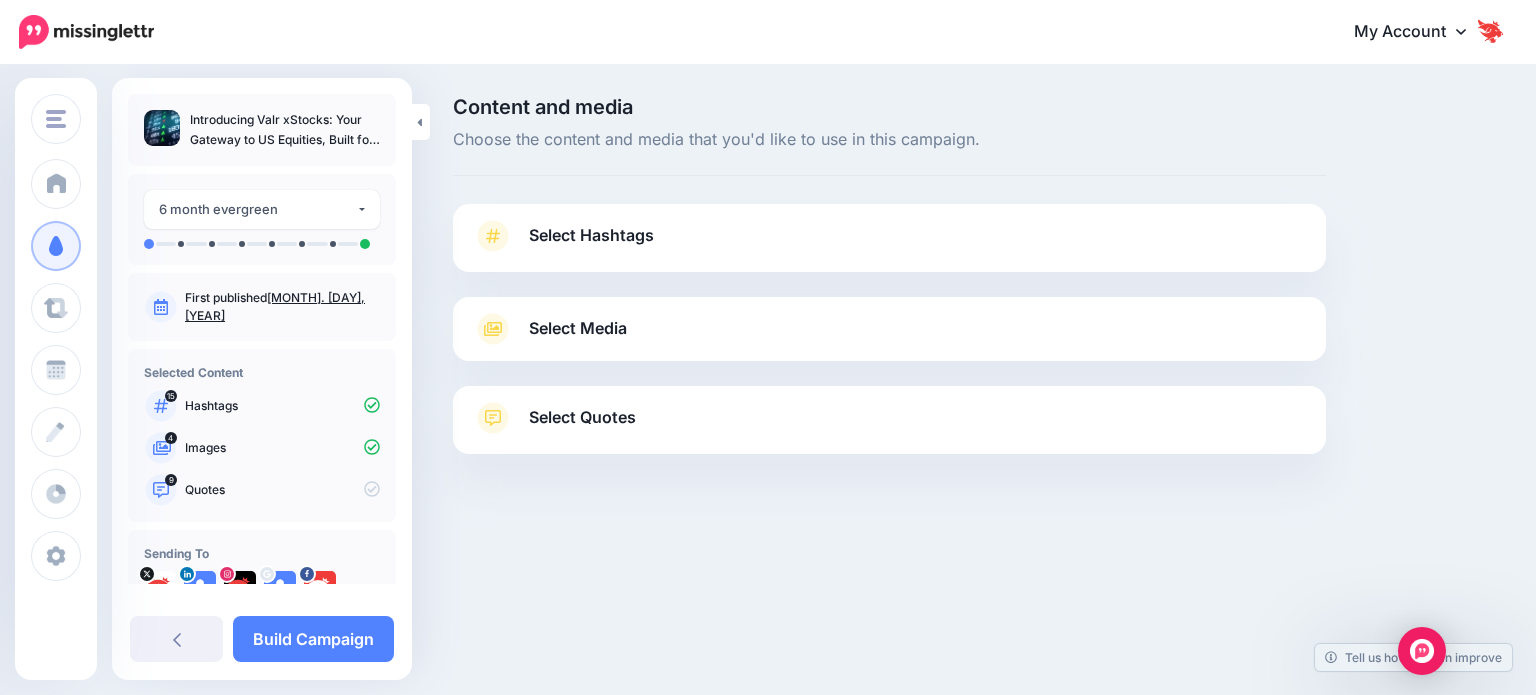 click on "Select Hashtags" at bounding box center (889, 246) 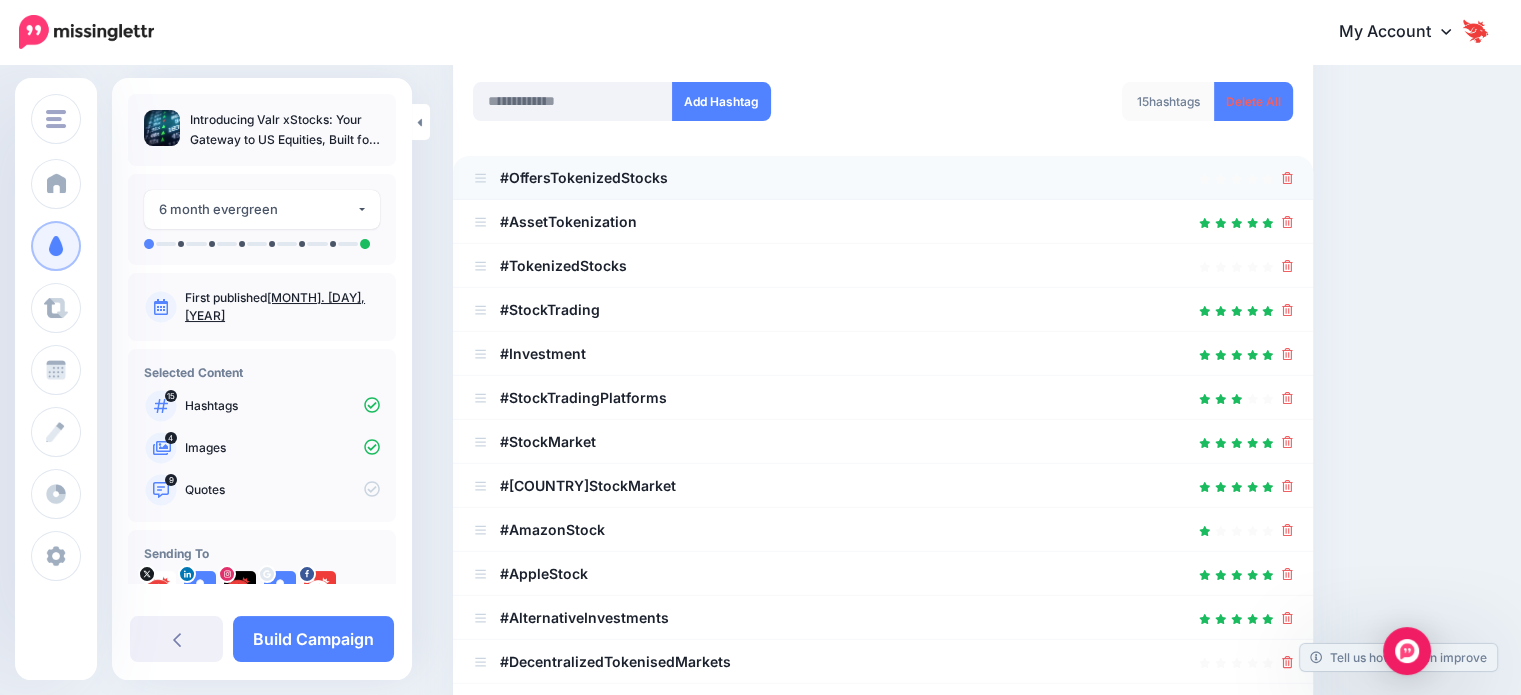 scroll, scrollTop: 300, scrollLeft: 0, axis: vertical 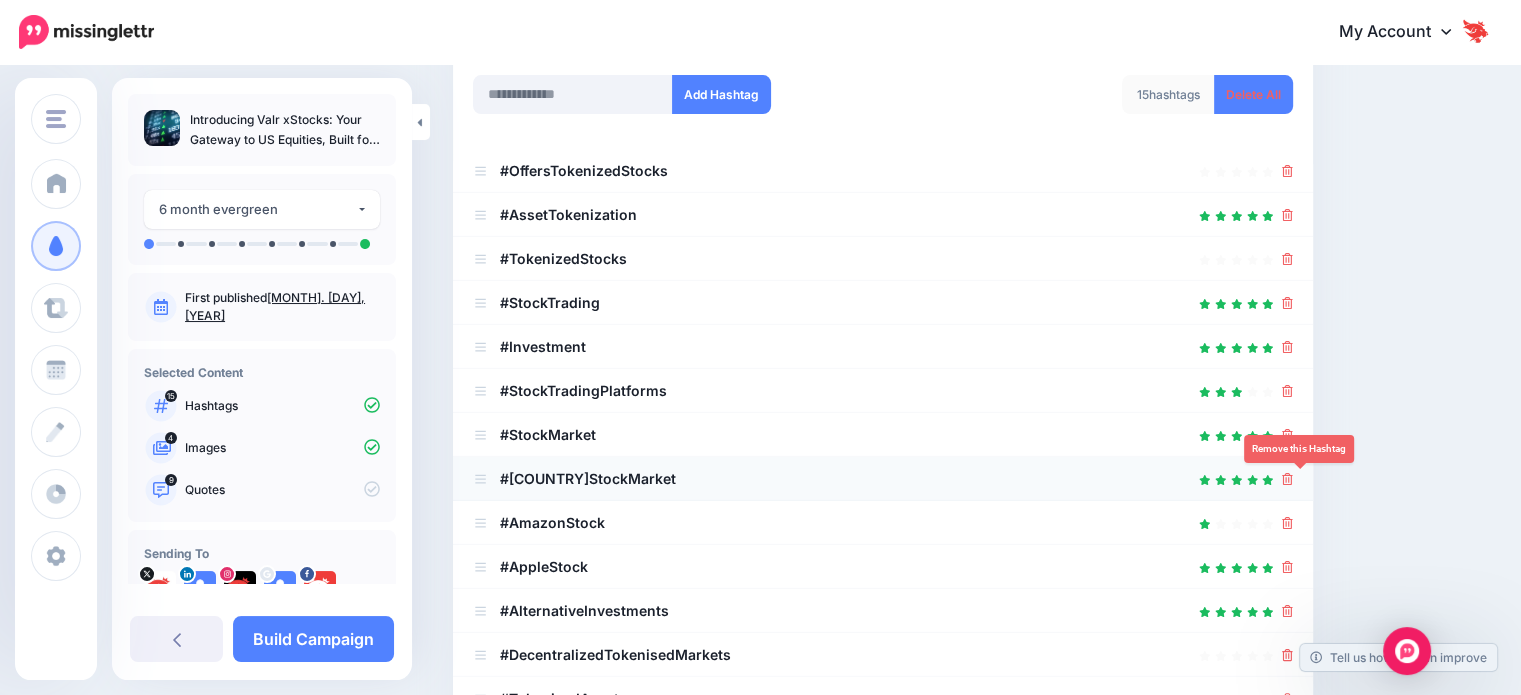 click 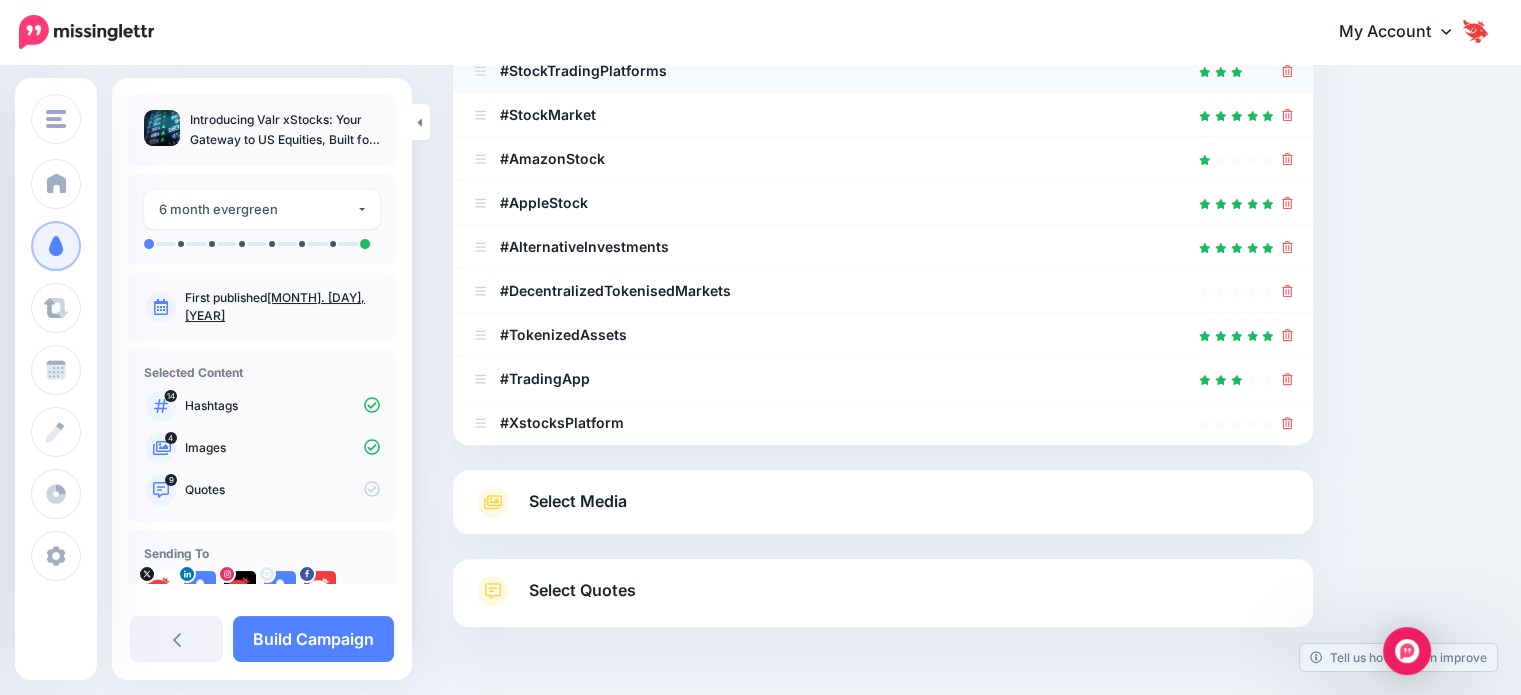scroll, scrollTop: 681, scrollLeft: 0, axis: vertical 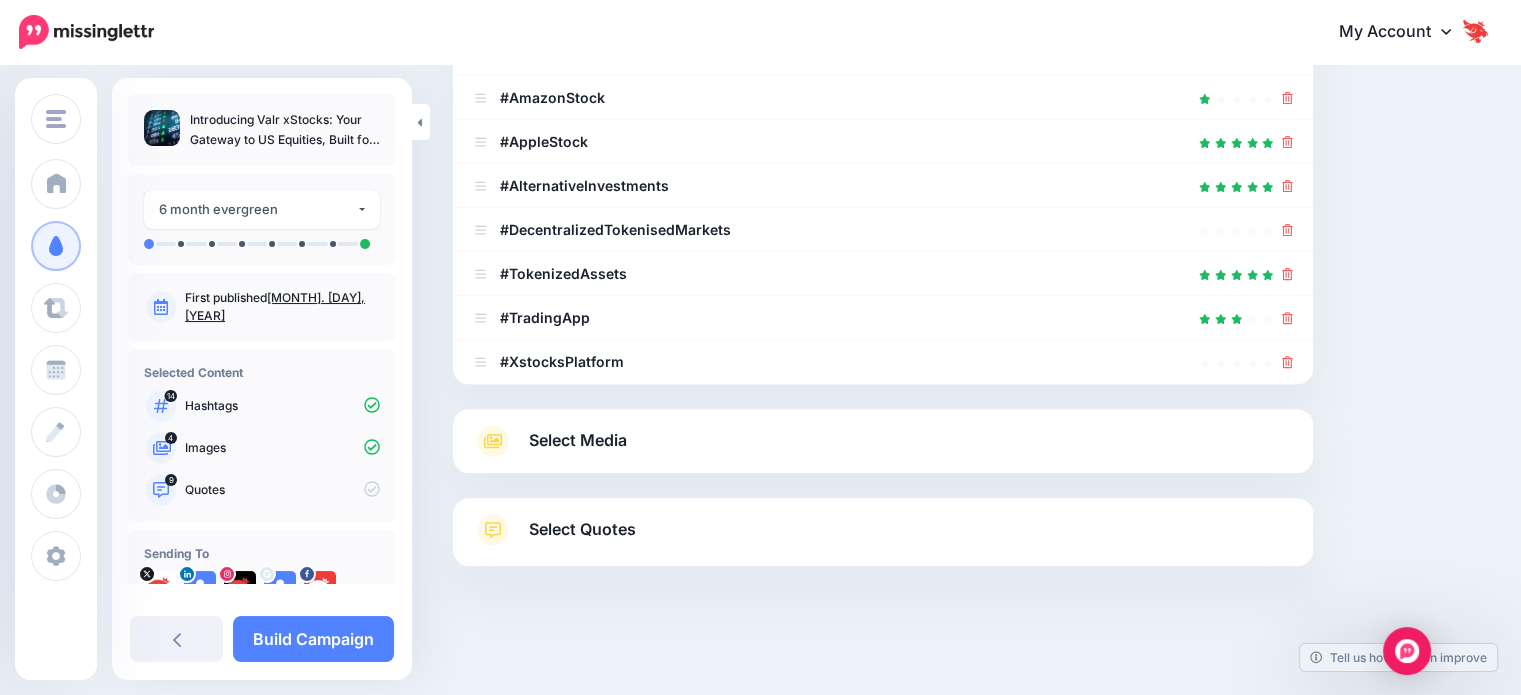 click on "Select Media" at bounding box center (883, 441) 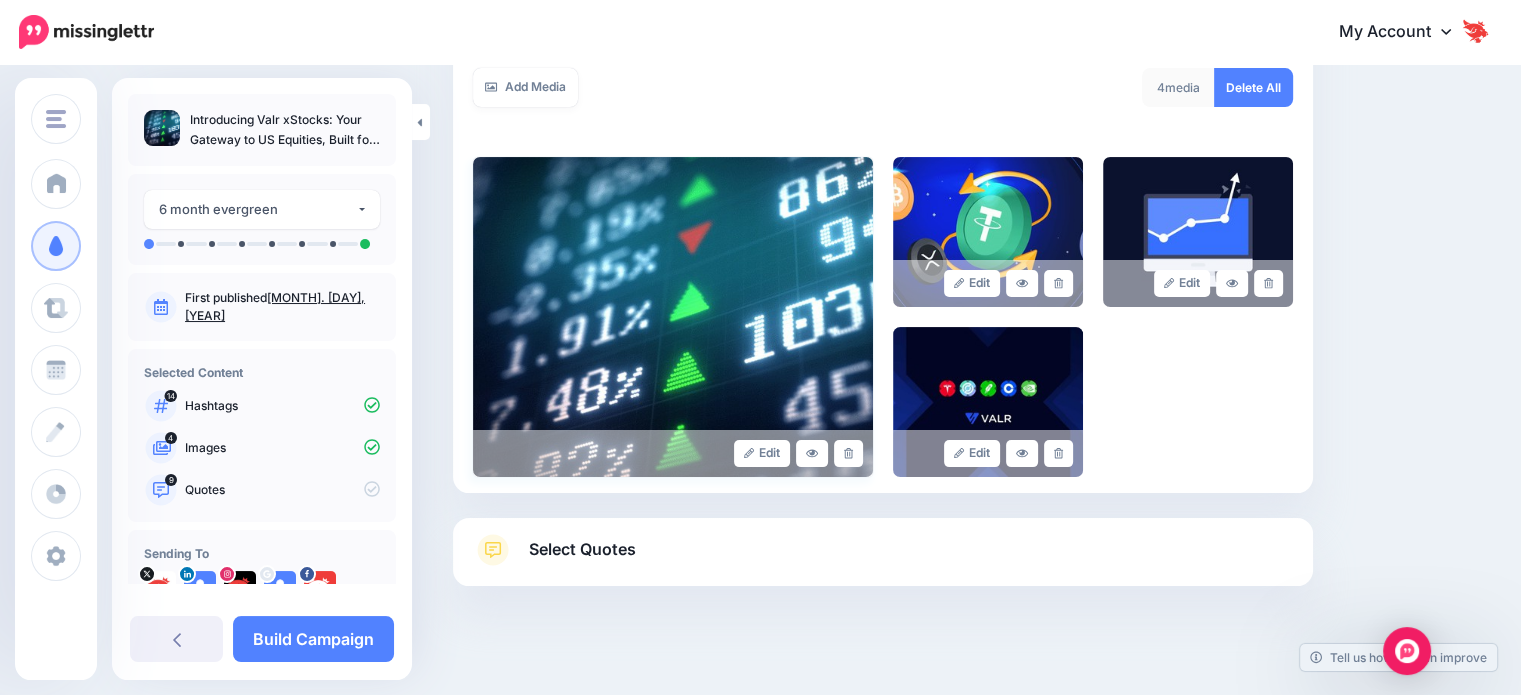 scroll, scrollTop: 374, scrollLeft: 0, axis: vertical 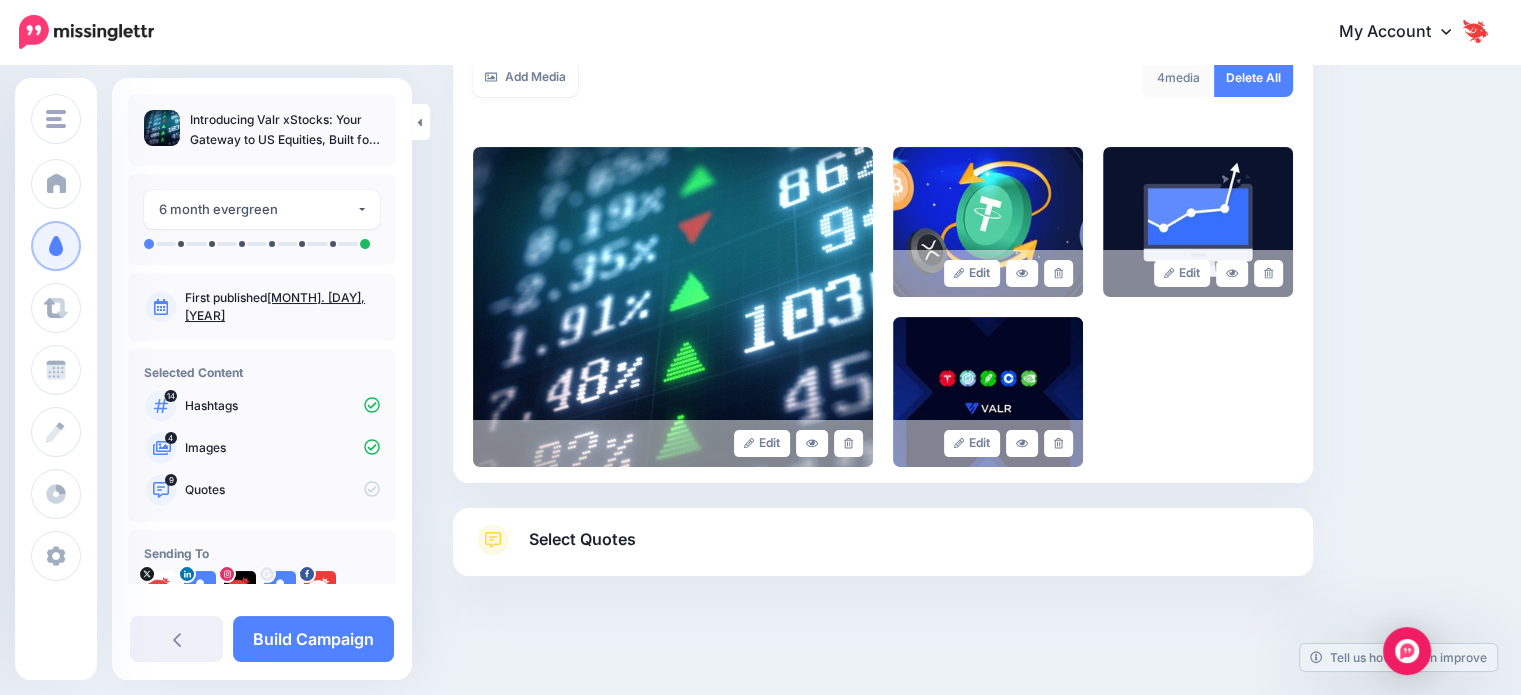 click on "Select Quotes" at bounding box center [883, 550] 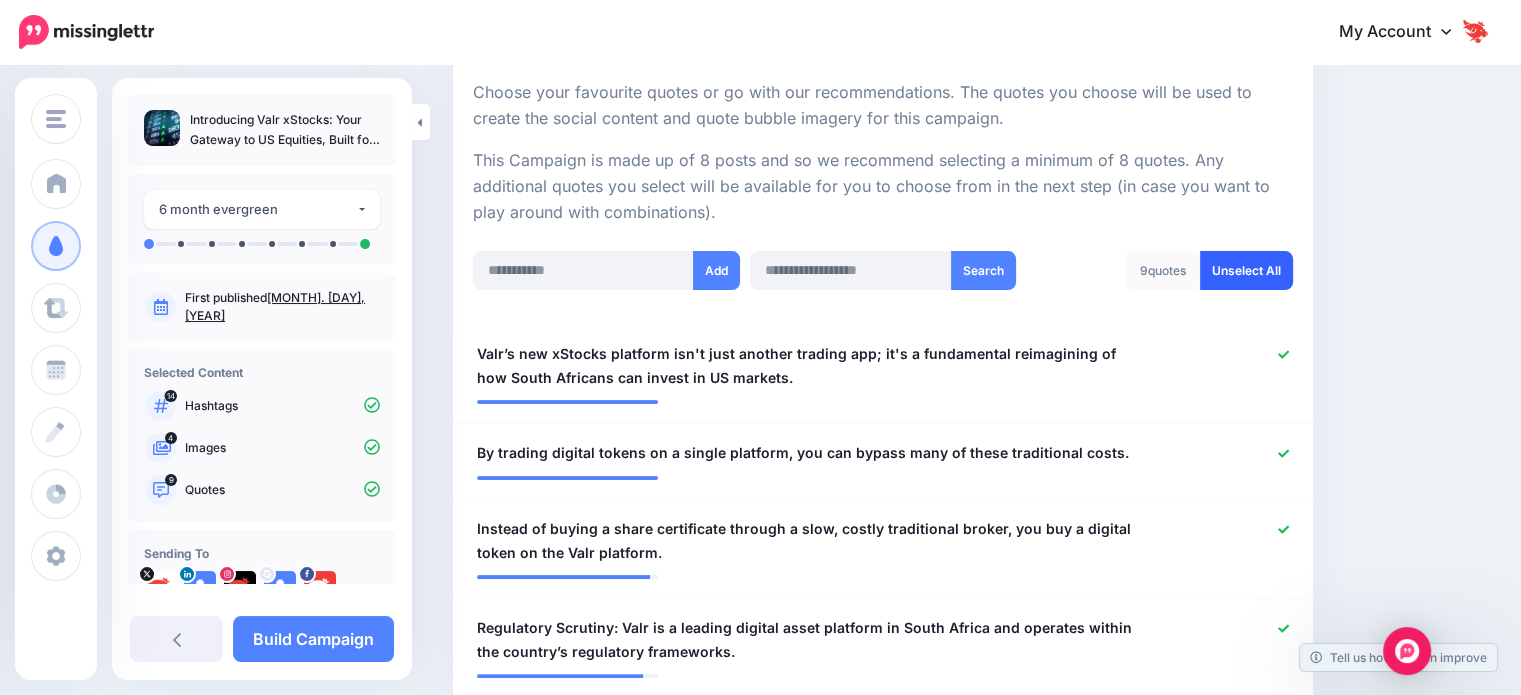 click on "Unselect All" at bounding box center [1246, 270] 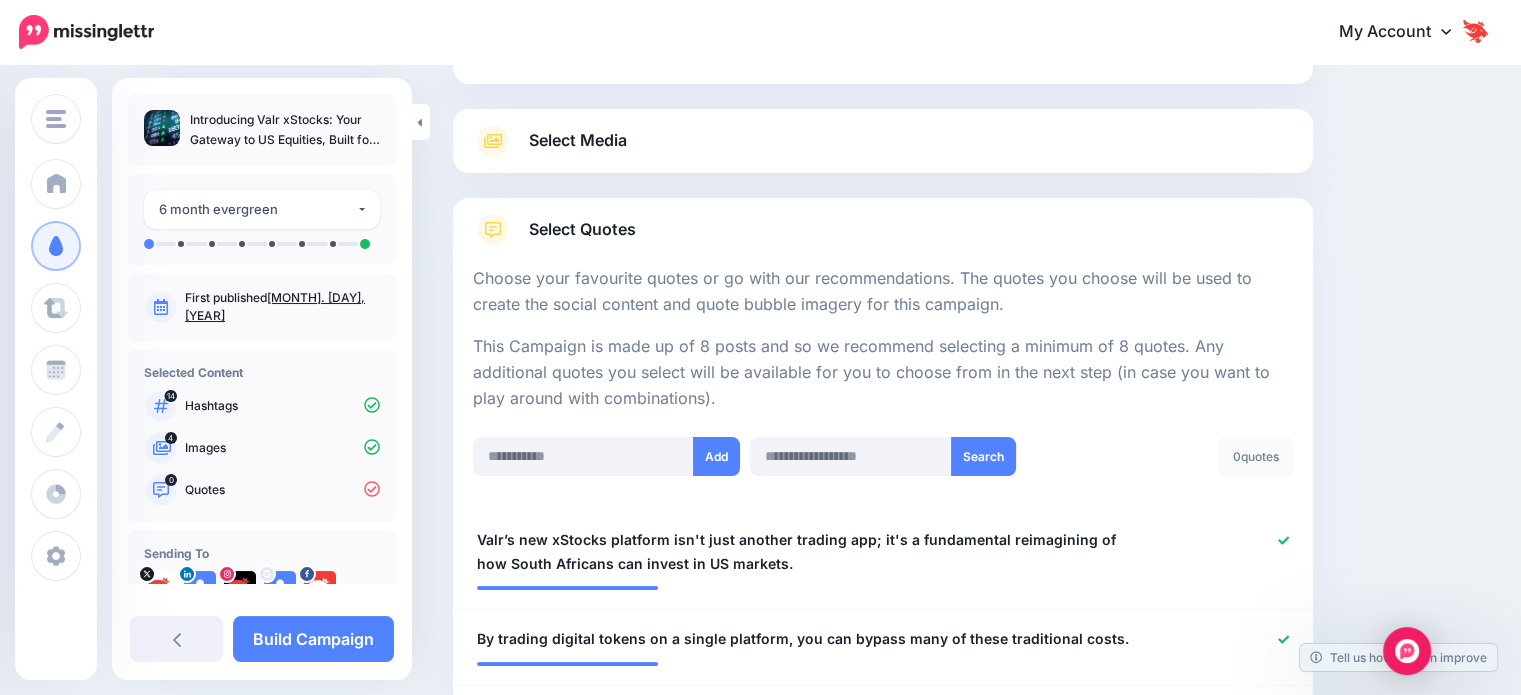 scroll, scrollTop: 174, scrollLeft: 0, axis: vertical 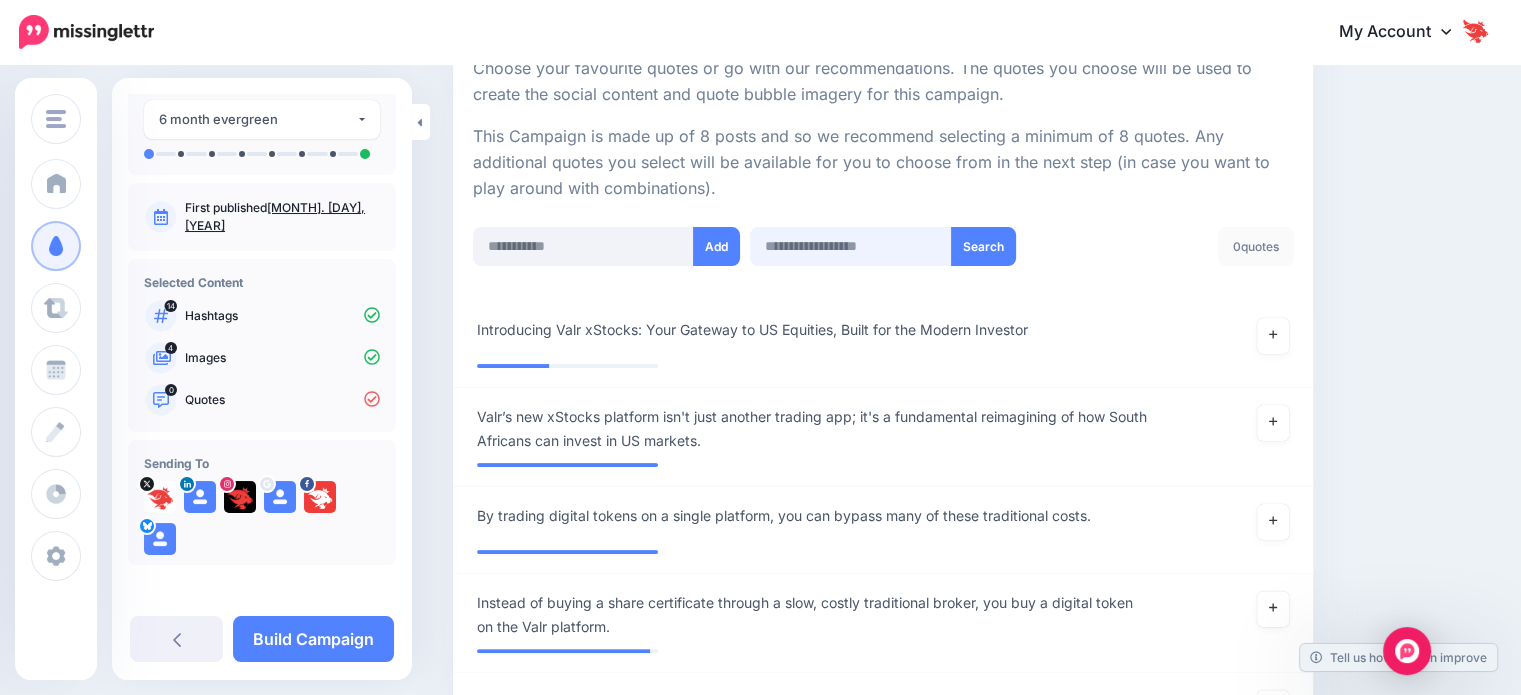 click at bounding box center [851, 246] 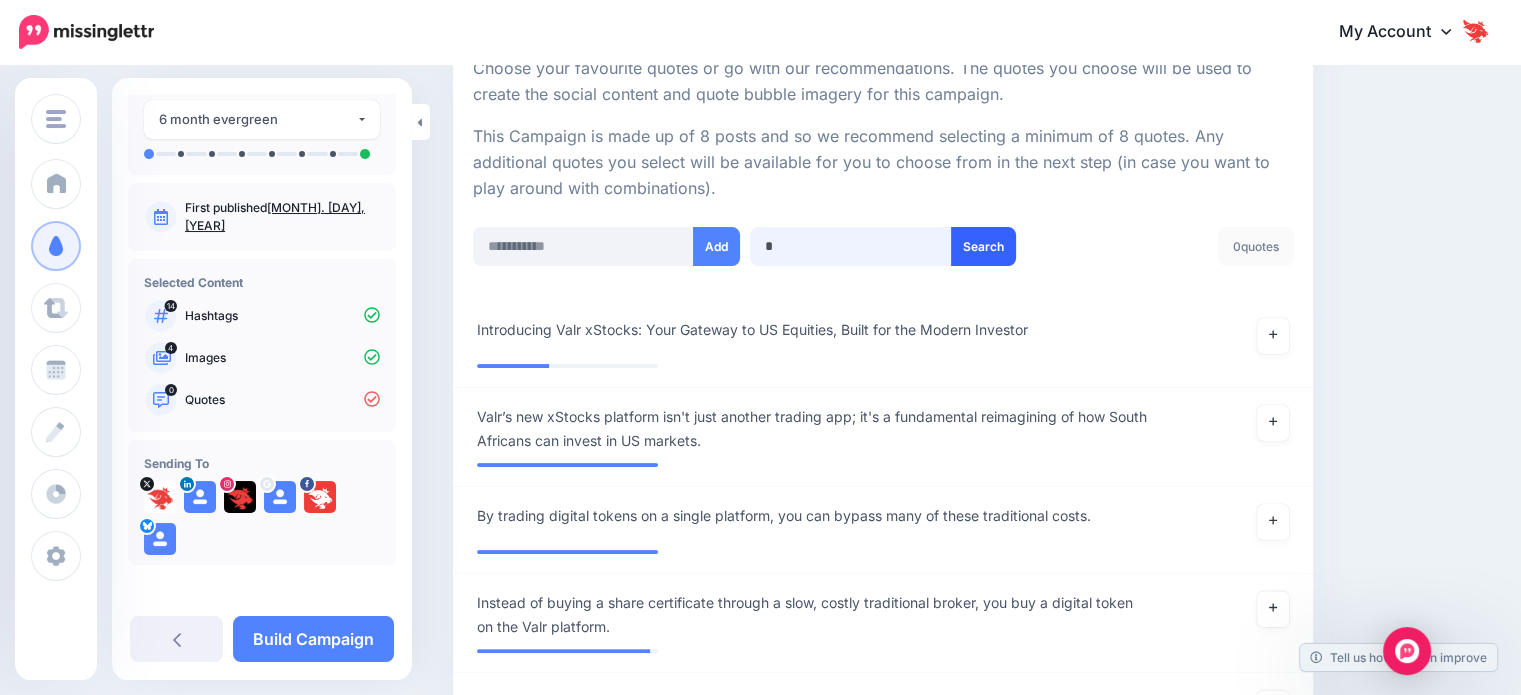type on "*" 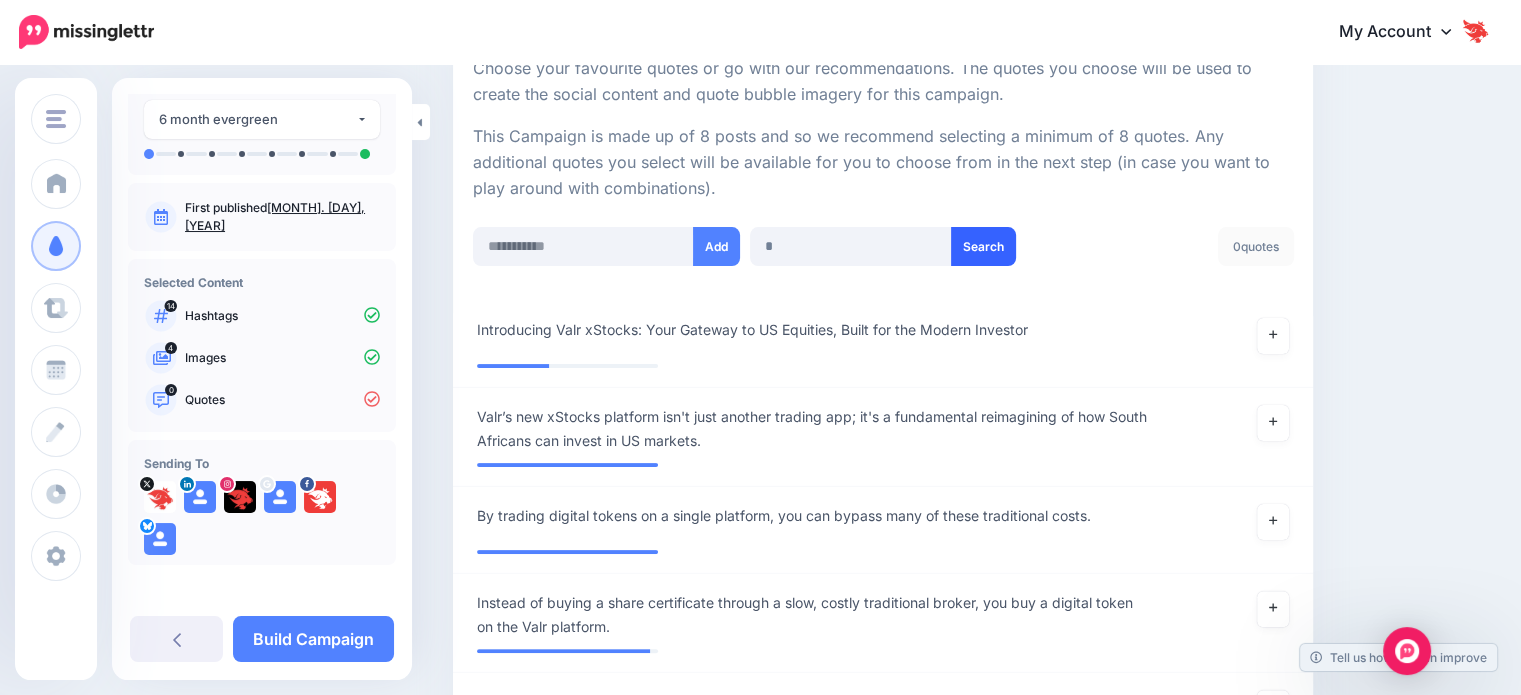 click on "Search" at bounding box center [983, 246] 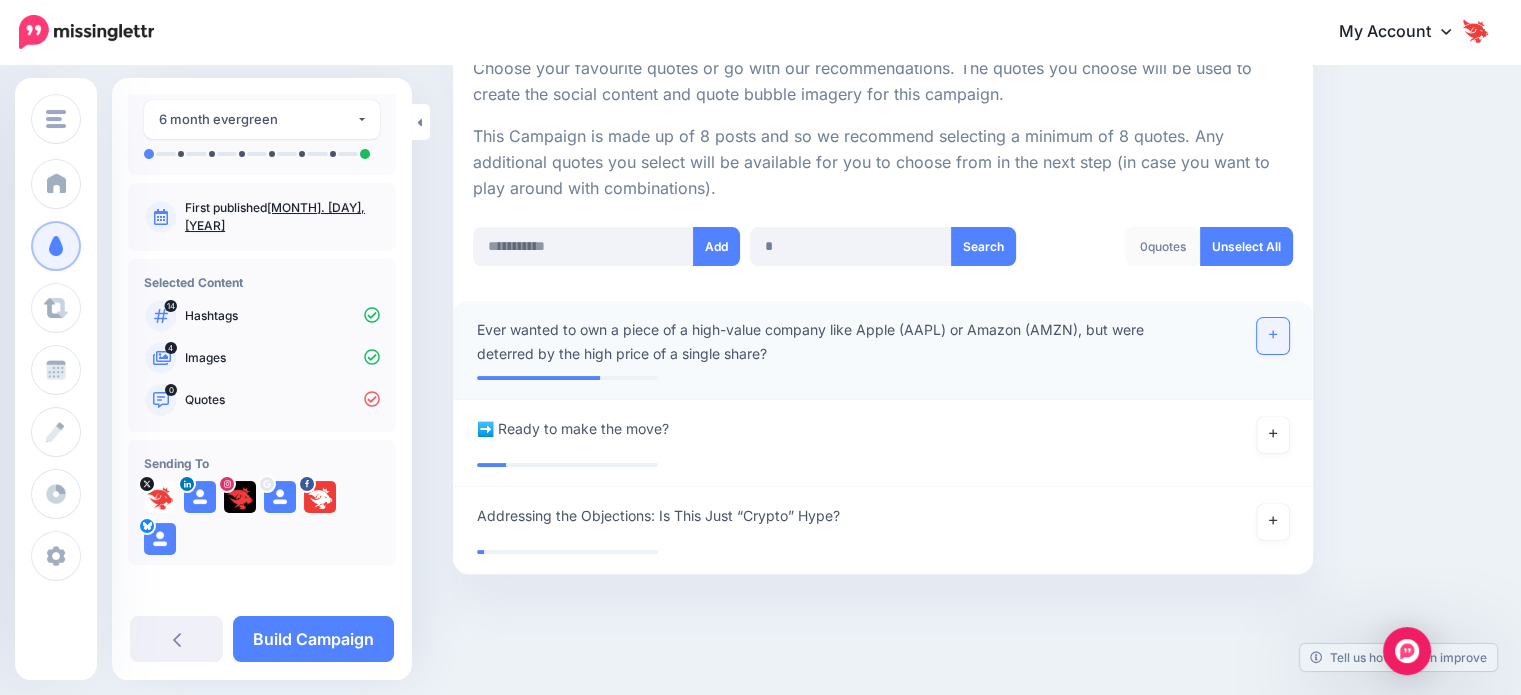 click at bounding box center (1273, 336) 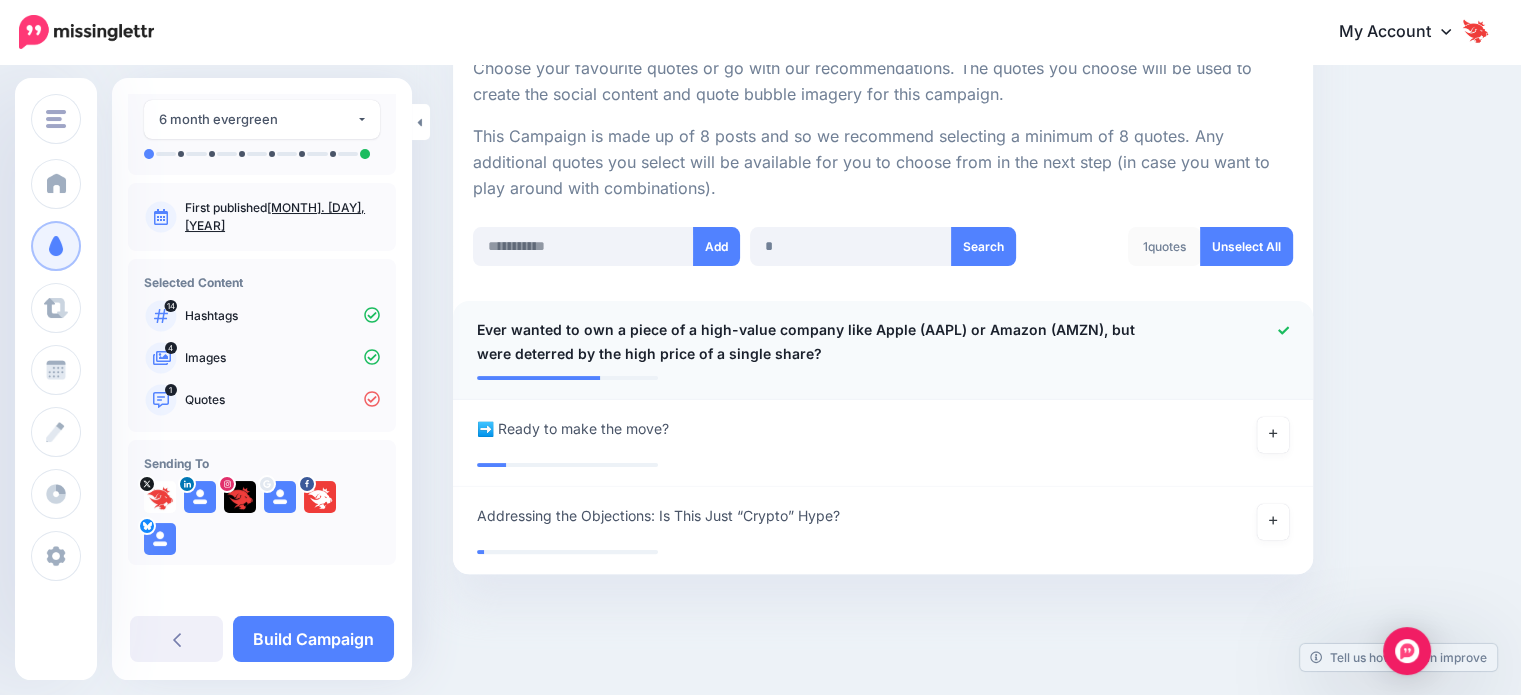 click 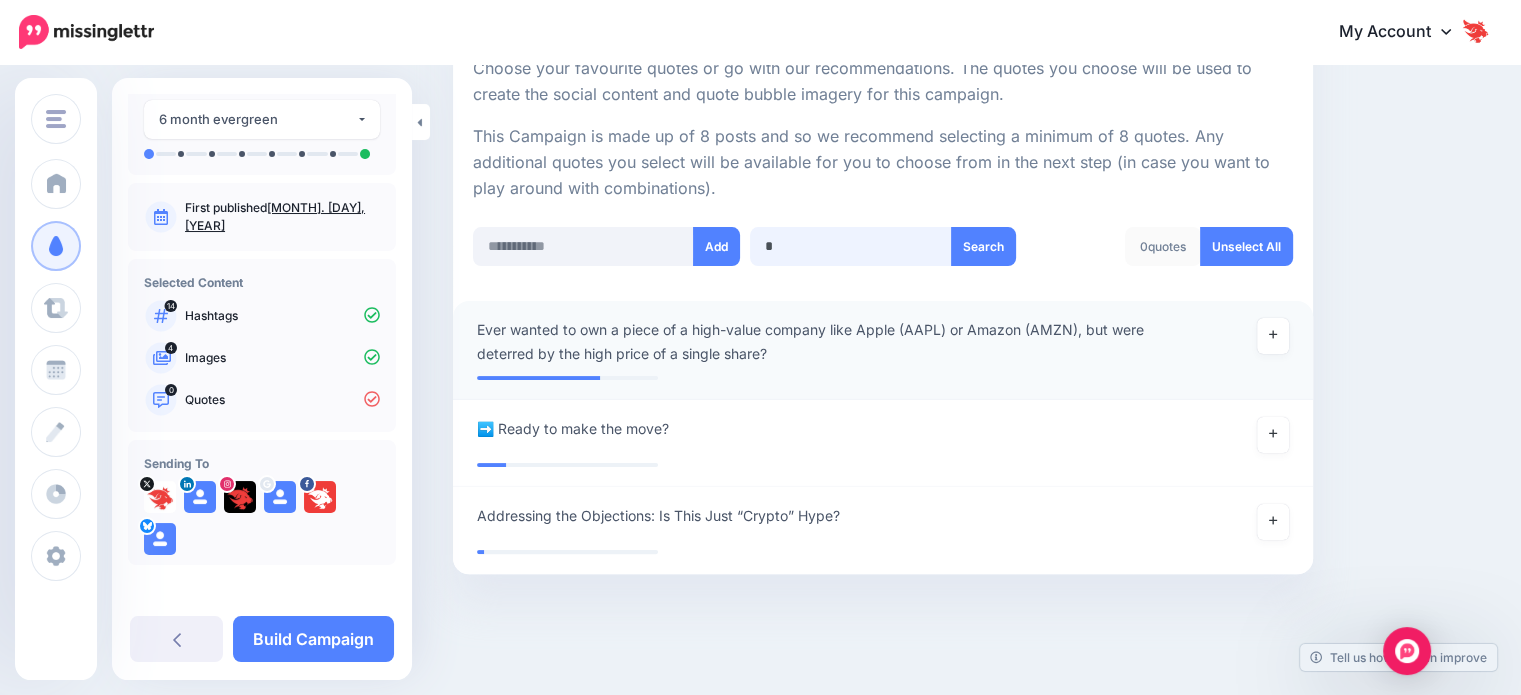 click on "*" at bounding box center (851, 246) 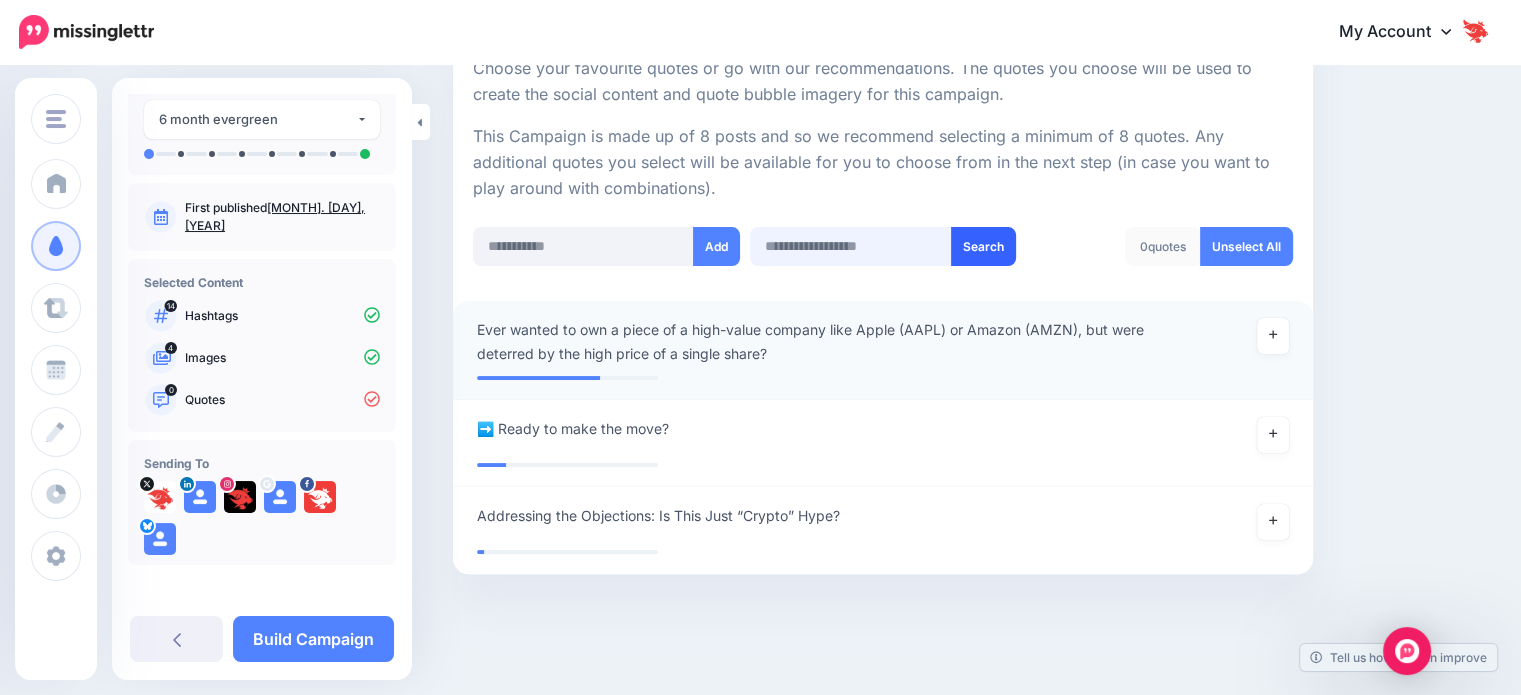 type 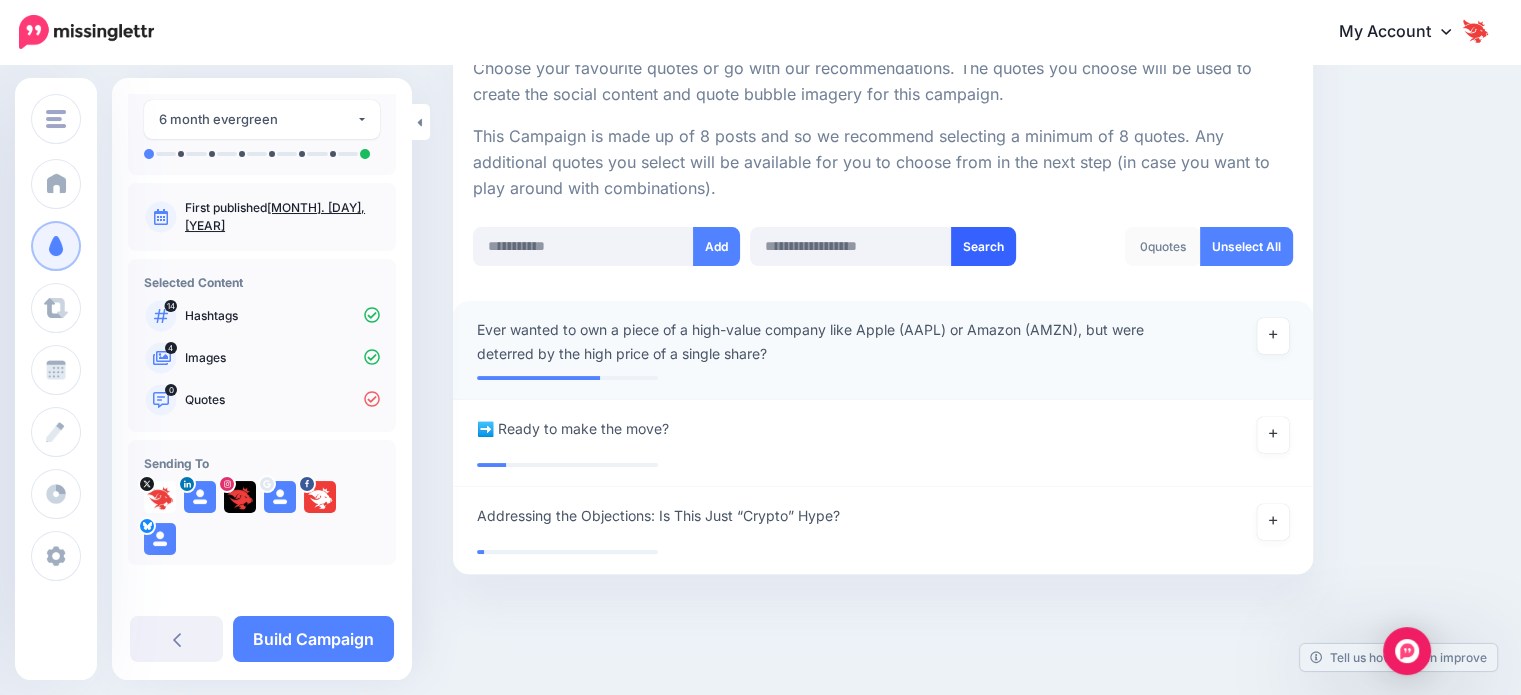 click on "Search" at bounding box center [983, 246] 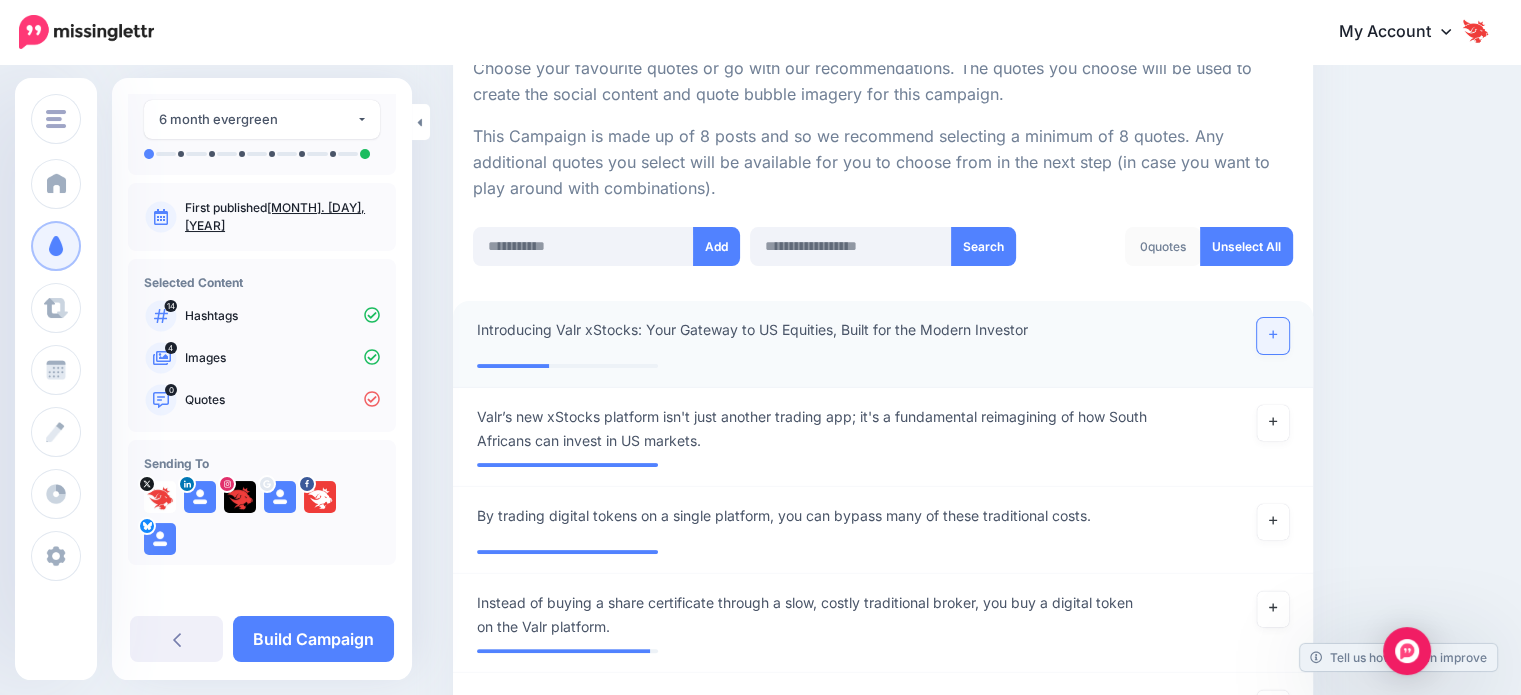 click at bounding box center [1273, 336] 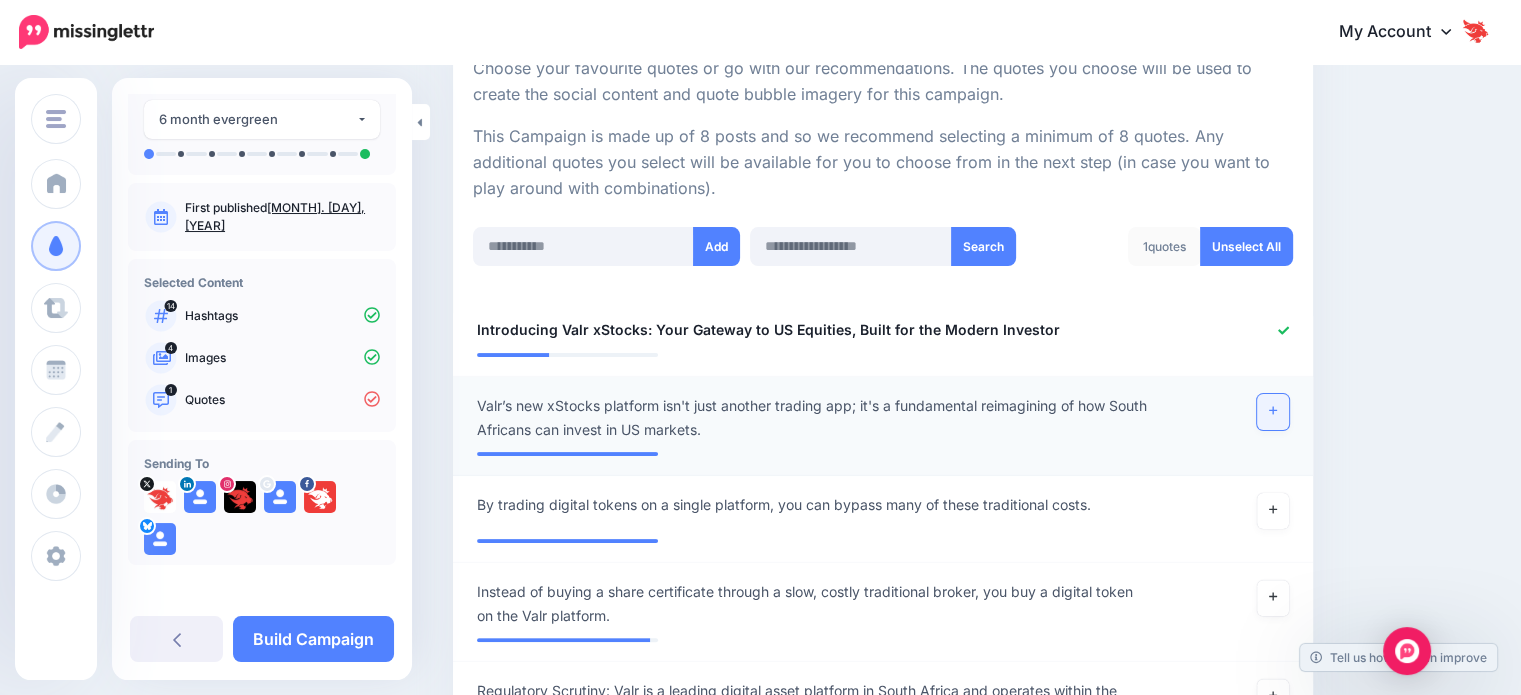 click at bounding box center (1273, 412) 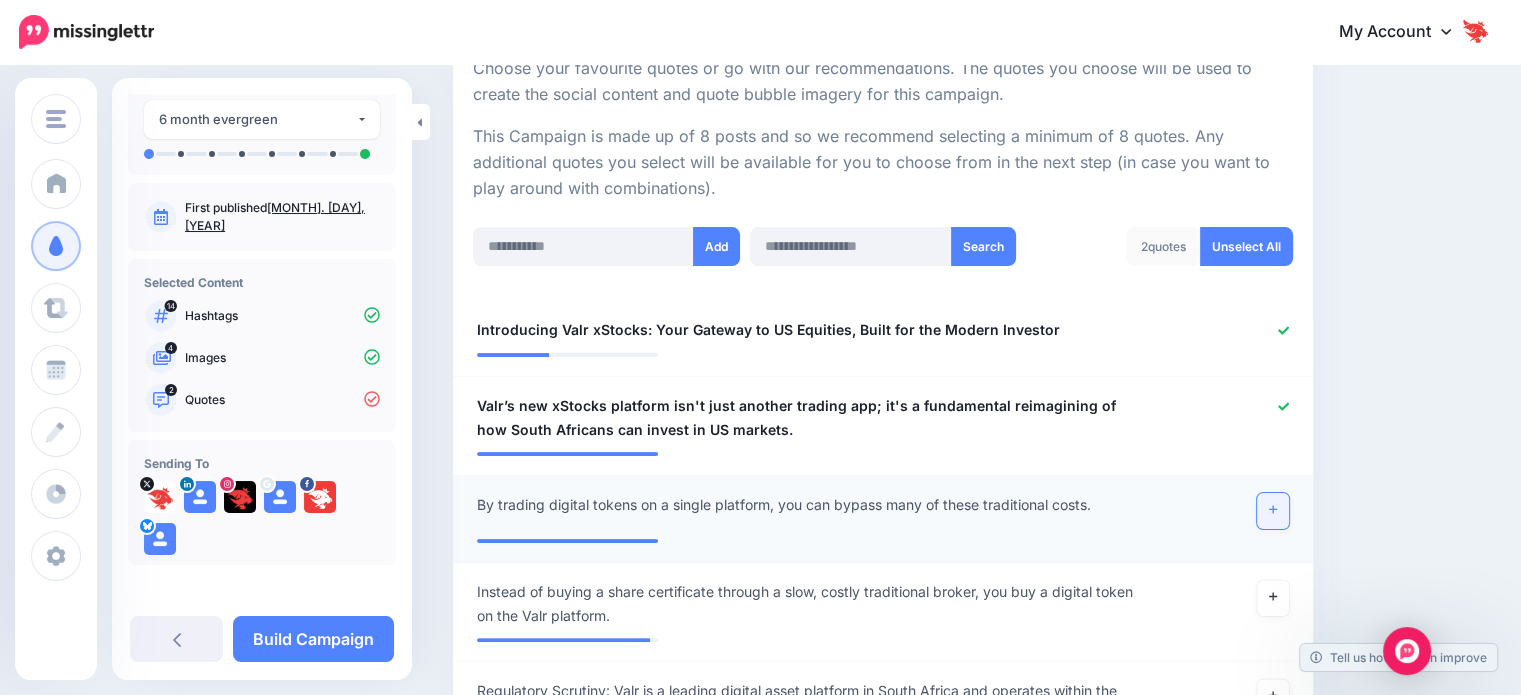 click at bounding box center (1273, 511) 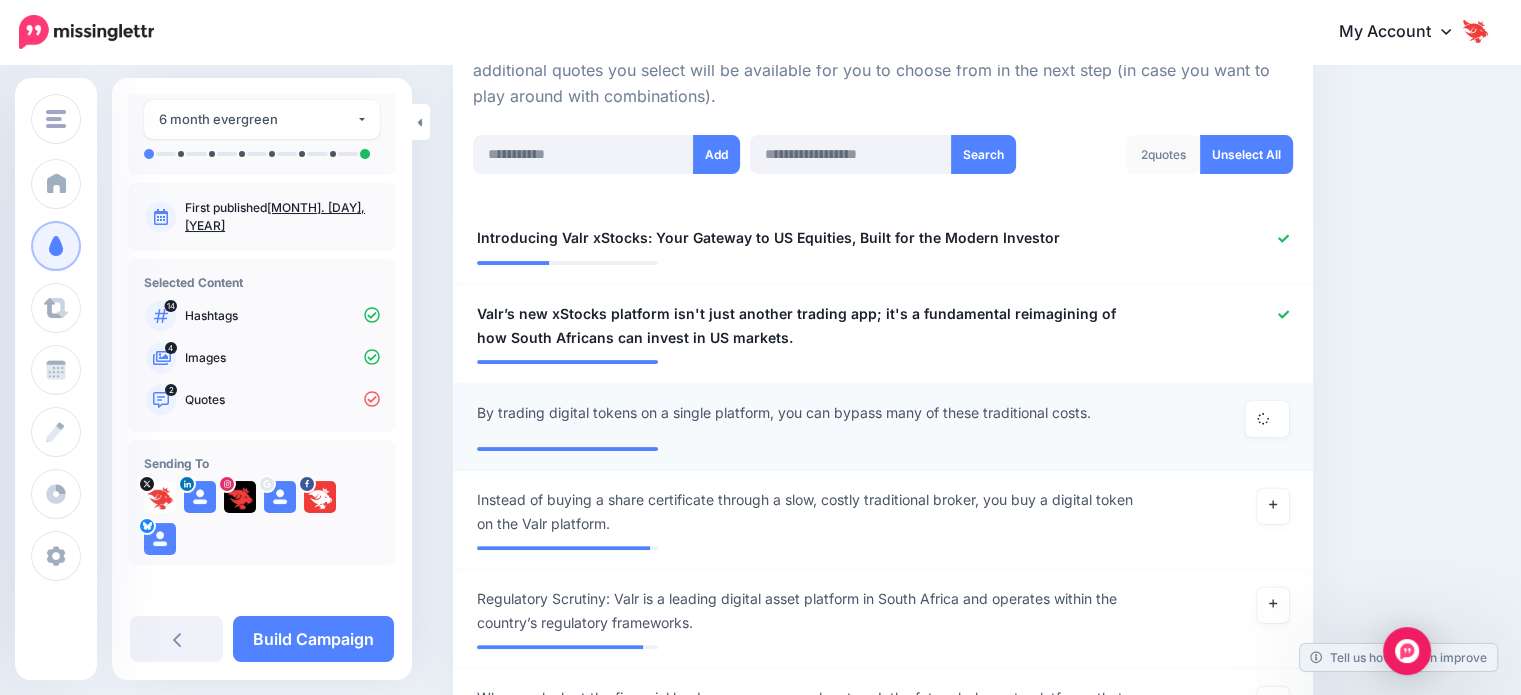 scroll, scrollTop: 498, scrollLeft: 0, axis: vertical 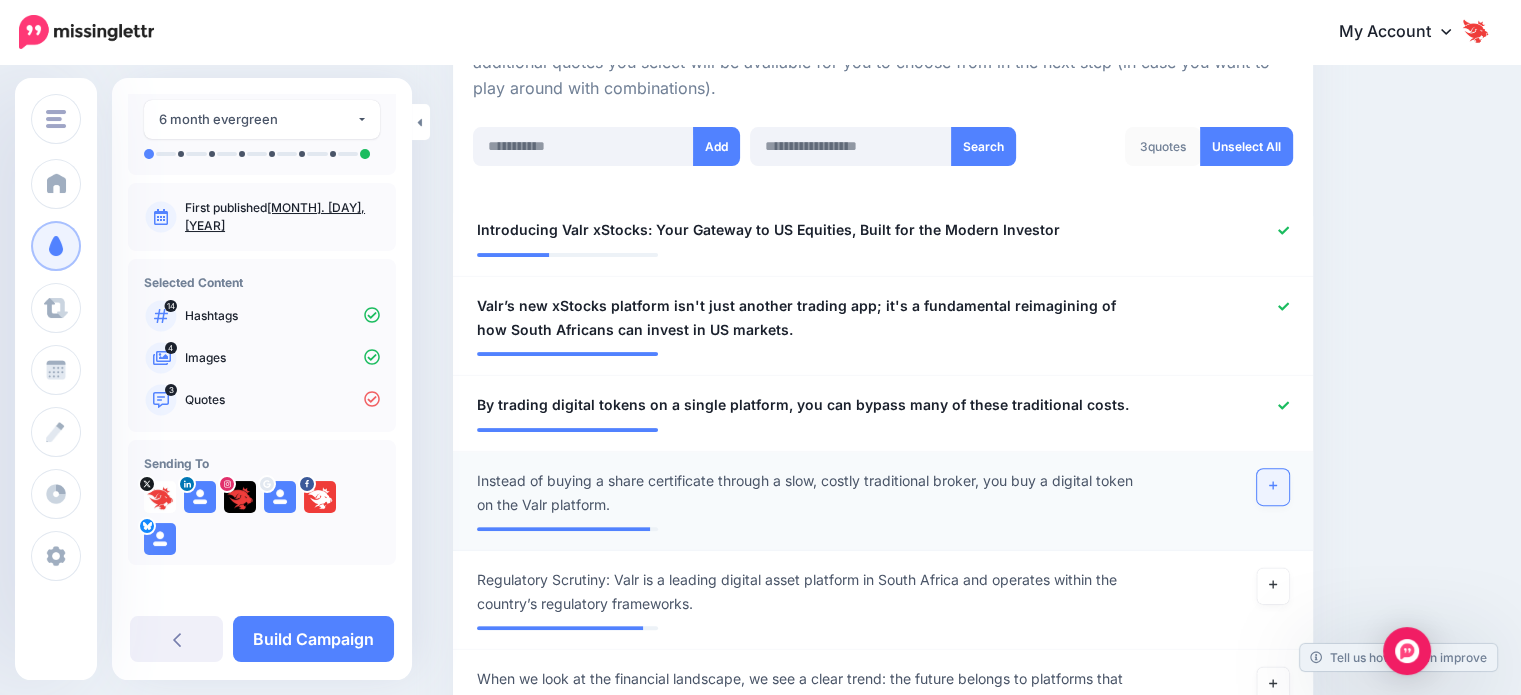 click at bounding box center [1273, 487] 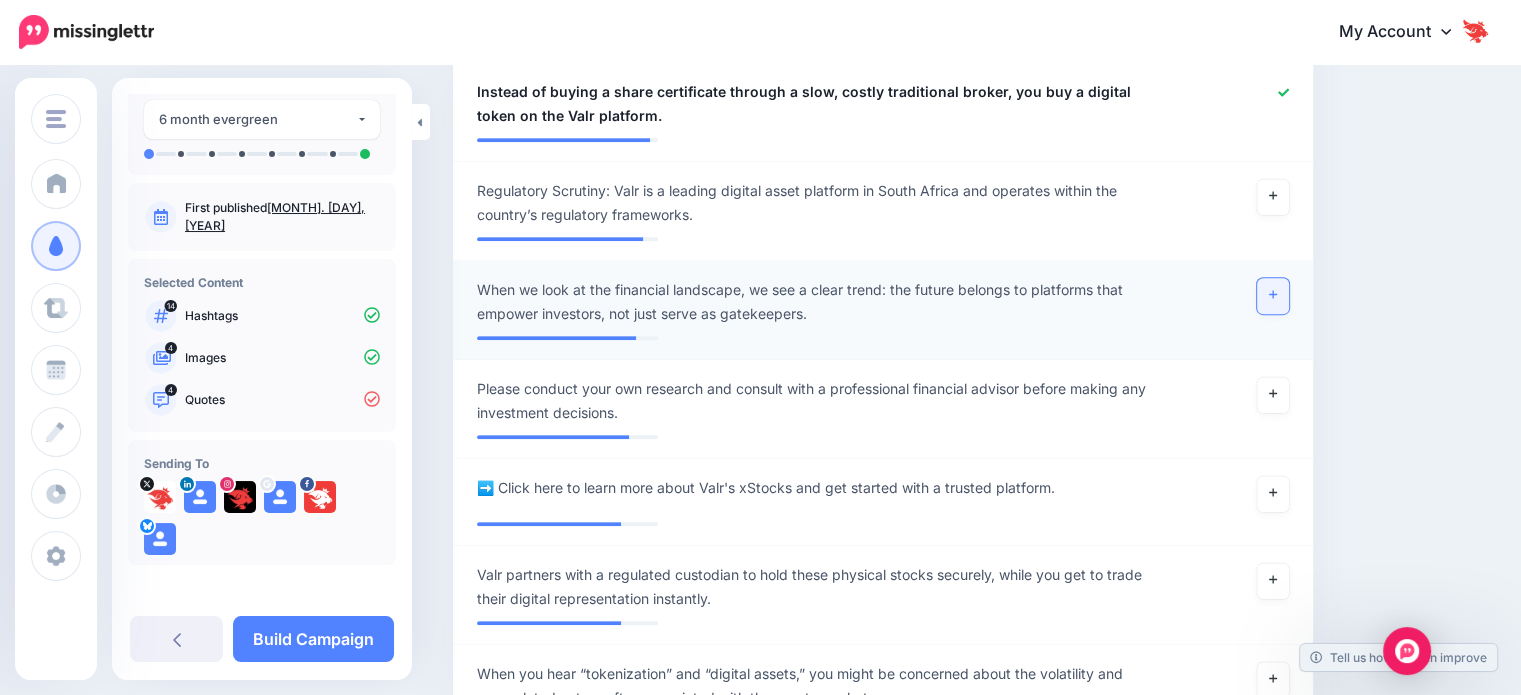 scroll, scrollTop: 898, scrollLeft: 0, axis: vertical 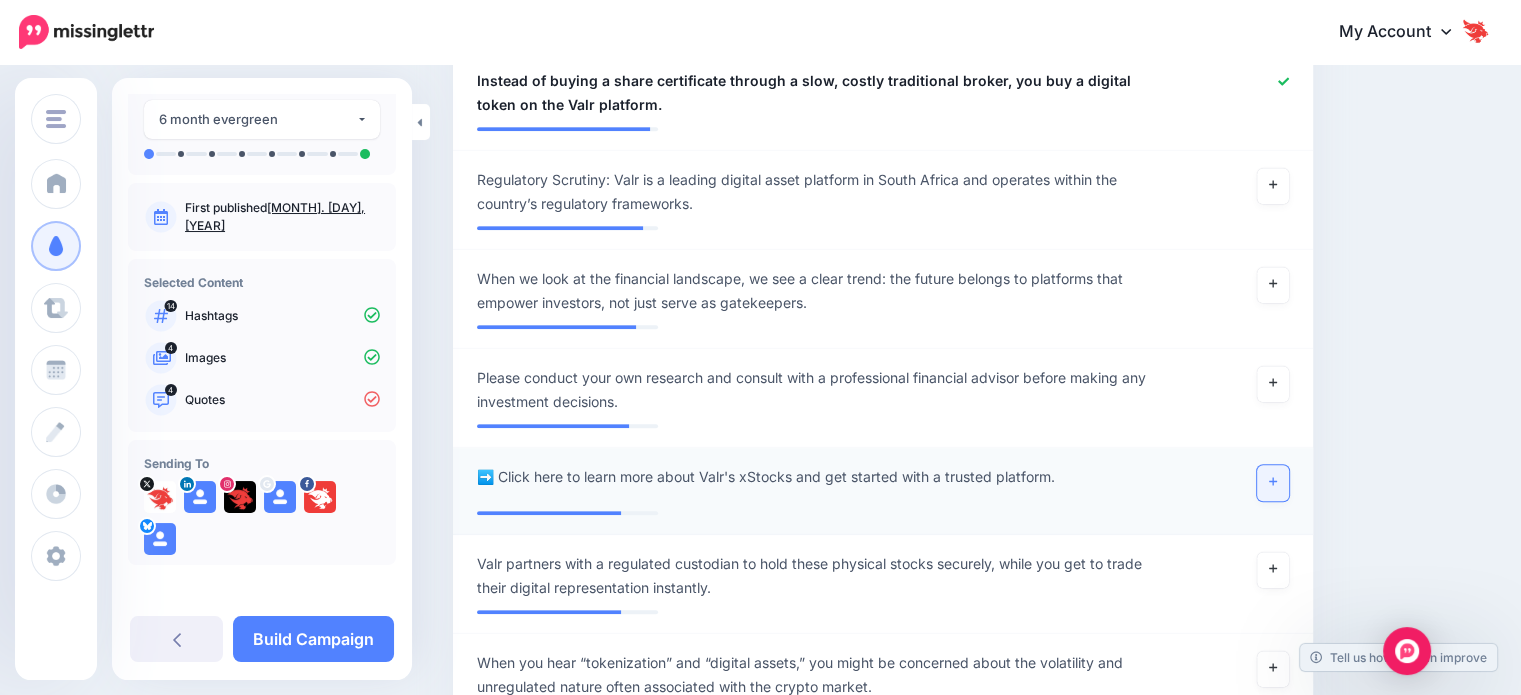 click at bounding box center (1273, 483) 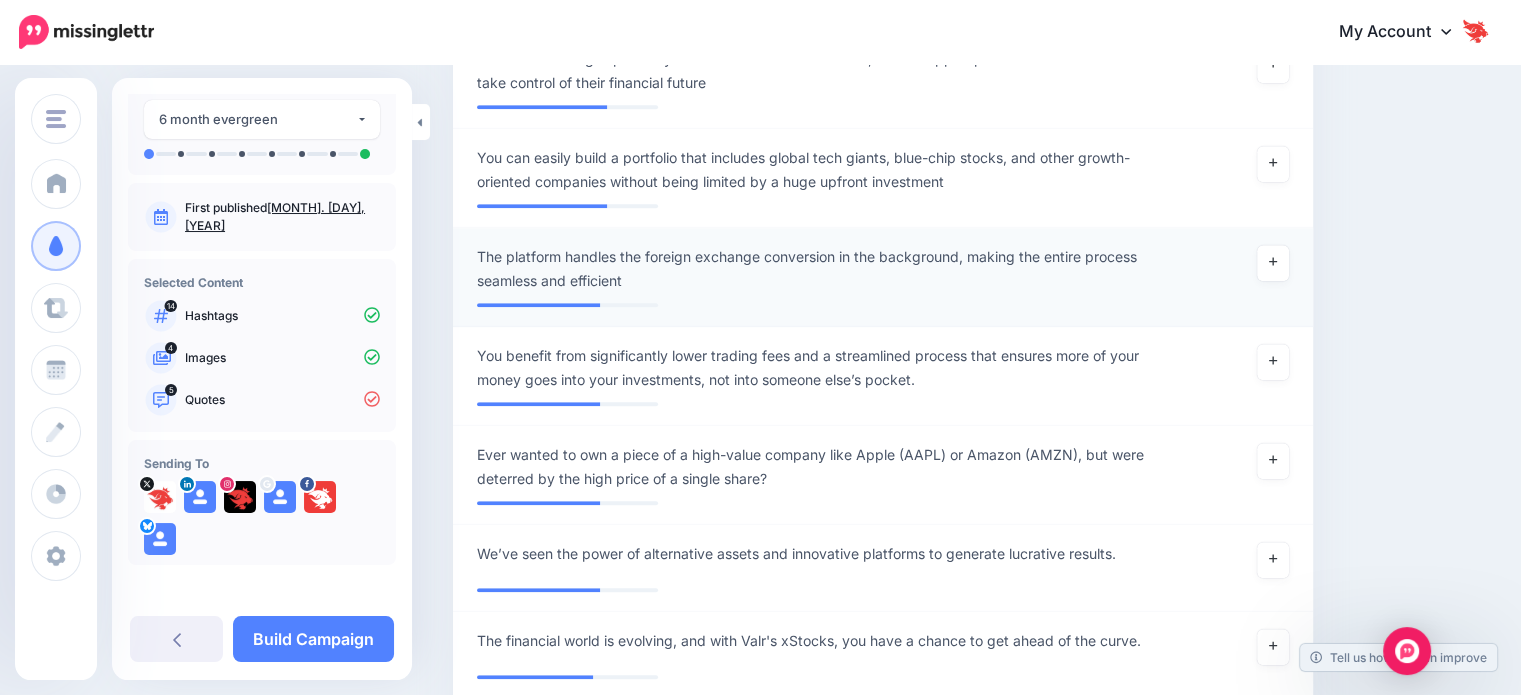 scroll, scrollTop: 1598, scrollLeft: 0, axis: vertical 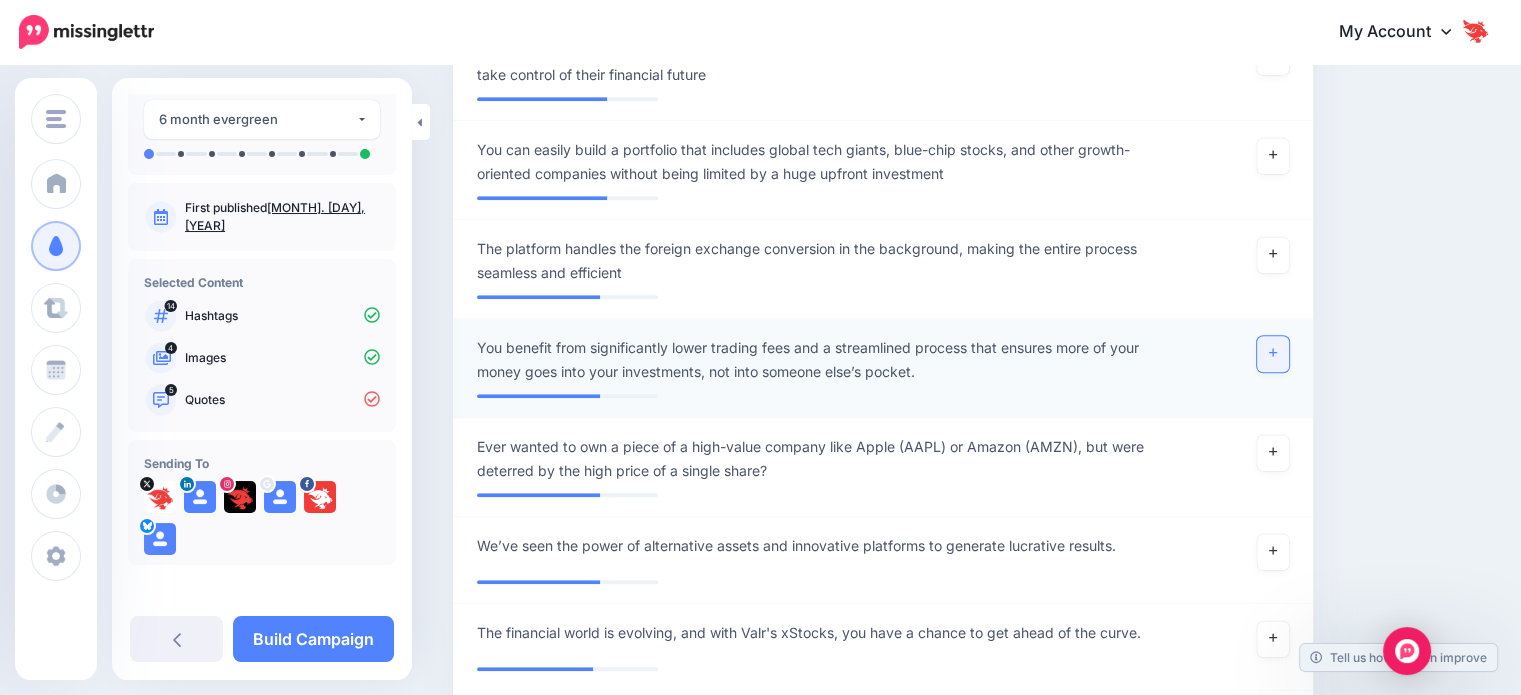 click at bounding box center (1273, 354) 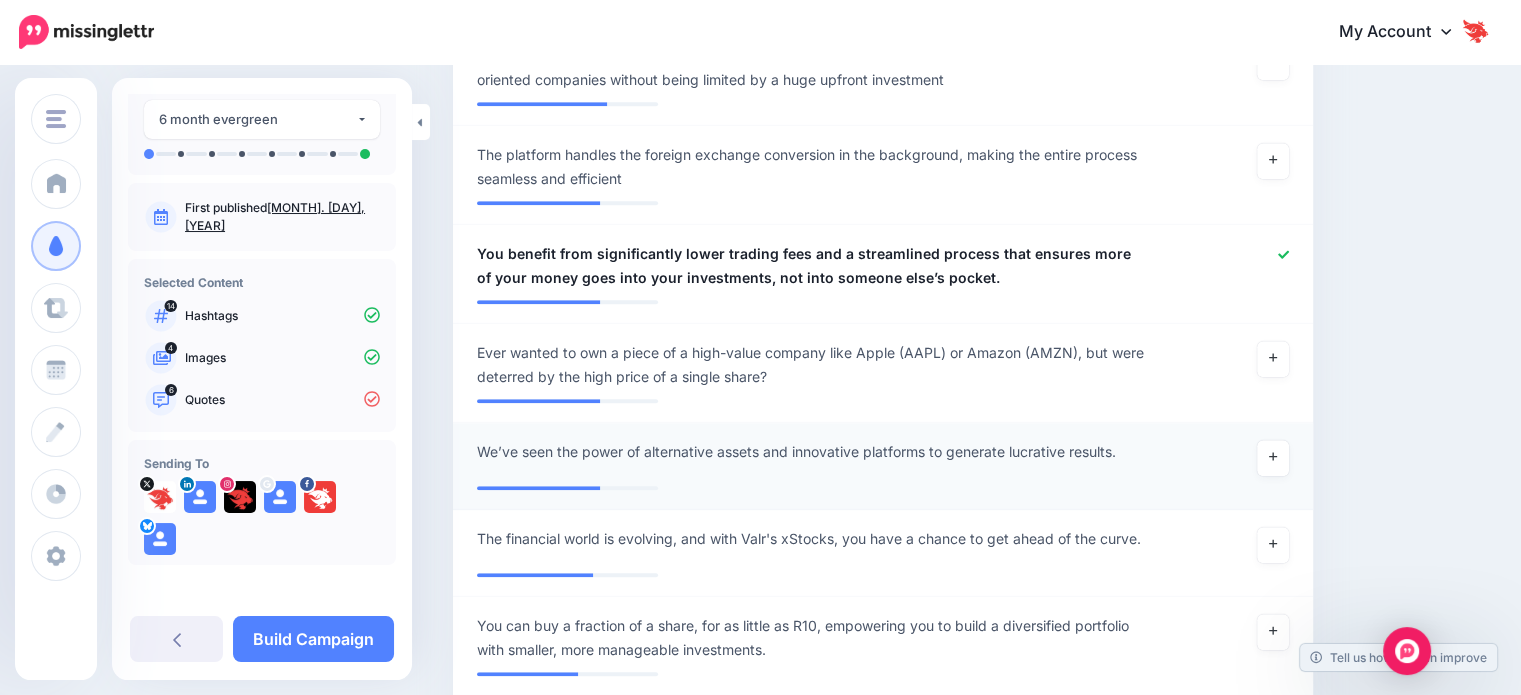 scroll, scrollTop: 1698, scrollLeft: 0, axis: vertical 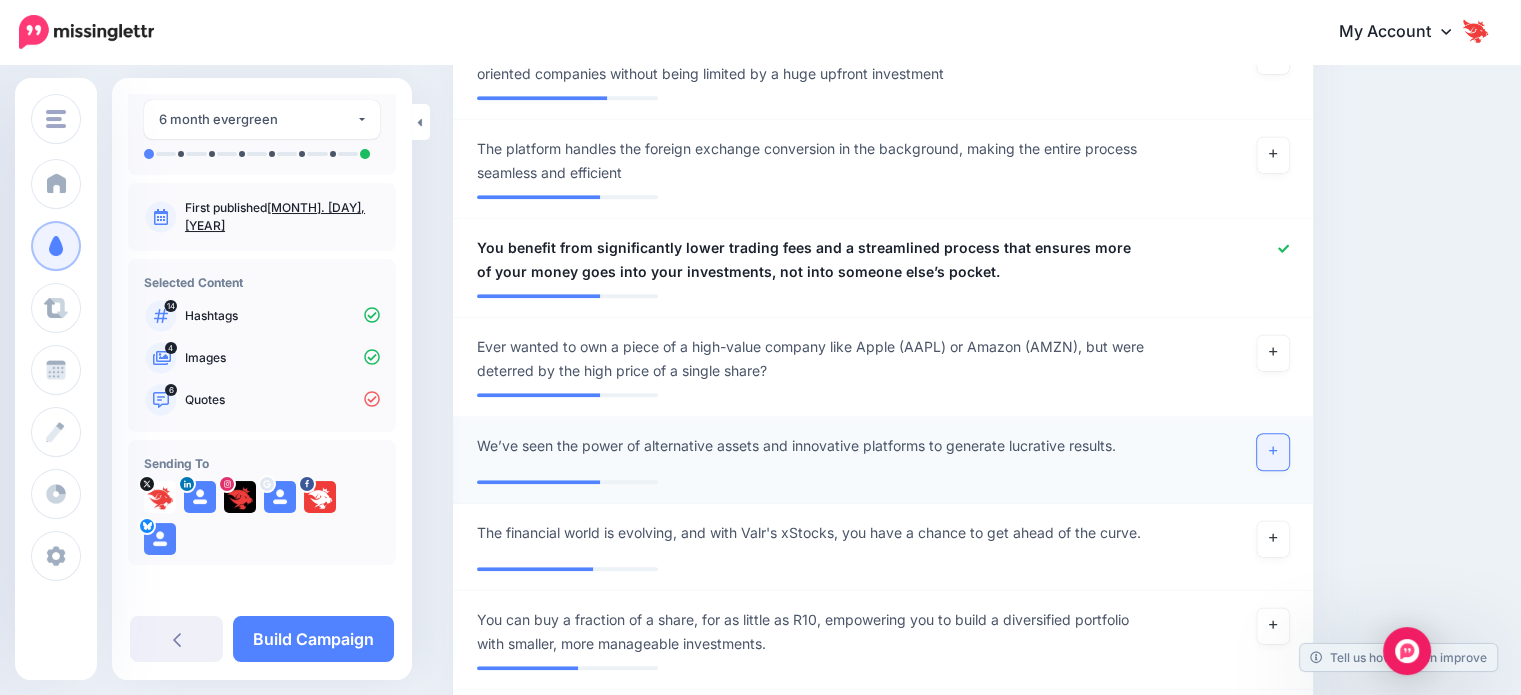 click at bounding box center [1273, 452] 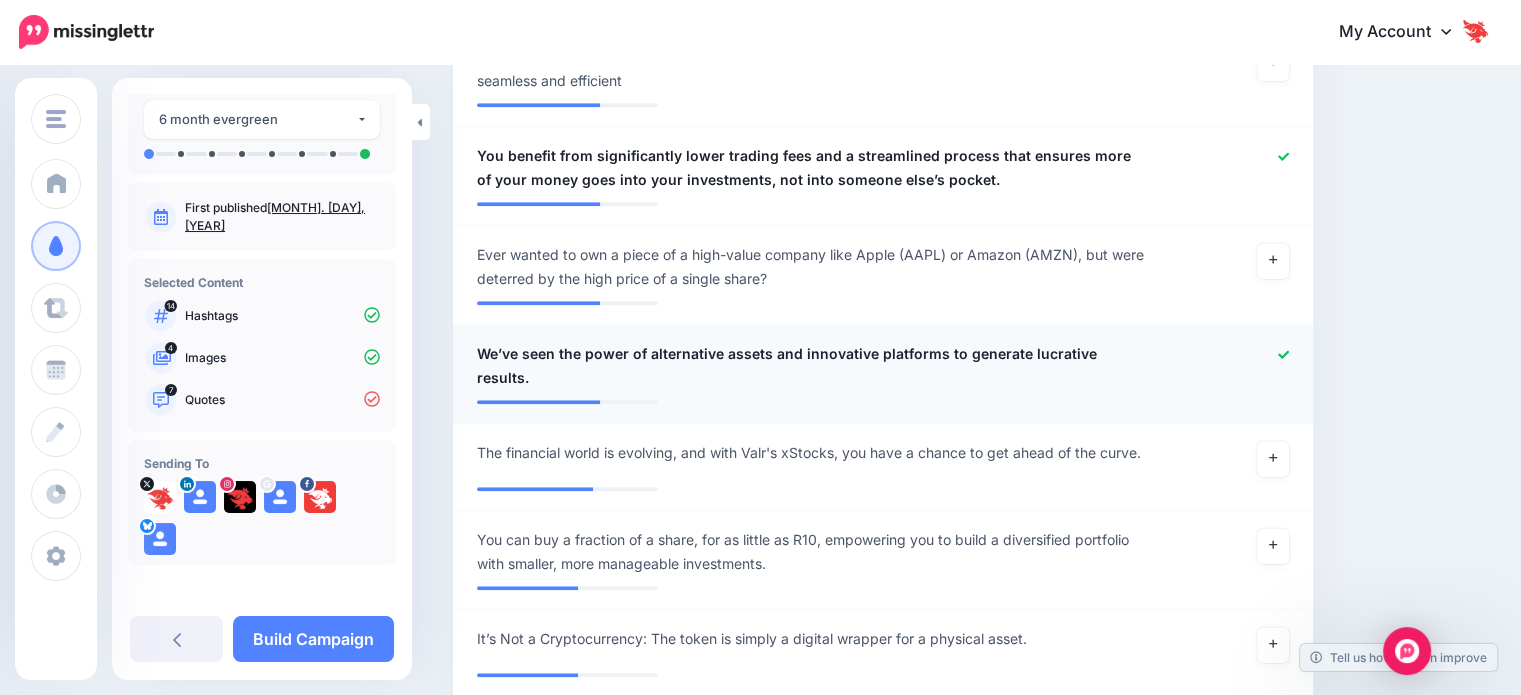 scroll, scrollTop: 1798, scrollLeft: 0, axis: vertical 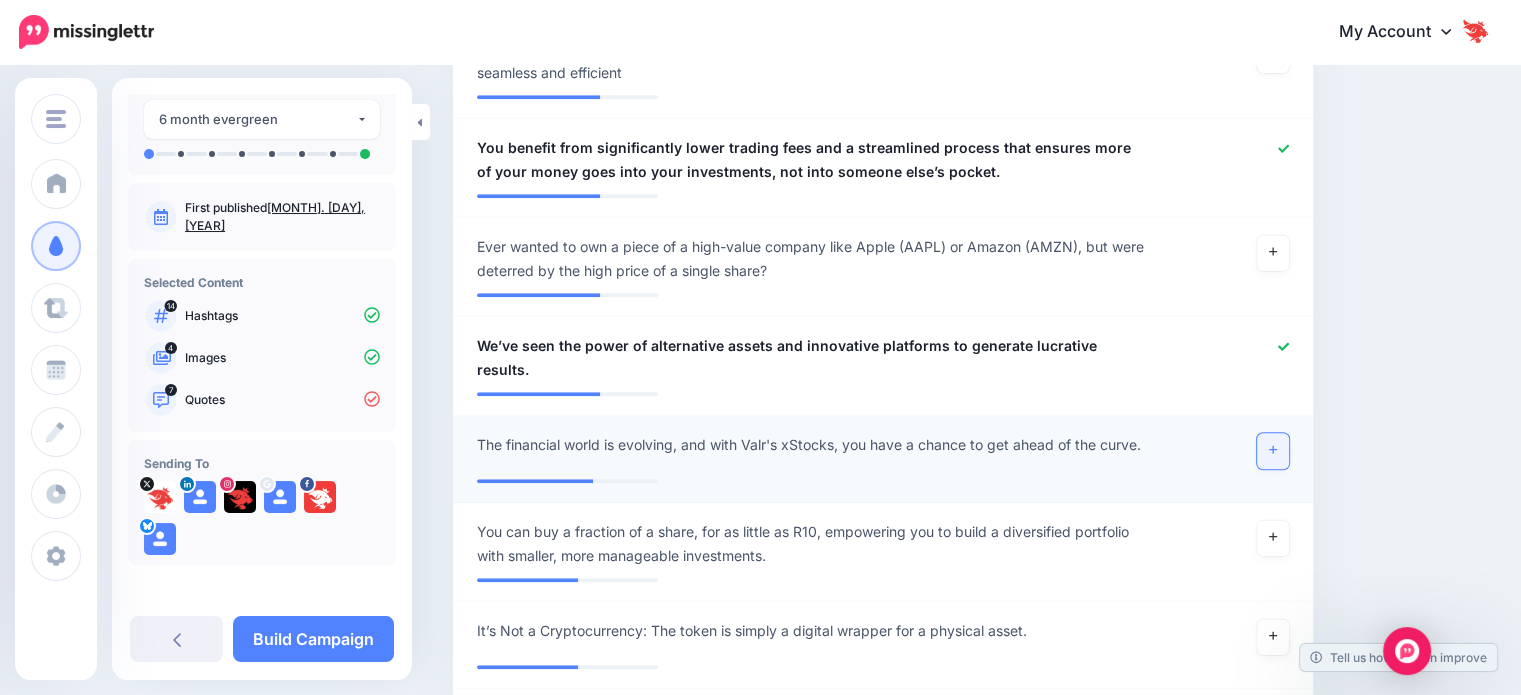 click 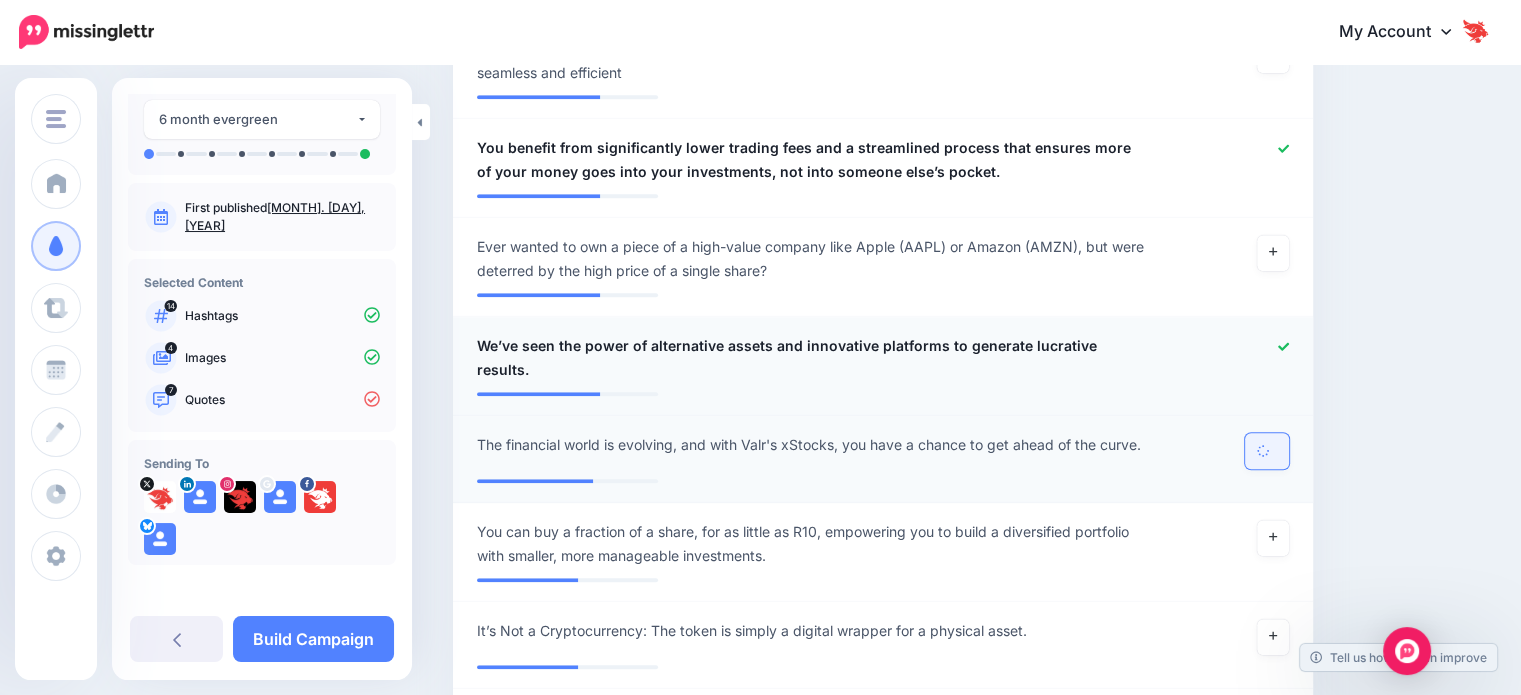 click 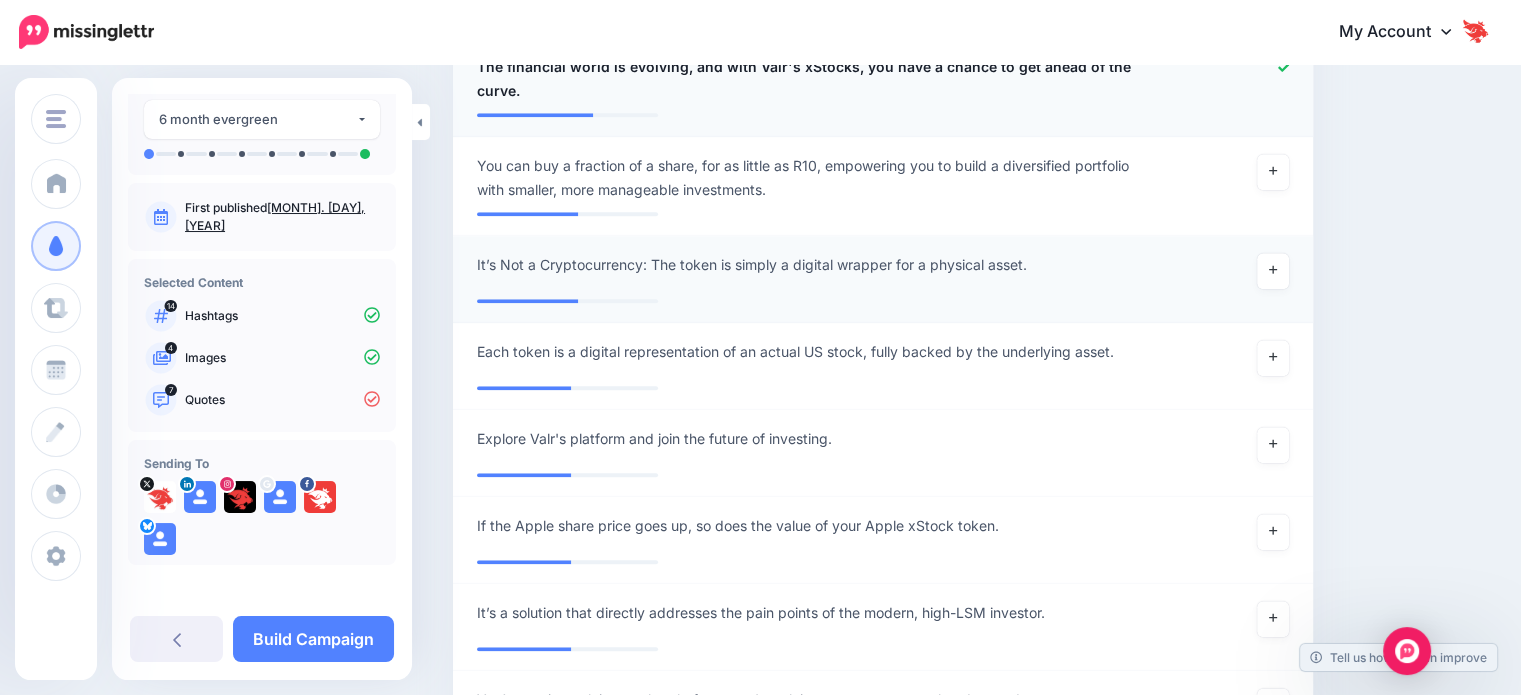scroll, scrollTop: 2298, scrollLeft: 0, axis: vertical 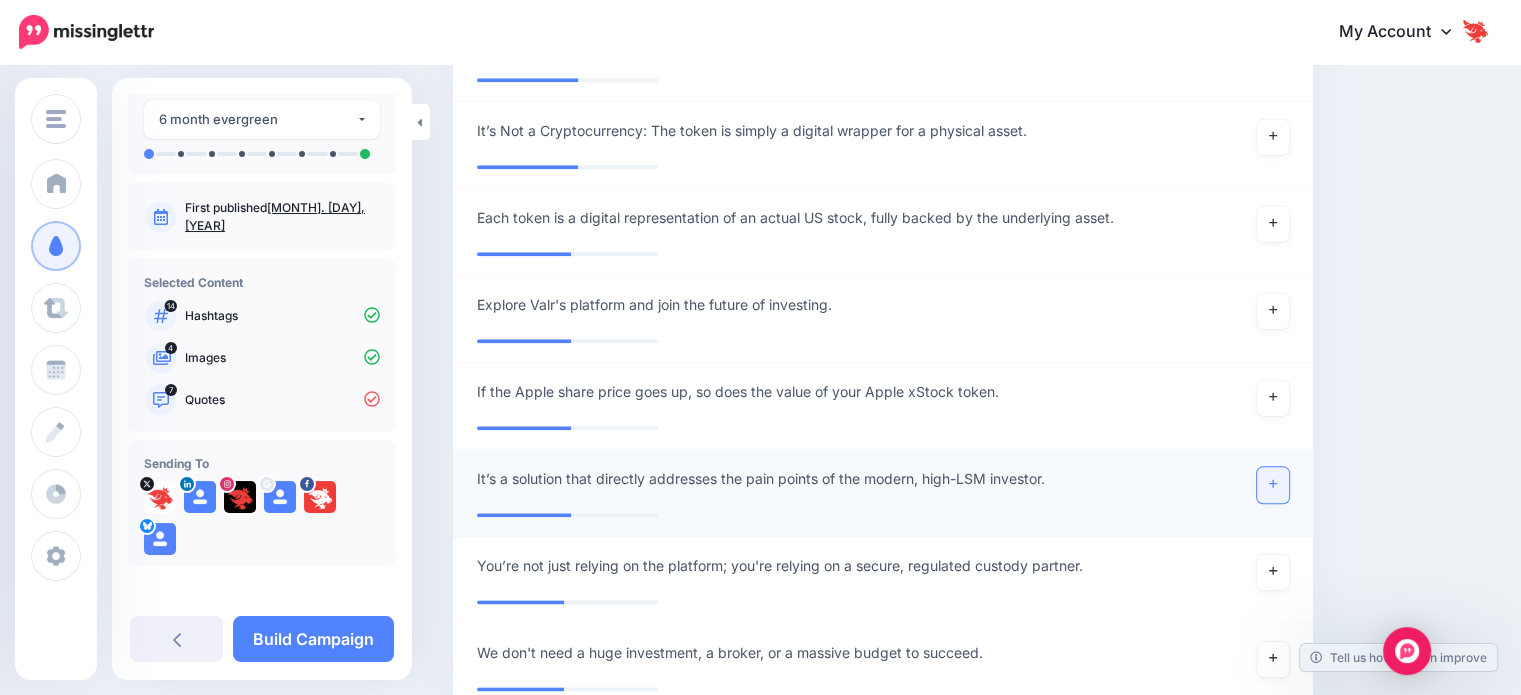 click at bounding box center [1273, 485] 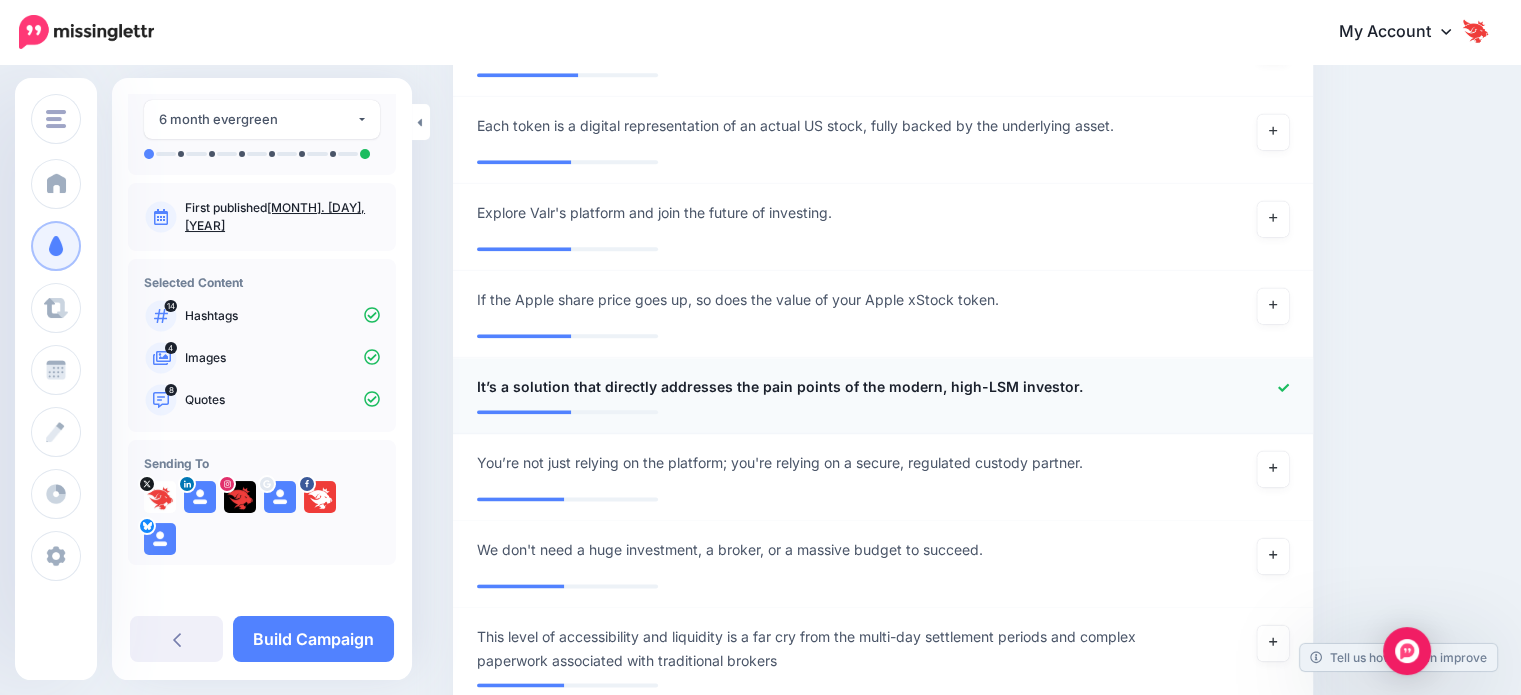 scroll, scrollTop: 2398, scrollLeft: 0, axis: vertical 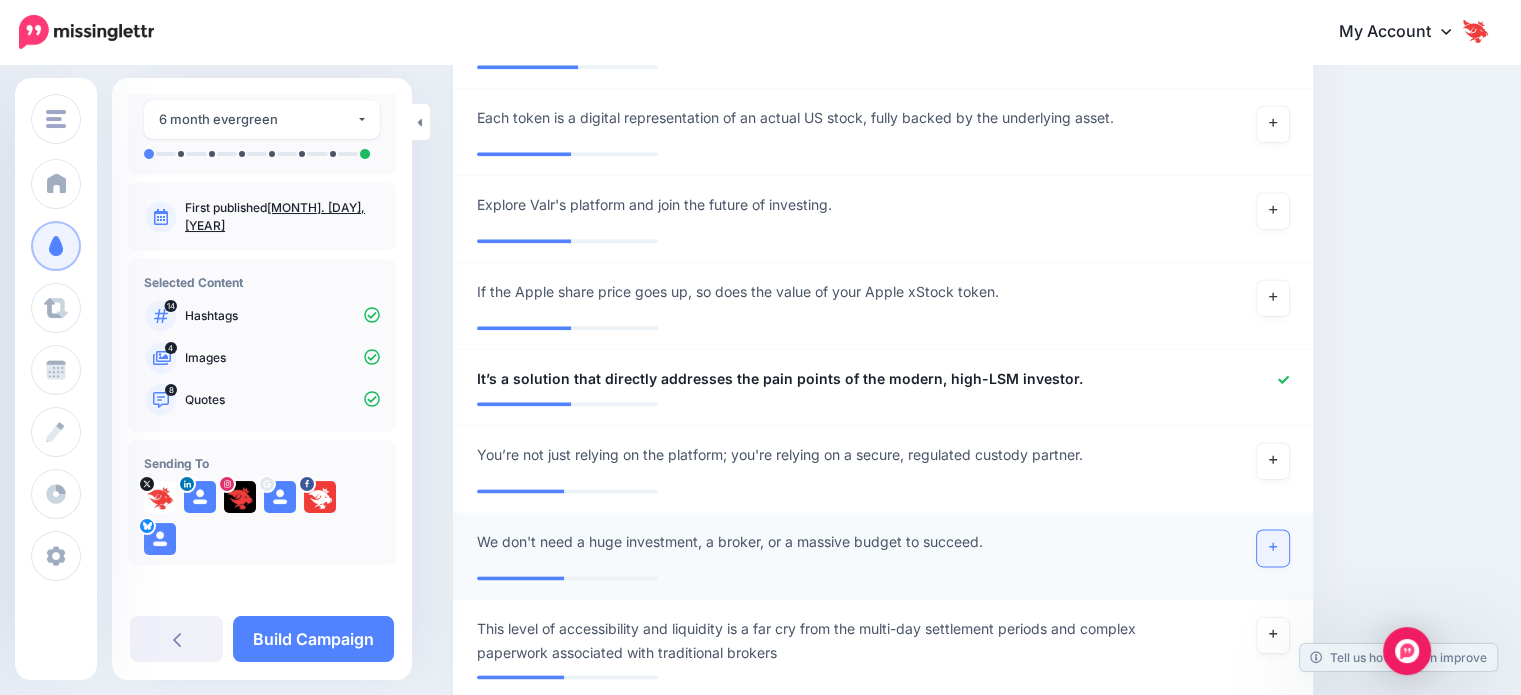 click 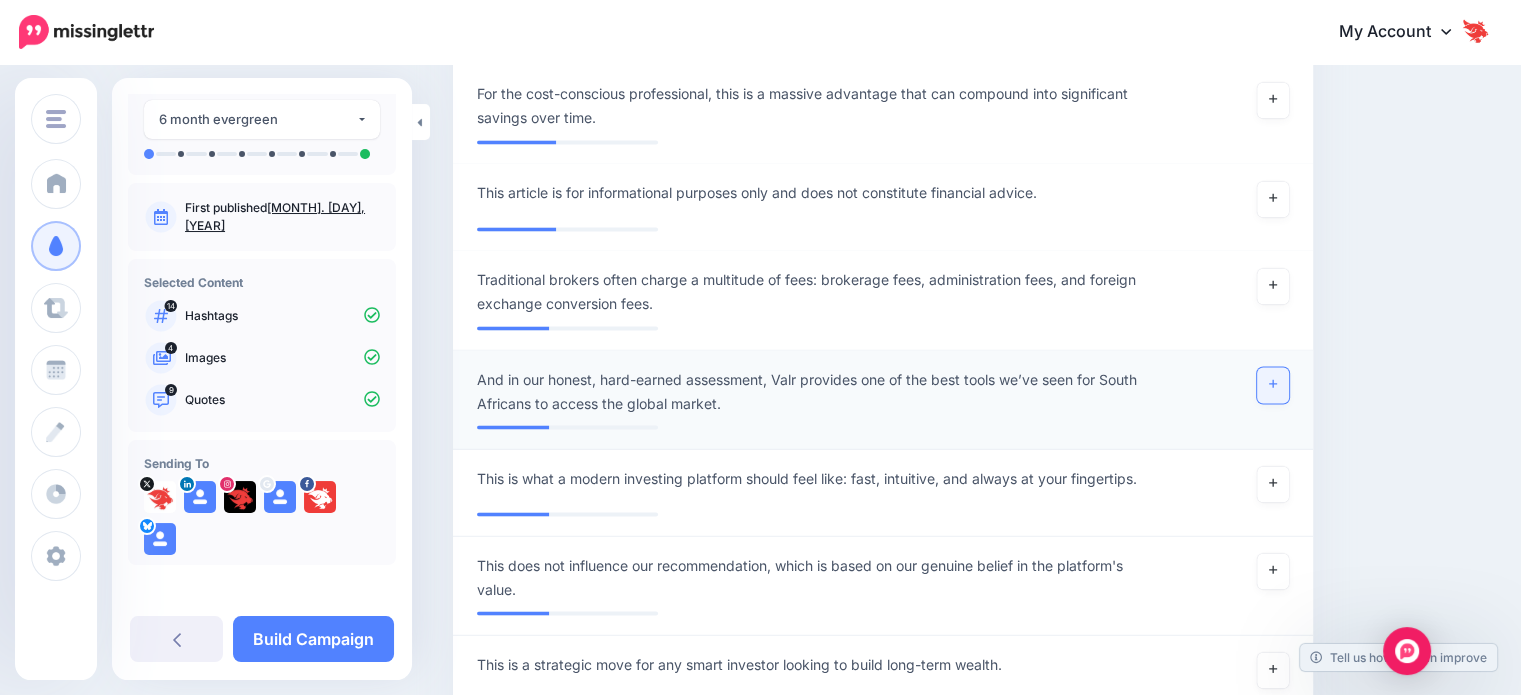 scroll, scrollTop: 3498, scrollLeft: 0, axis: vertical 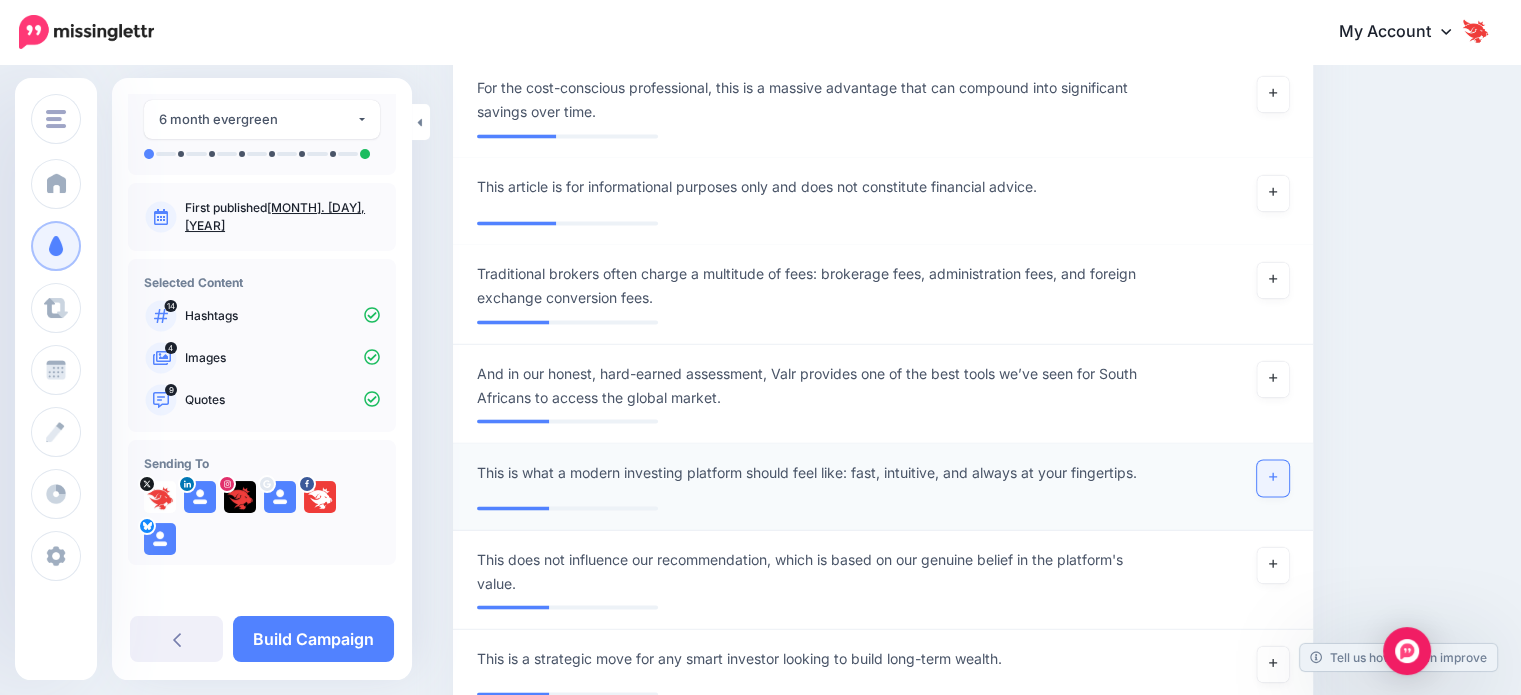 click at bounding box center (1273, 478) 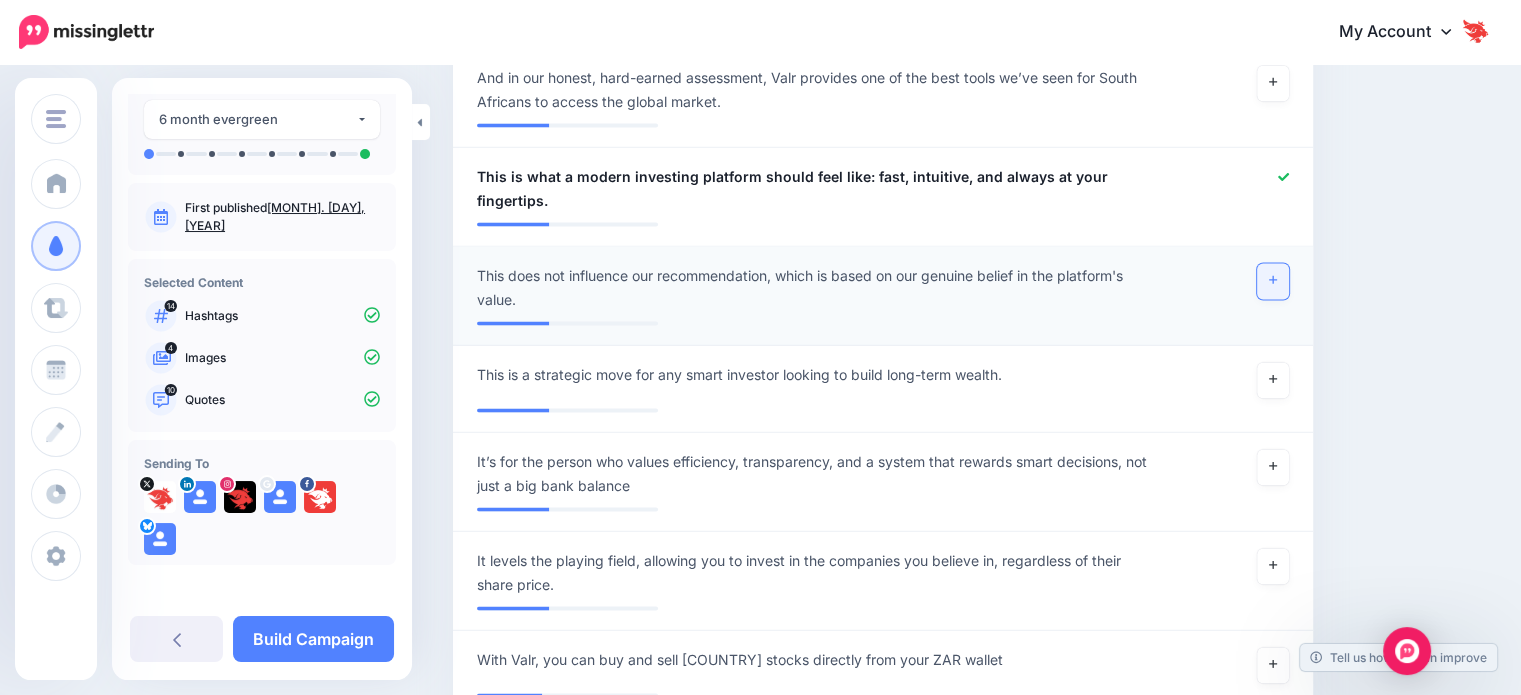 scroll, scrollTop: 3798, scrollLeft: 0, axis: vertical 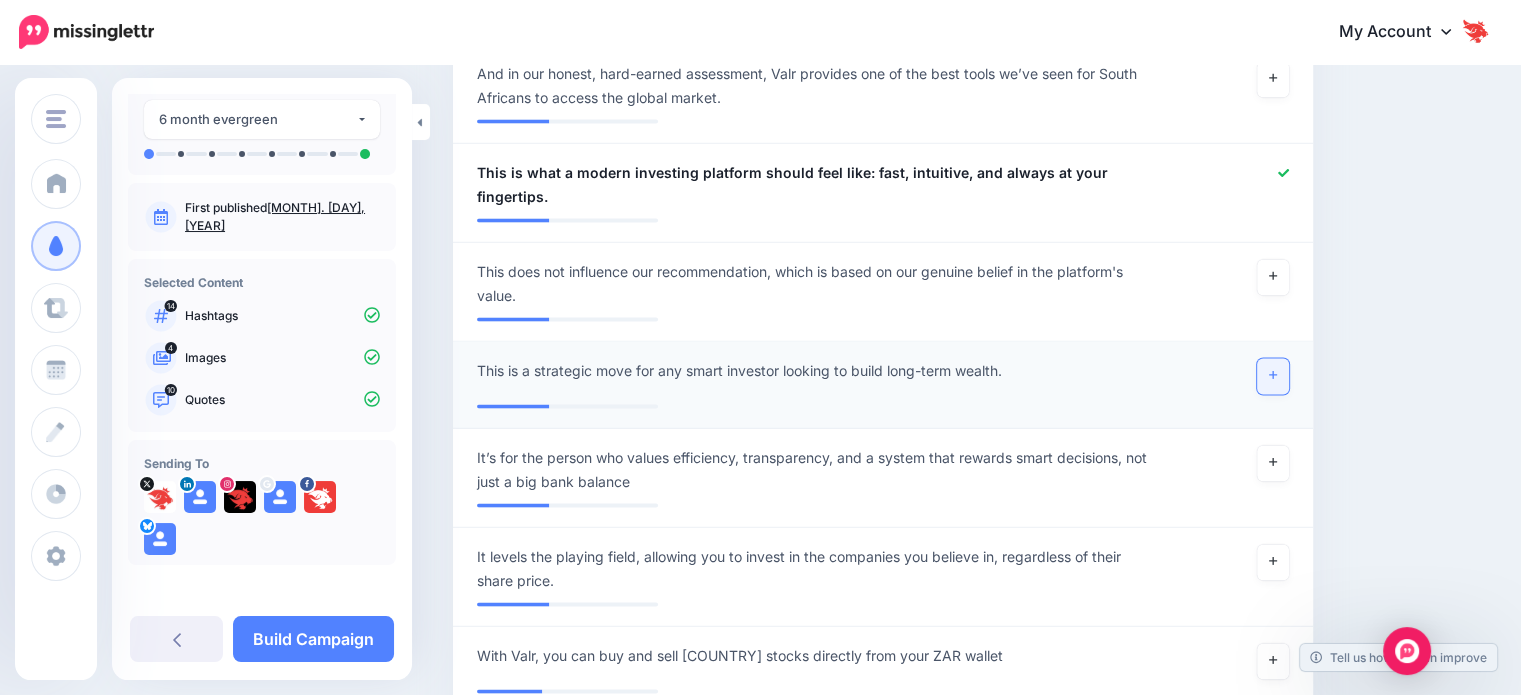 click at bounding box center (1273, 376) 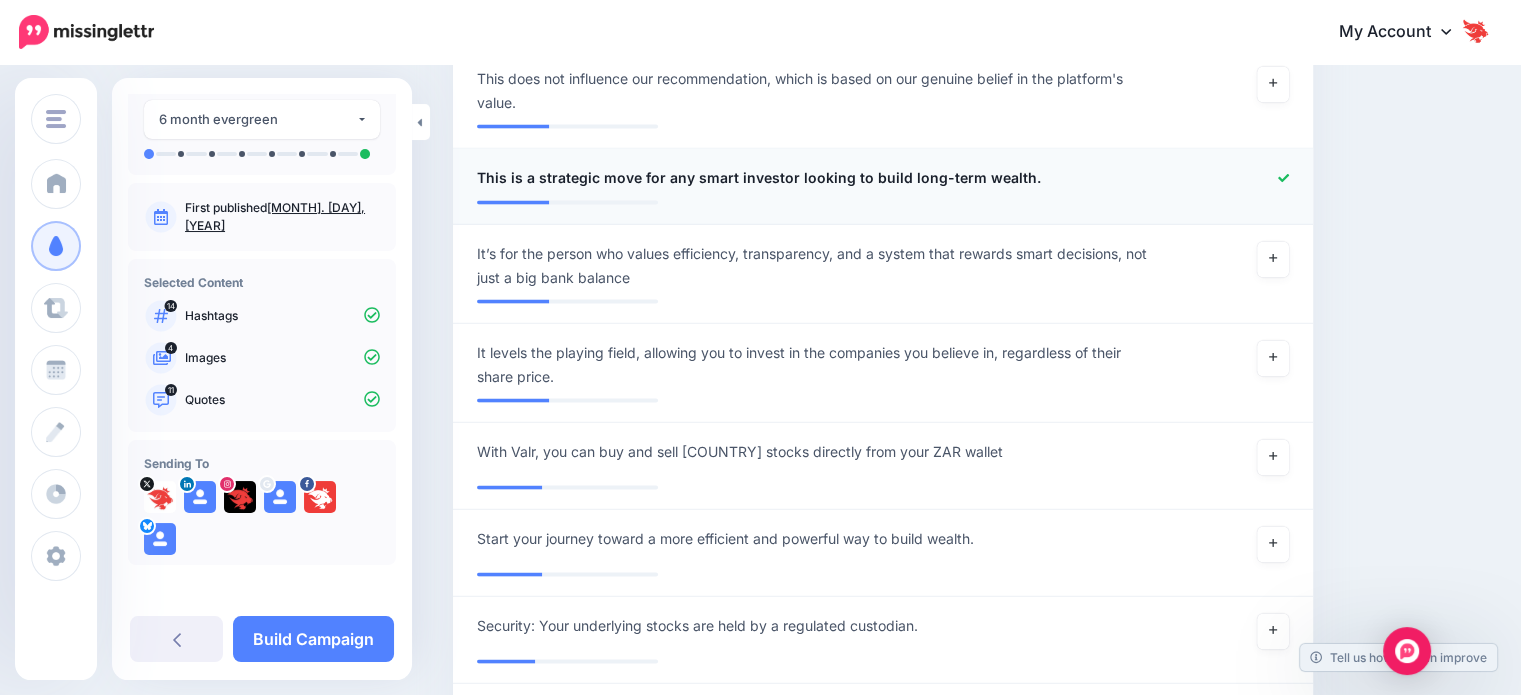 scroll, scrollTop: 3998, scrollLeft: 0, axis: vertical 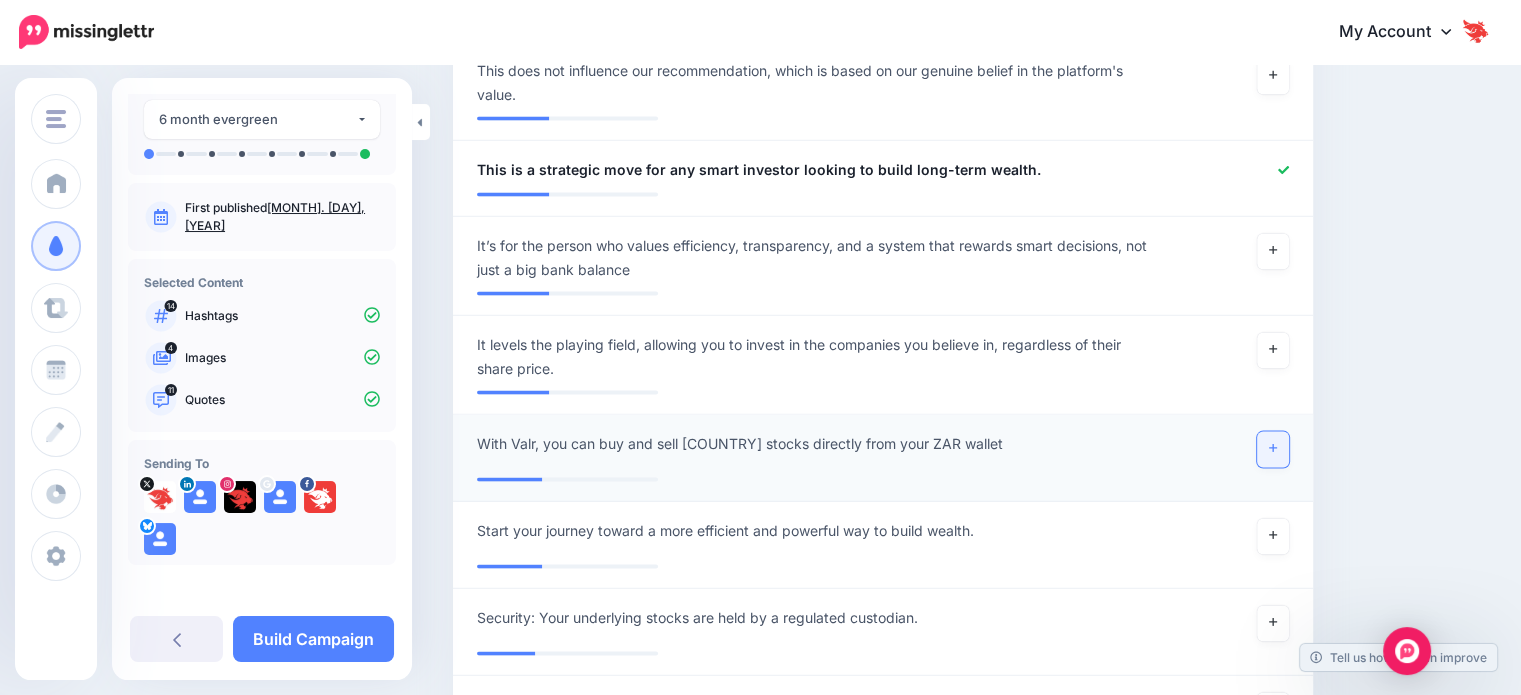 click at bounding box center (1273, 450) 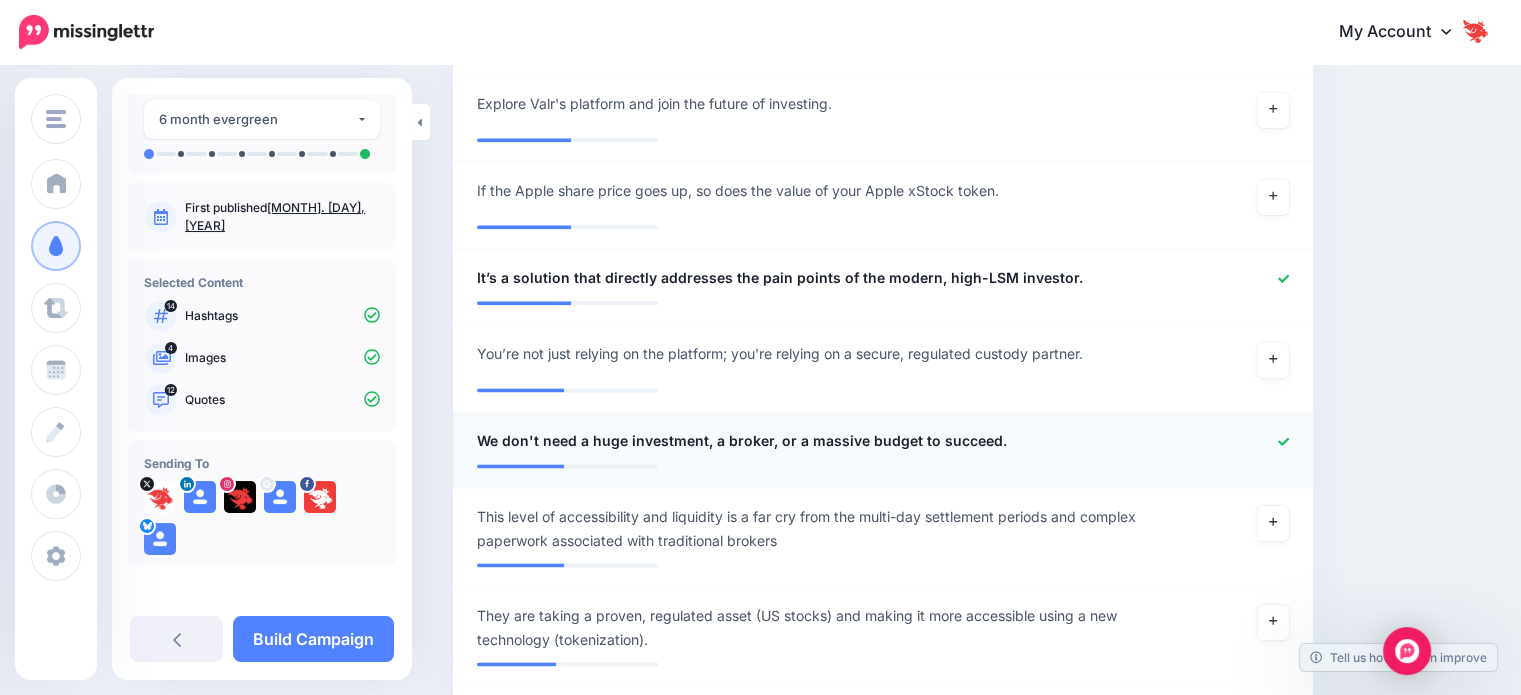 scroll, scrollTop: 2498, scrollLeft: 0, axis: vertical 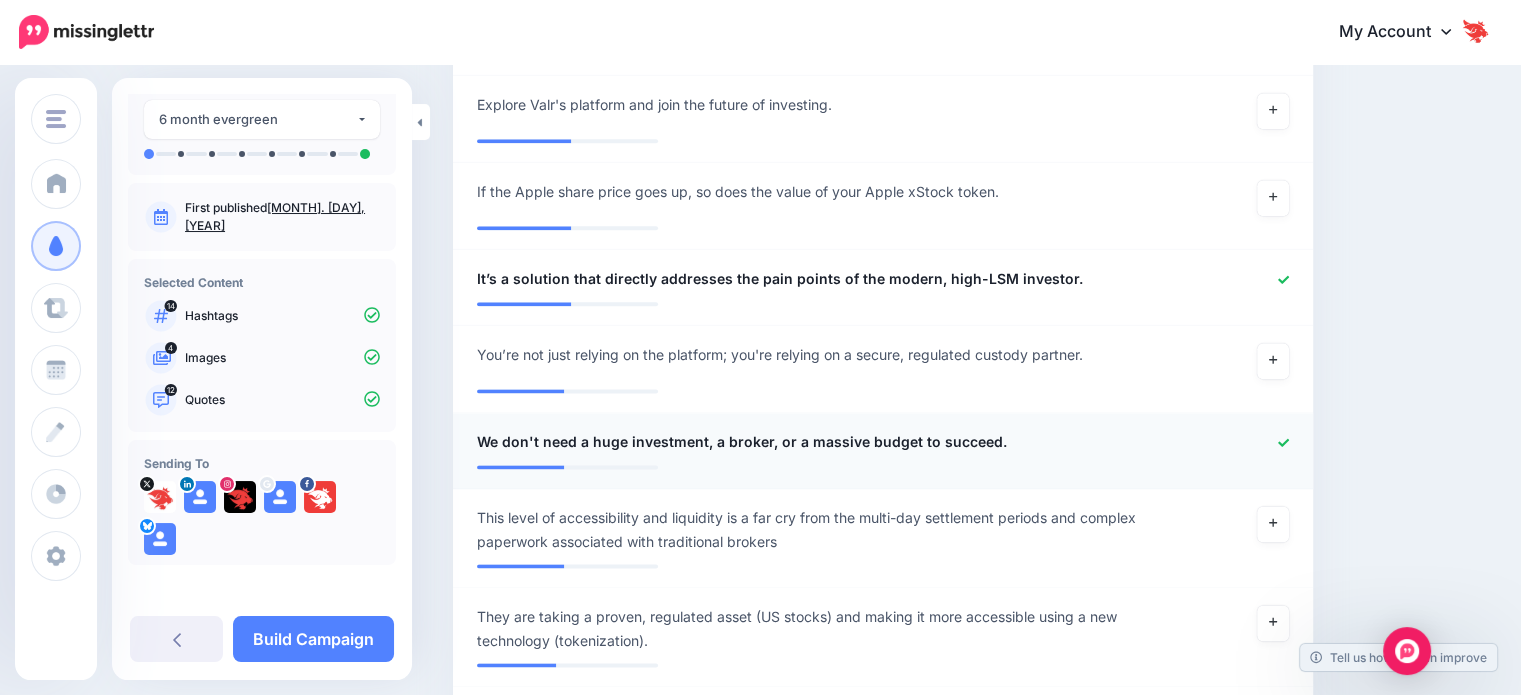 click 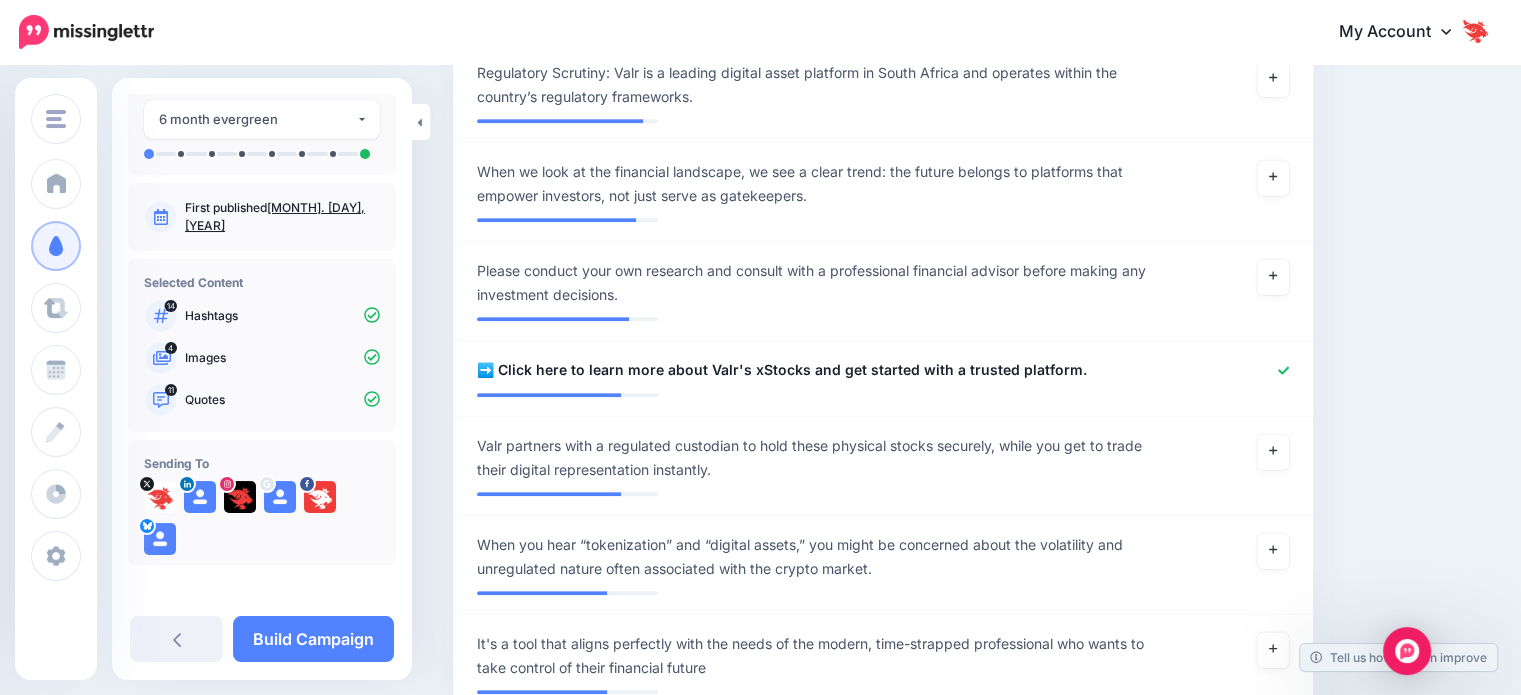 scroll, scrollTop: 998, scrollLeft: 0, axis: vertical 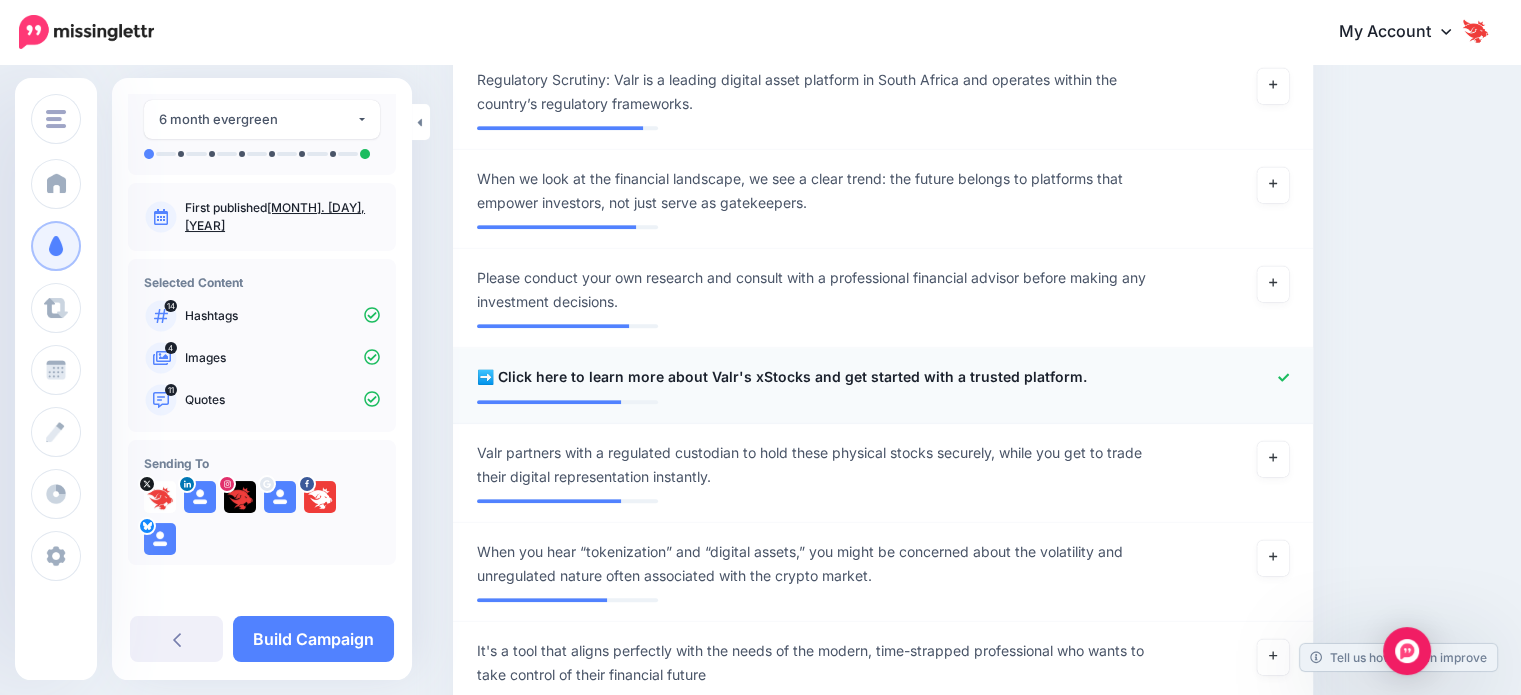 click 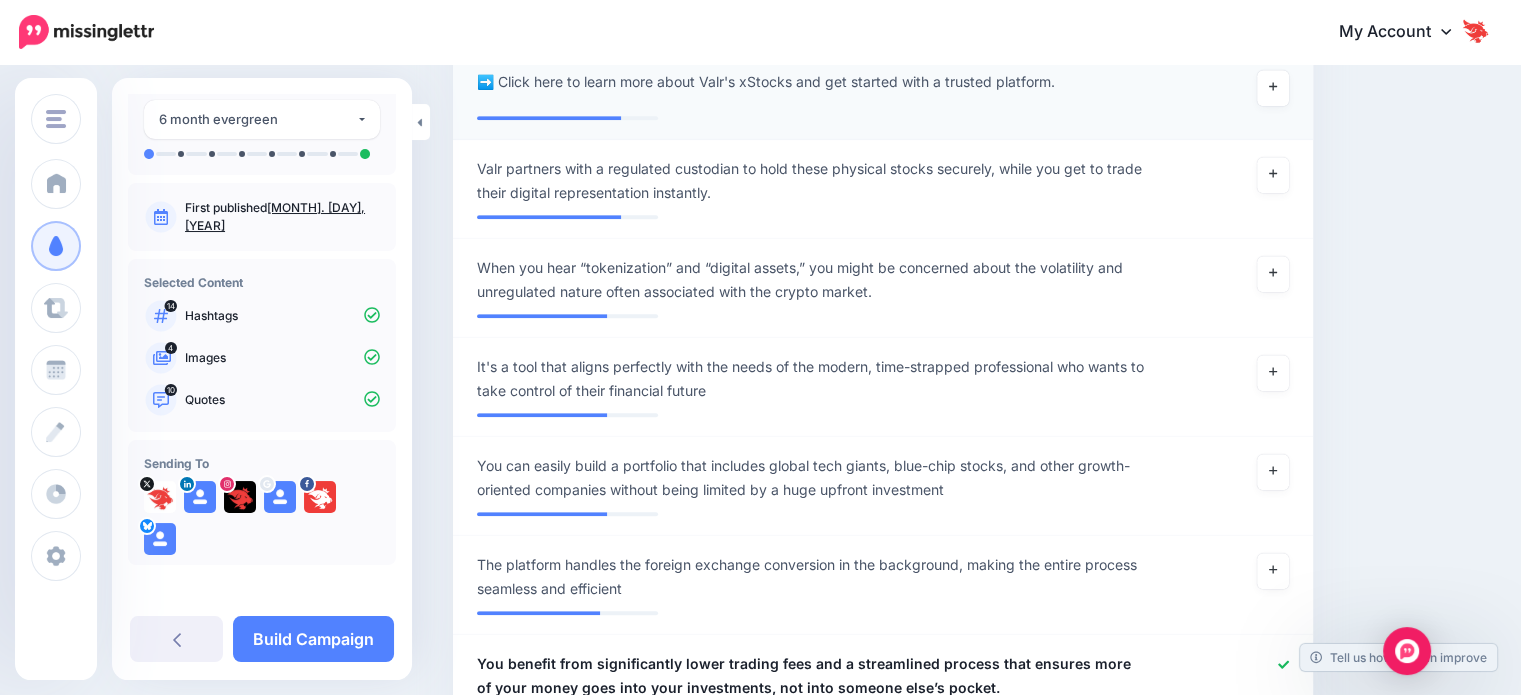 scroll, scrollTop: 1298, scrollLeft: 0, axis: vertical 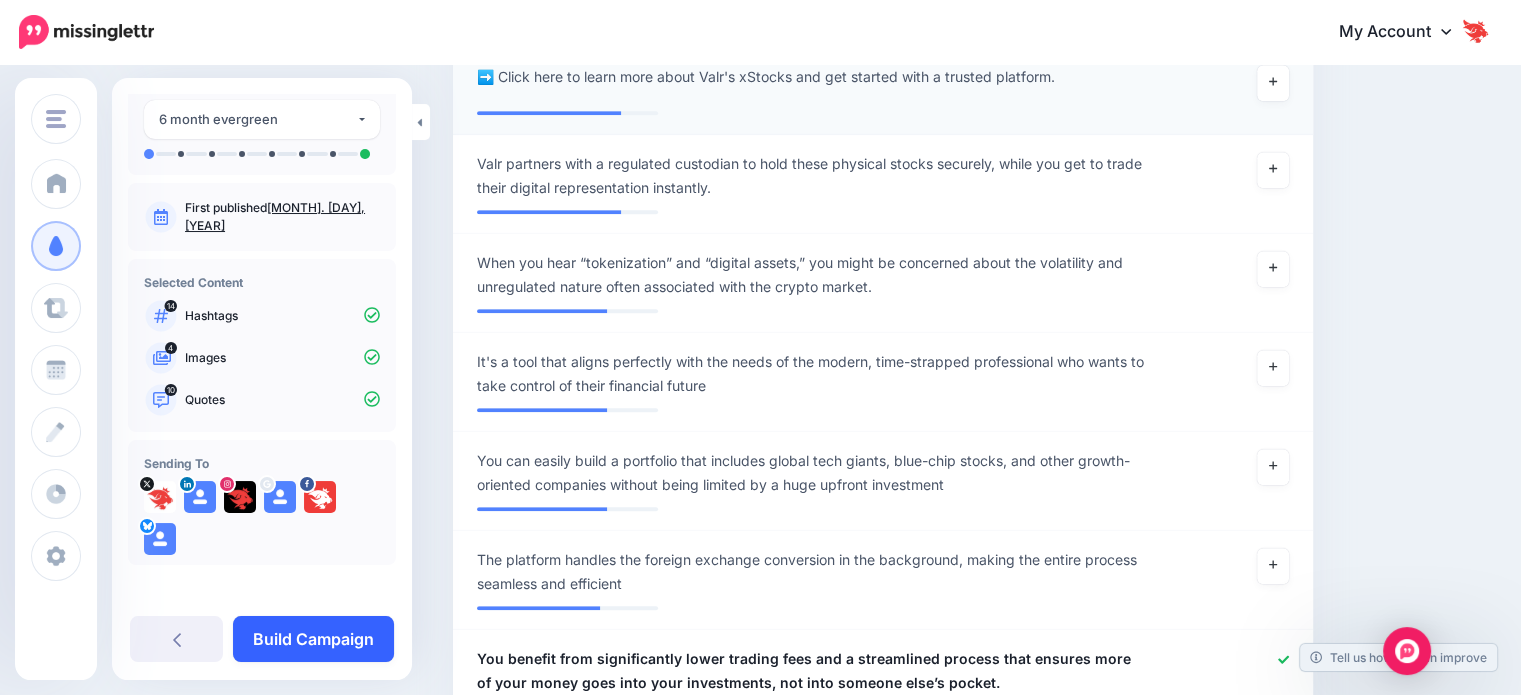 click on "Build Campaign" at bounding box center (313, 639) 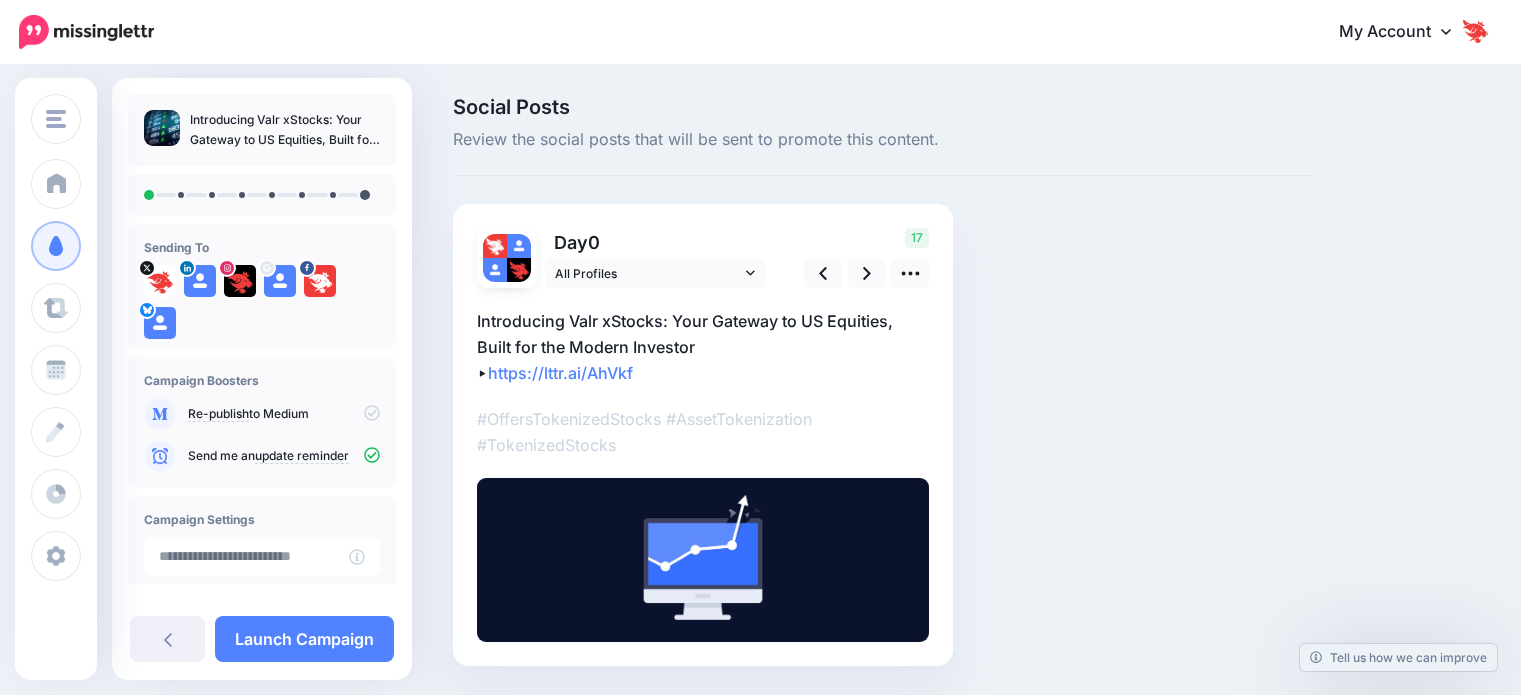 scroll, scrollTop: 0, scrollLeft: 0, axis: both 